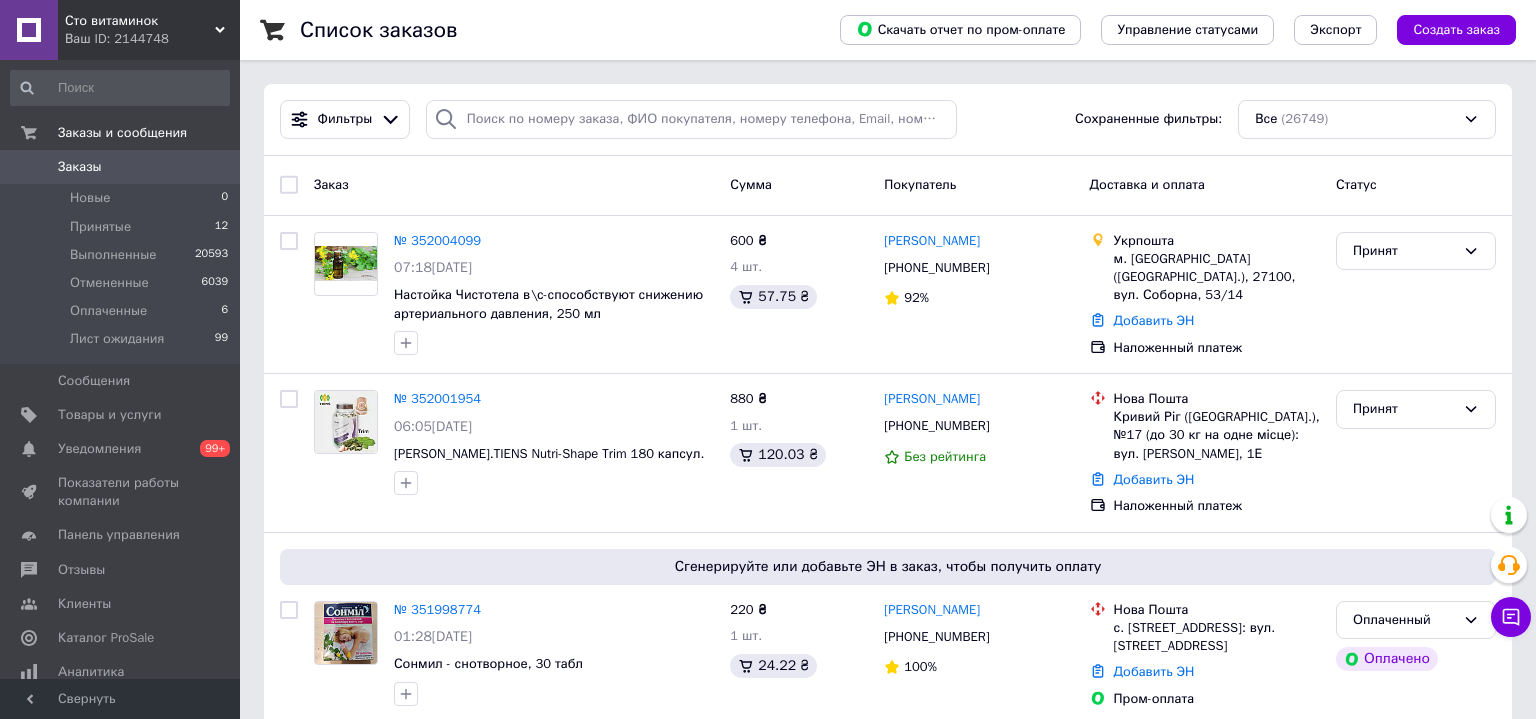 scroll, scrollTop: 0, scrollLeft: 0, axis: both 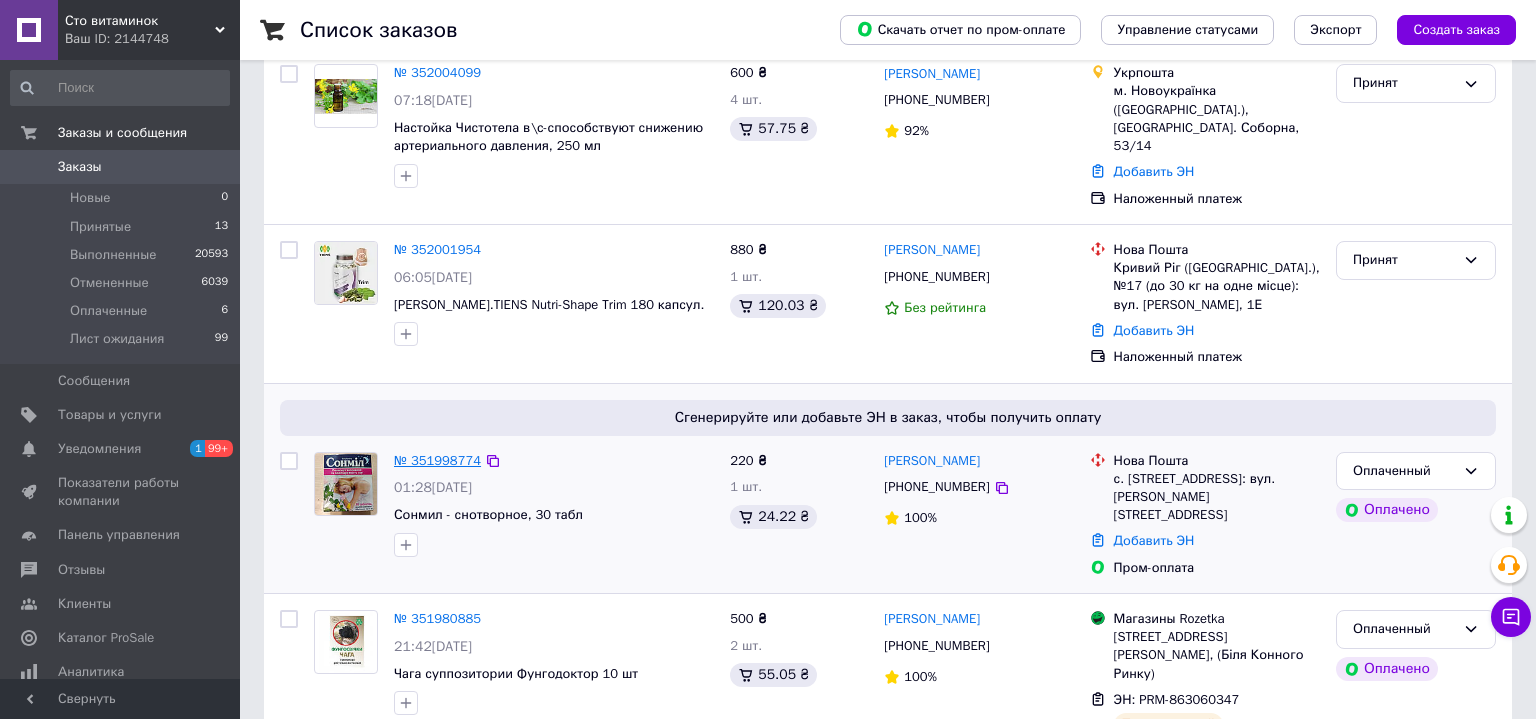 click on "№ 351998774" at bounding box center [437, 460] 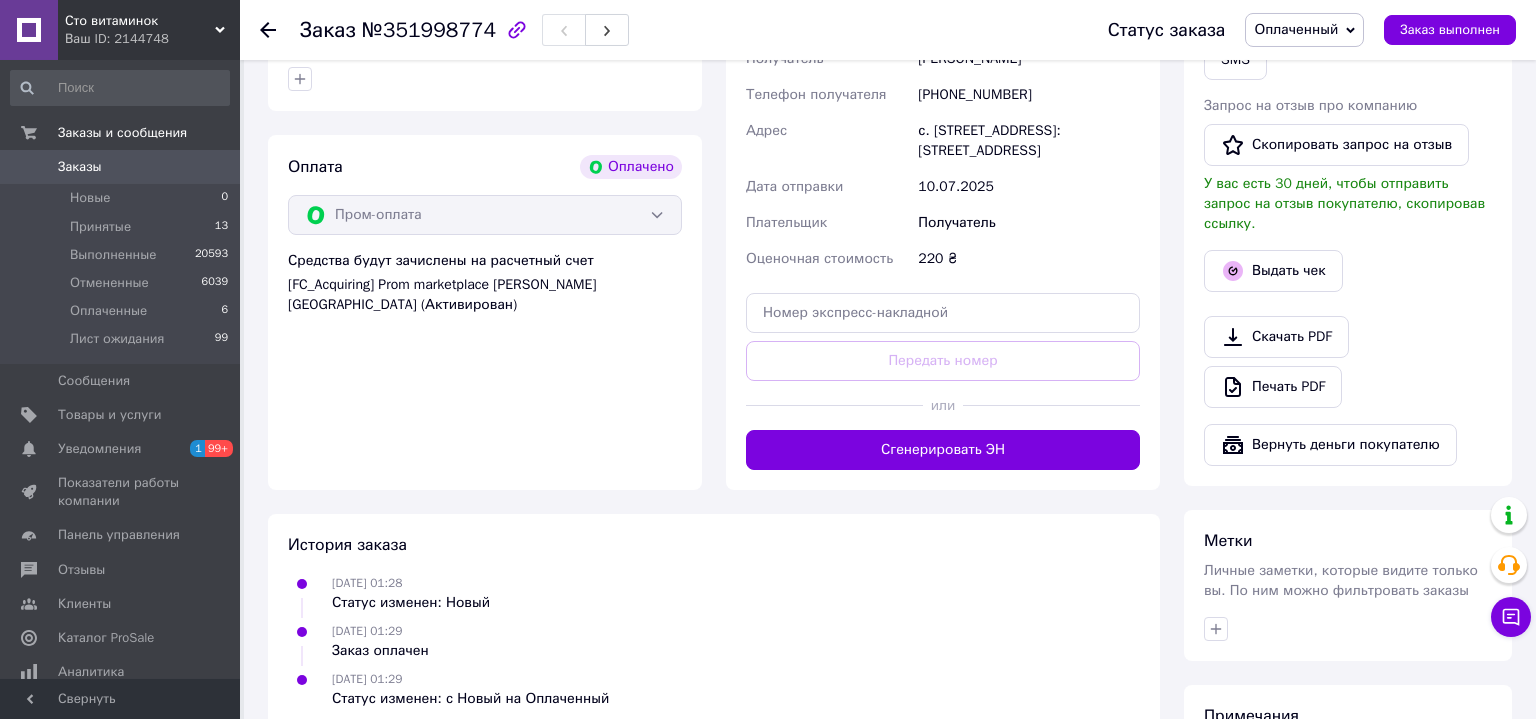 scroll, scrollTop: 478, scrollLeft: 0, axis: vertical 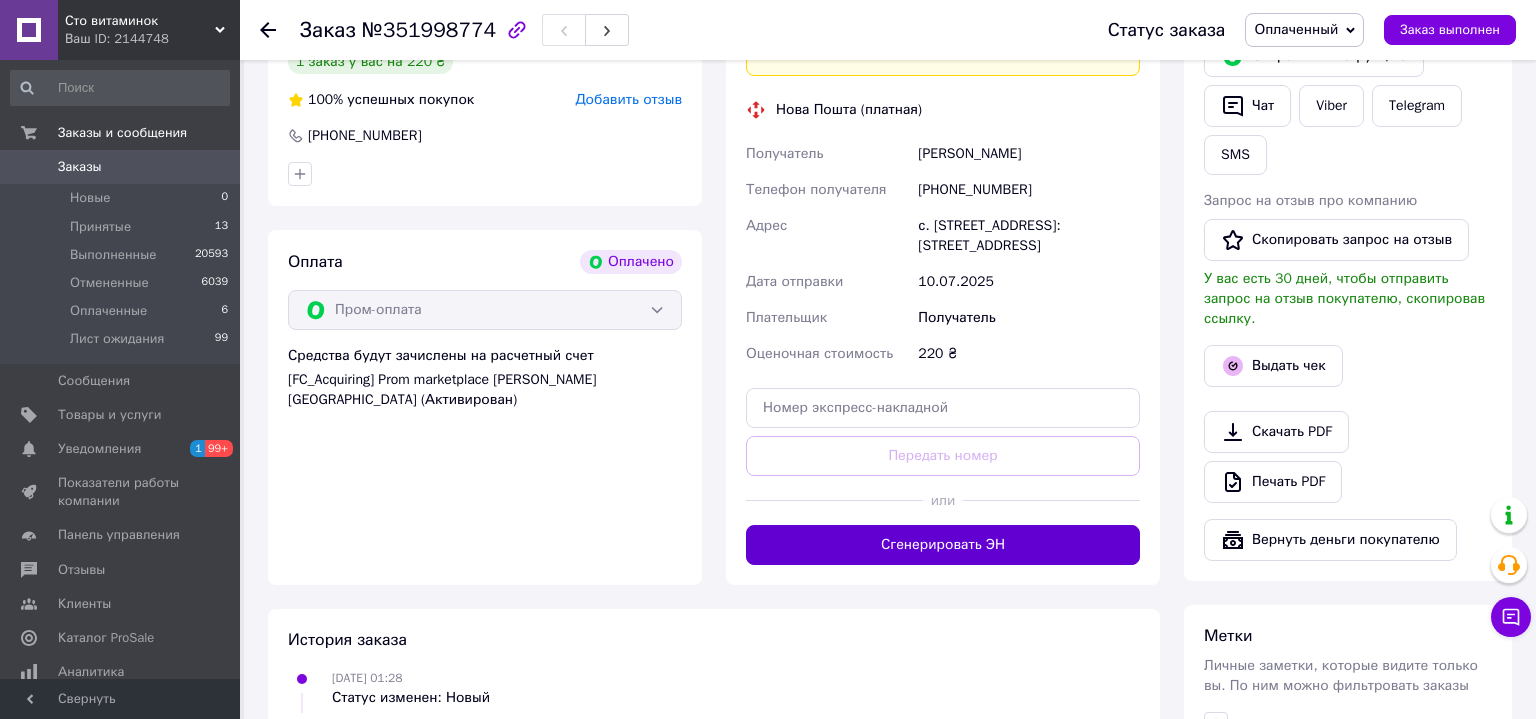 click on "Сгенерировать ЭН" at bounding box center [943, 545] 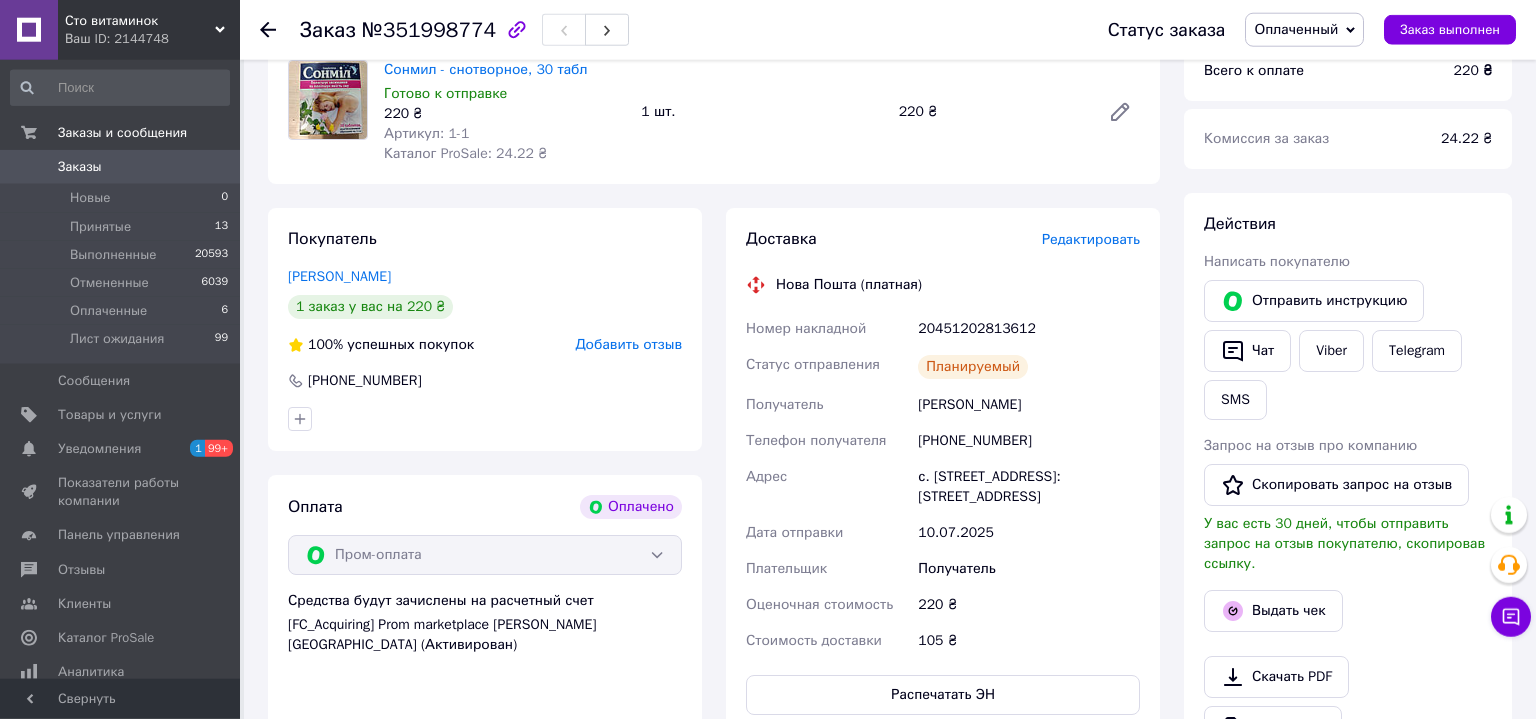 scroll, scrollTop: 46, scrollLeft: 0, axis: vertical 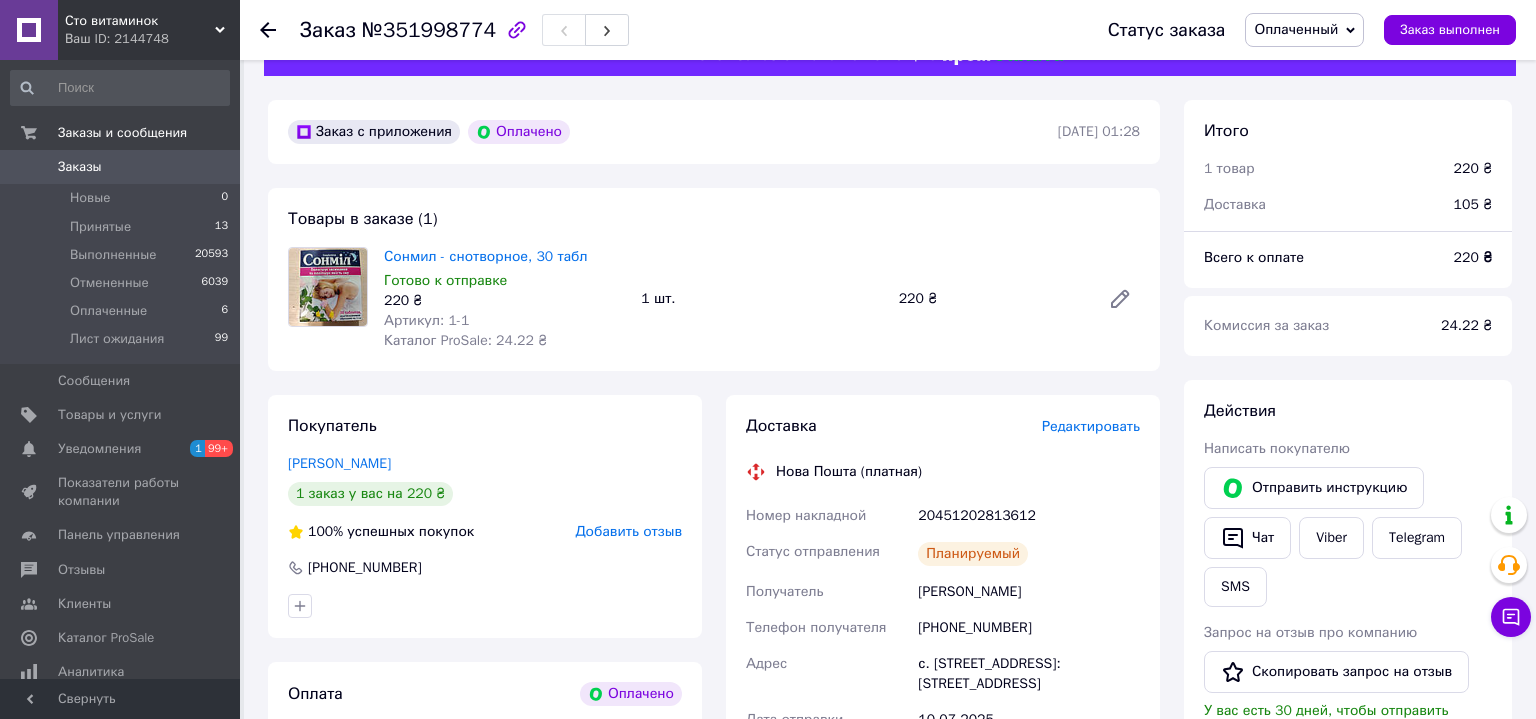 click on "Заказы" at bounding box center [80, 167] 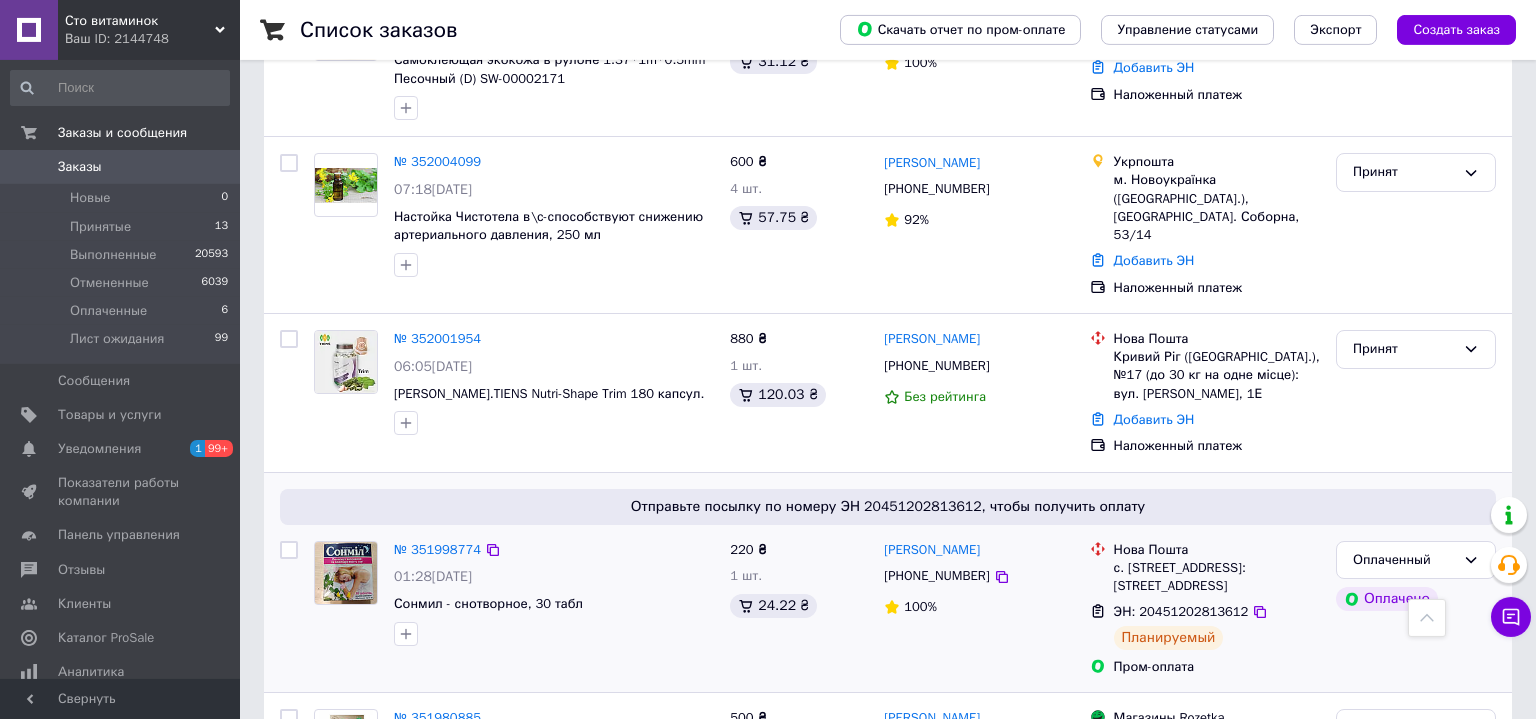 scroll, scrollTop: 216, scrollLeft: 0, axis: vertical 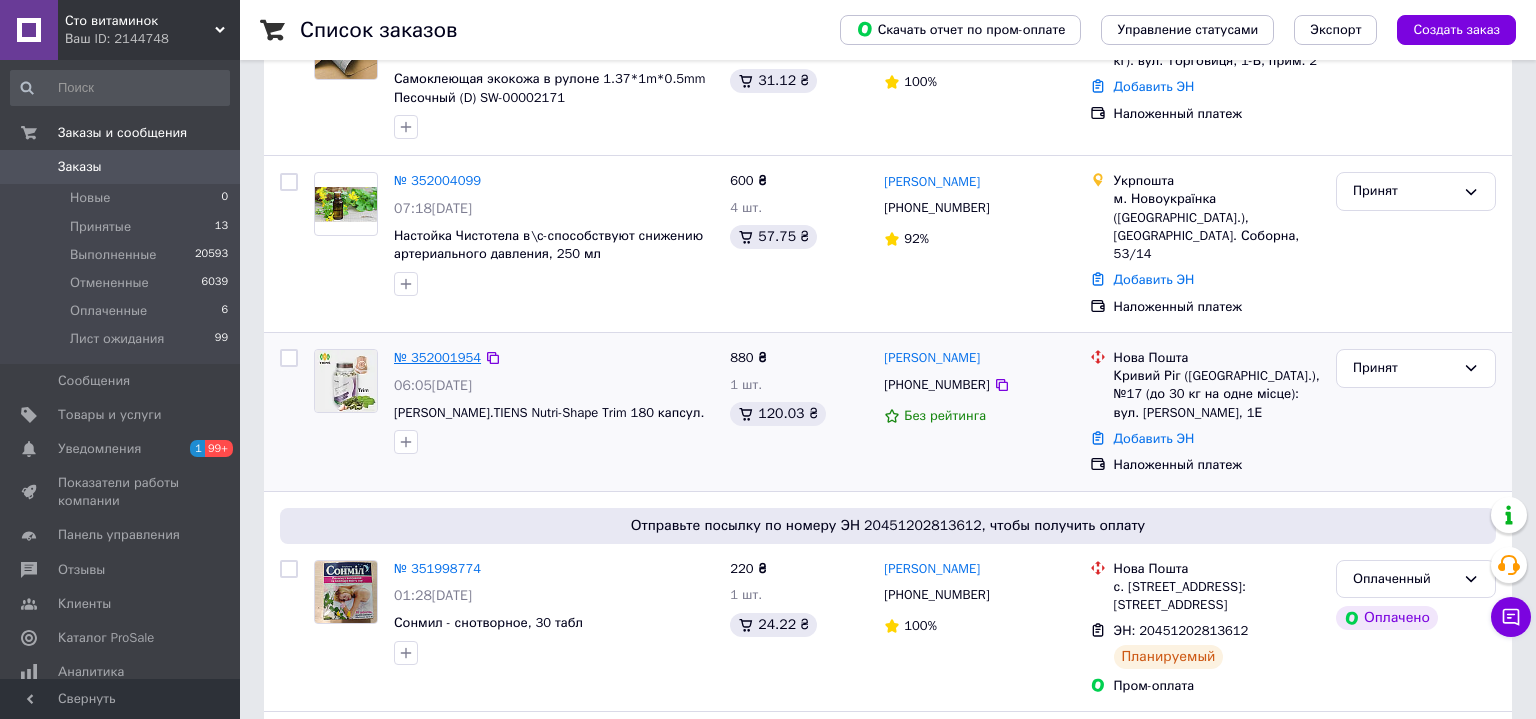 click on "№ 352001954" at bounding box center [437, 357] 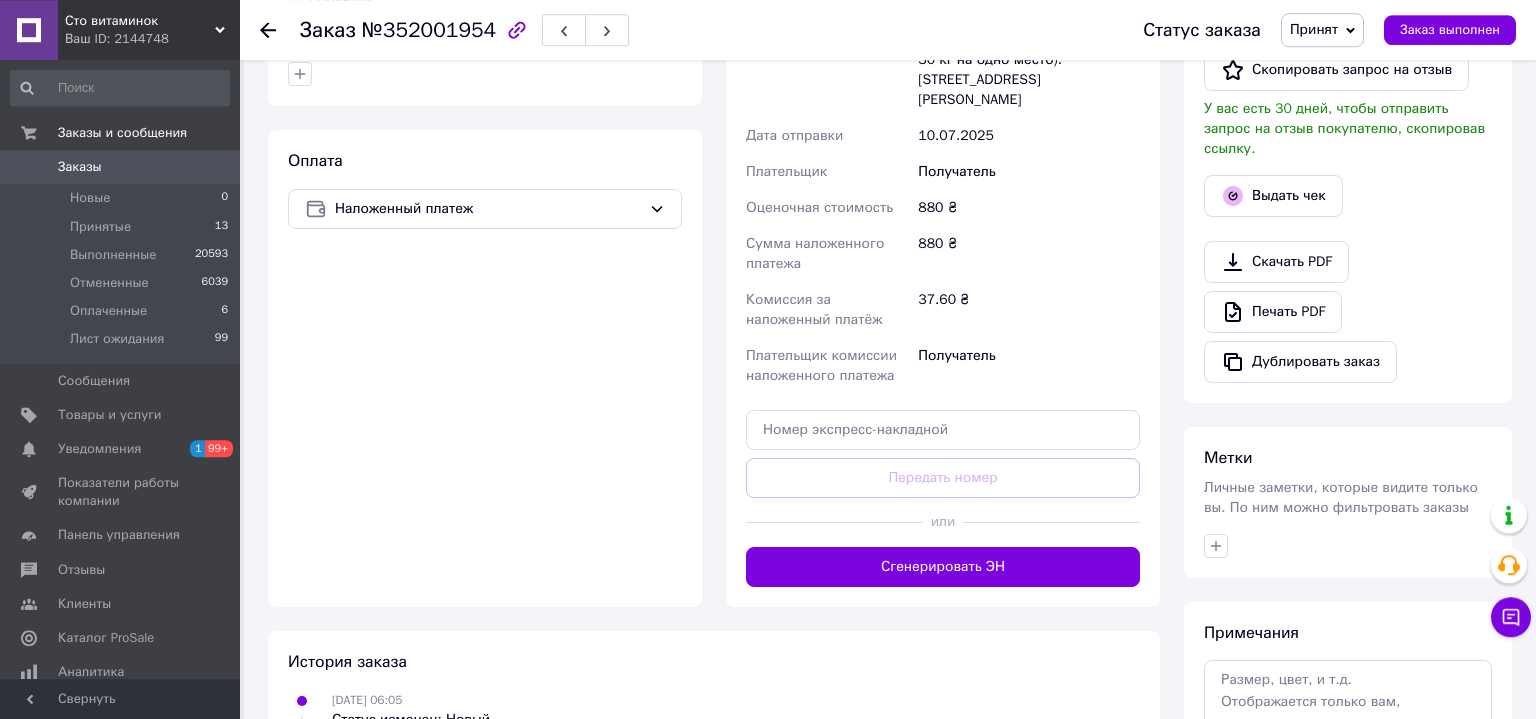 scroll, scrollTop: 717, scrollLeft: 0, axis: vertical 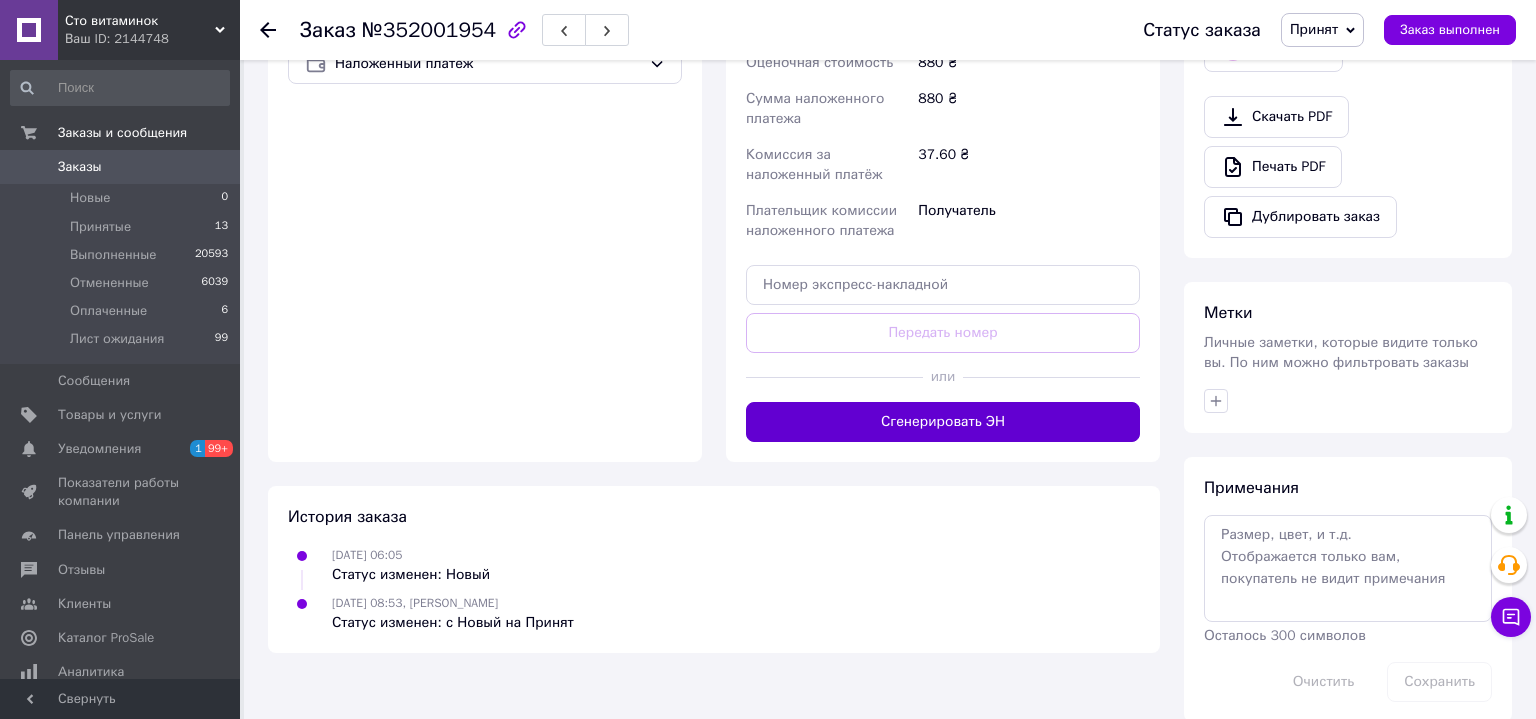 click on "Сгенерировать ЭН" at bounding box center (943, 422) 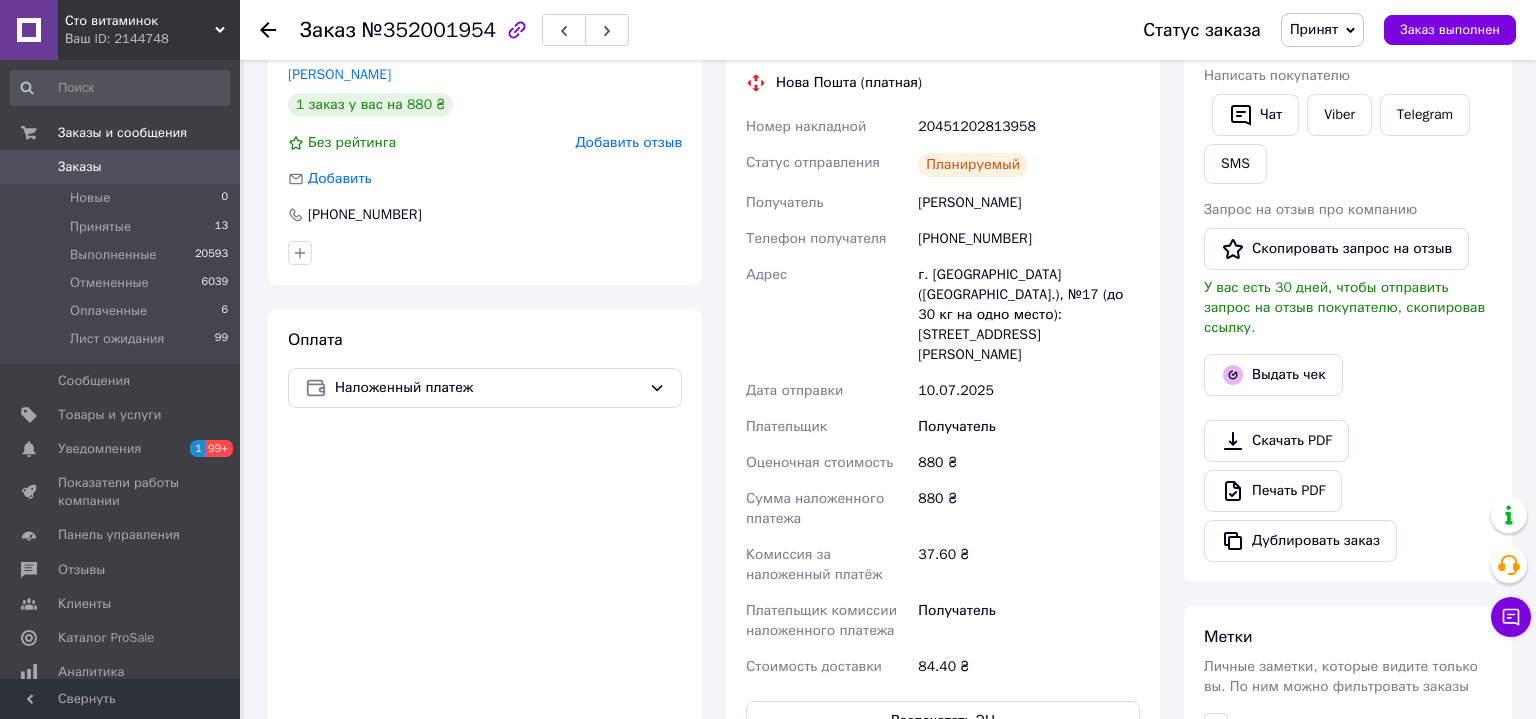 scroll, scrollTop: 69, scrollLeft: 0, axis: vertical 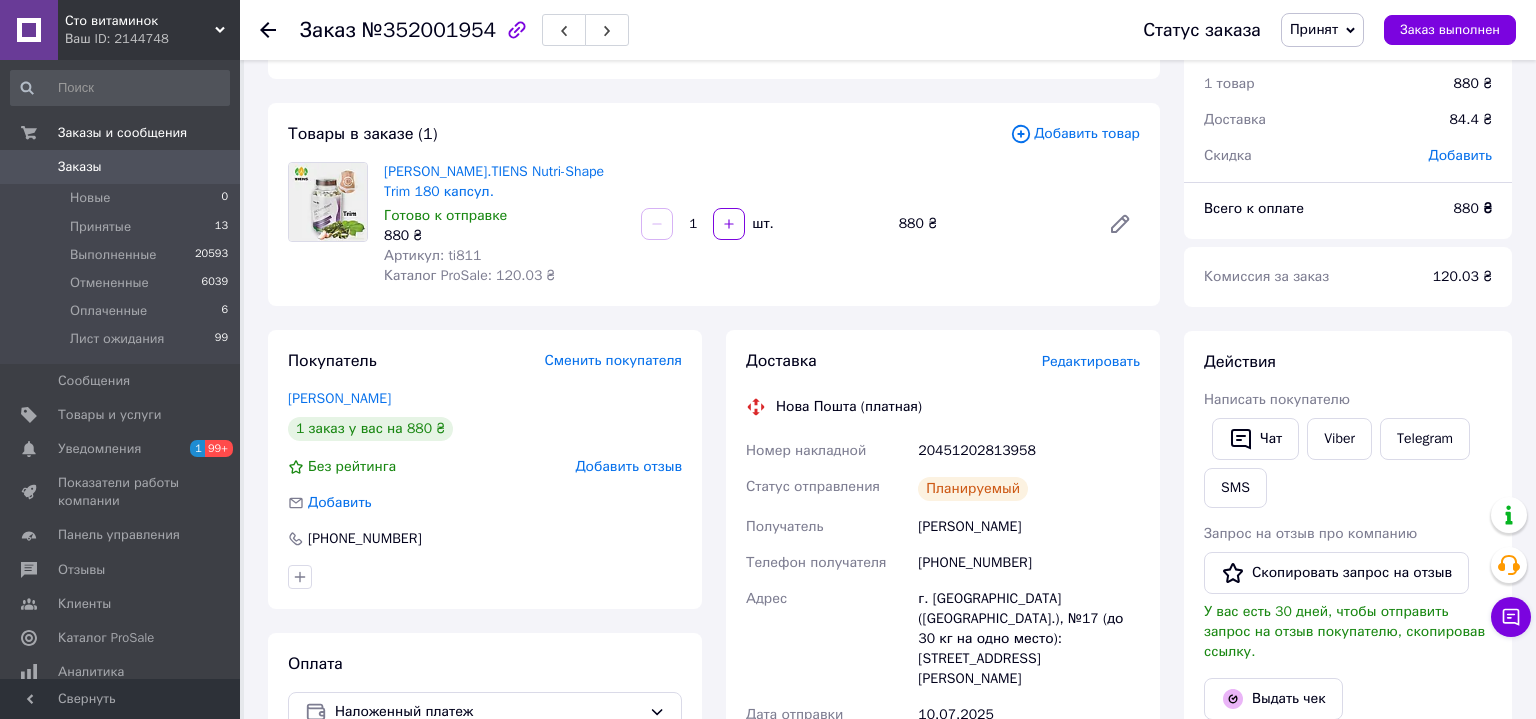 click on "Заказы" at bounding box center (121, 167) 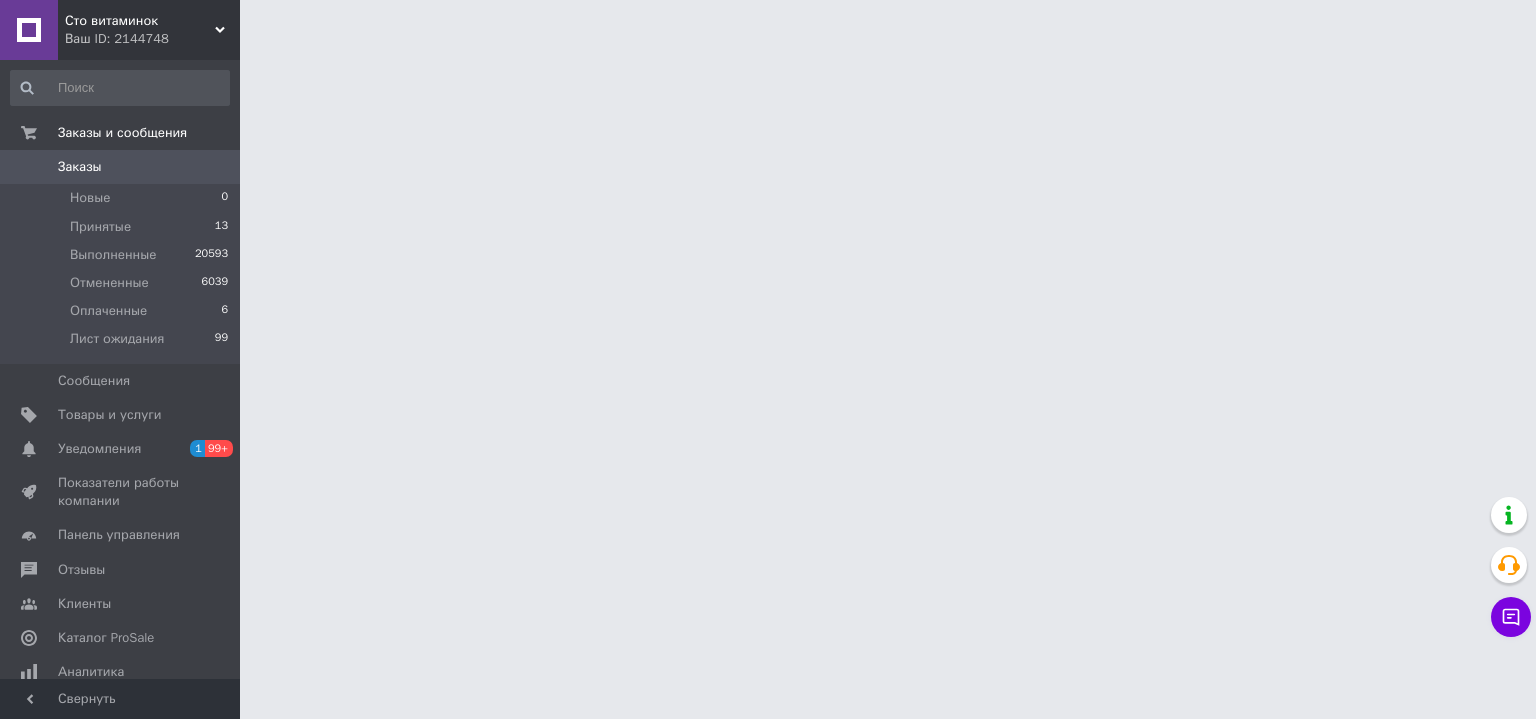 scroll, scrollTop: 0, scrollLeft: 0, axis: both 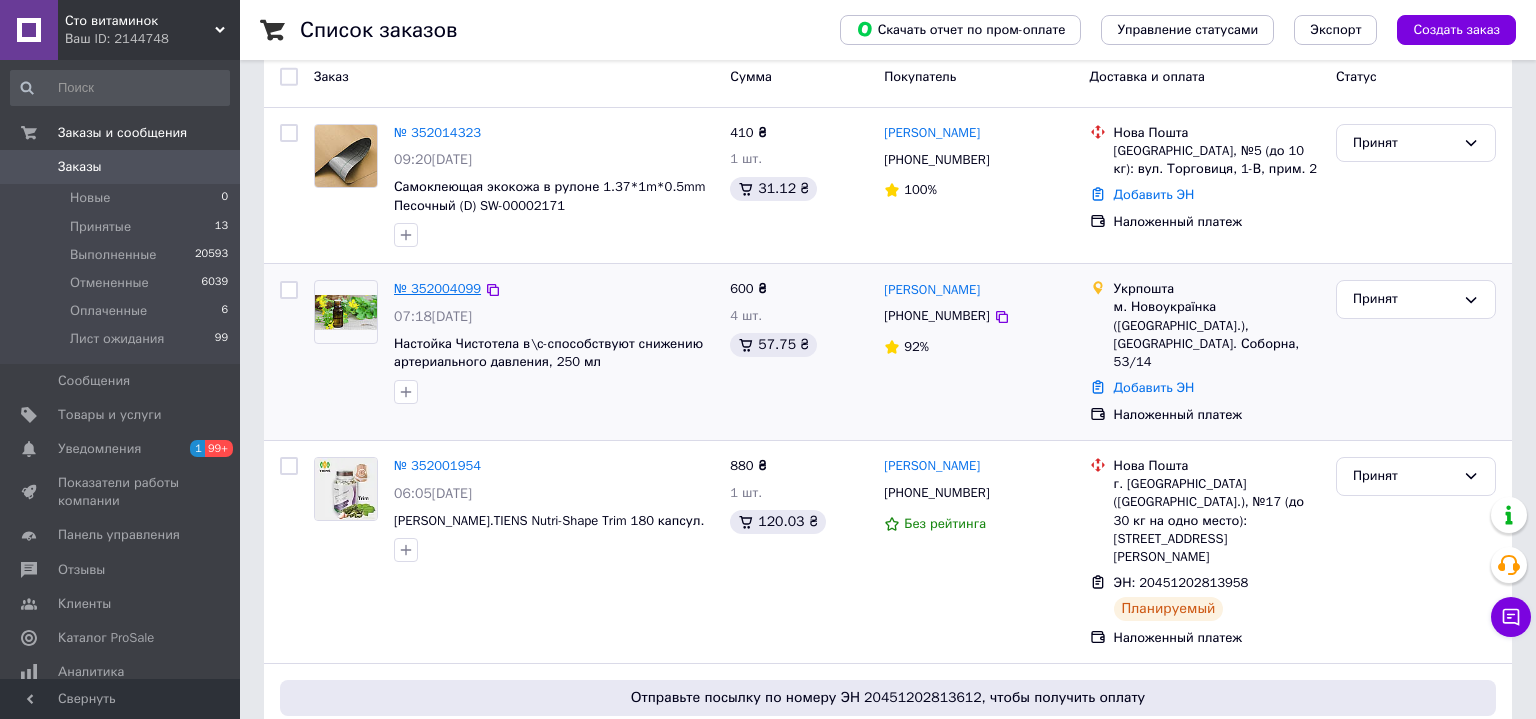 click on "№ 352004099" at bounding box center [437, 288] 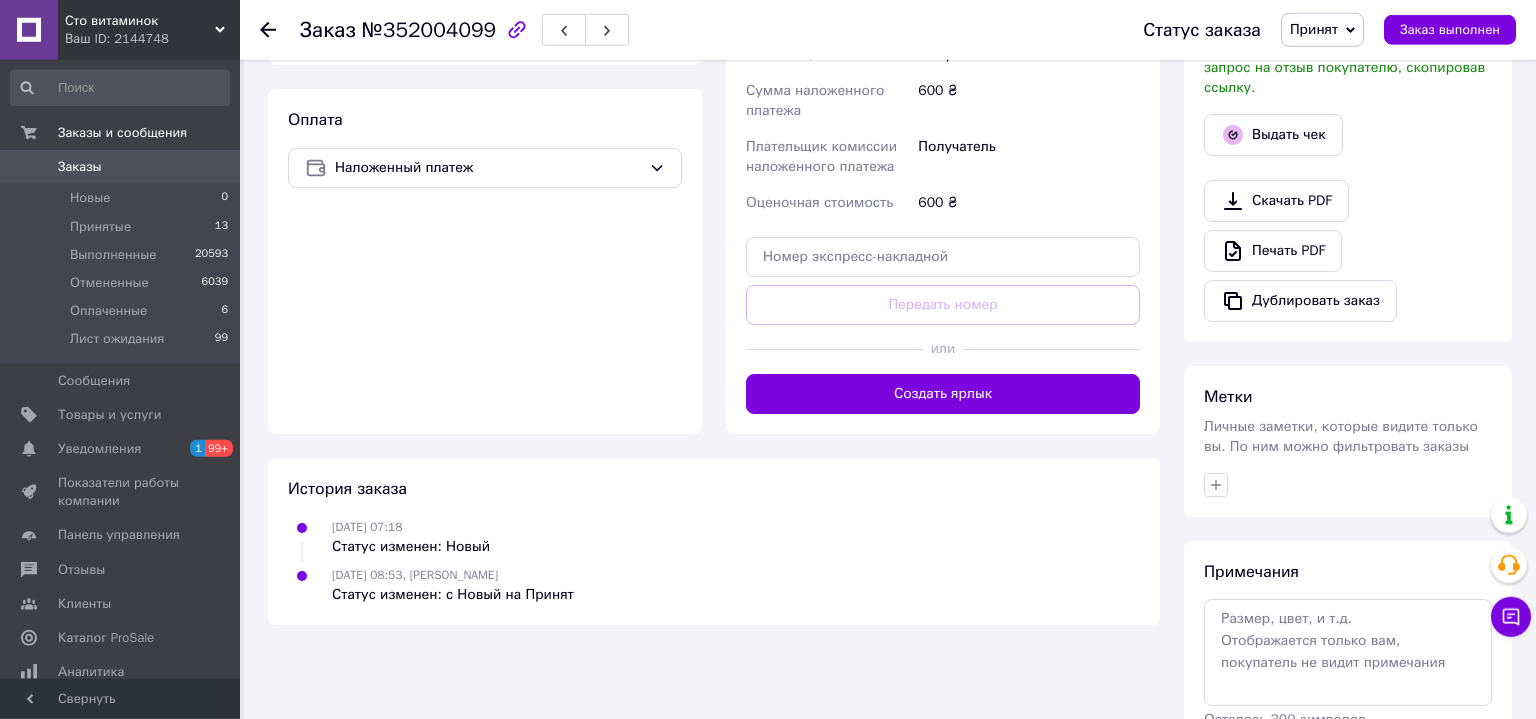 scroll, scrollTop: 648, scrollLeft: 0, axis: vertical 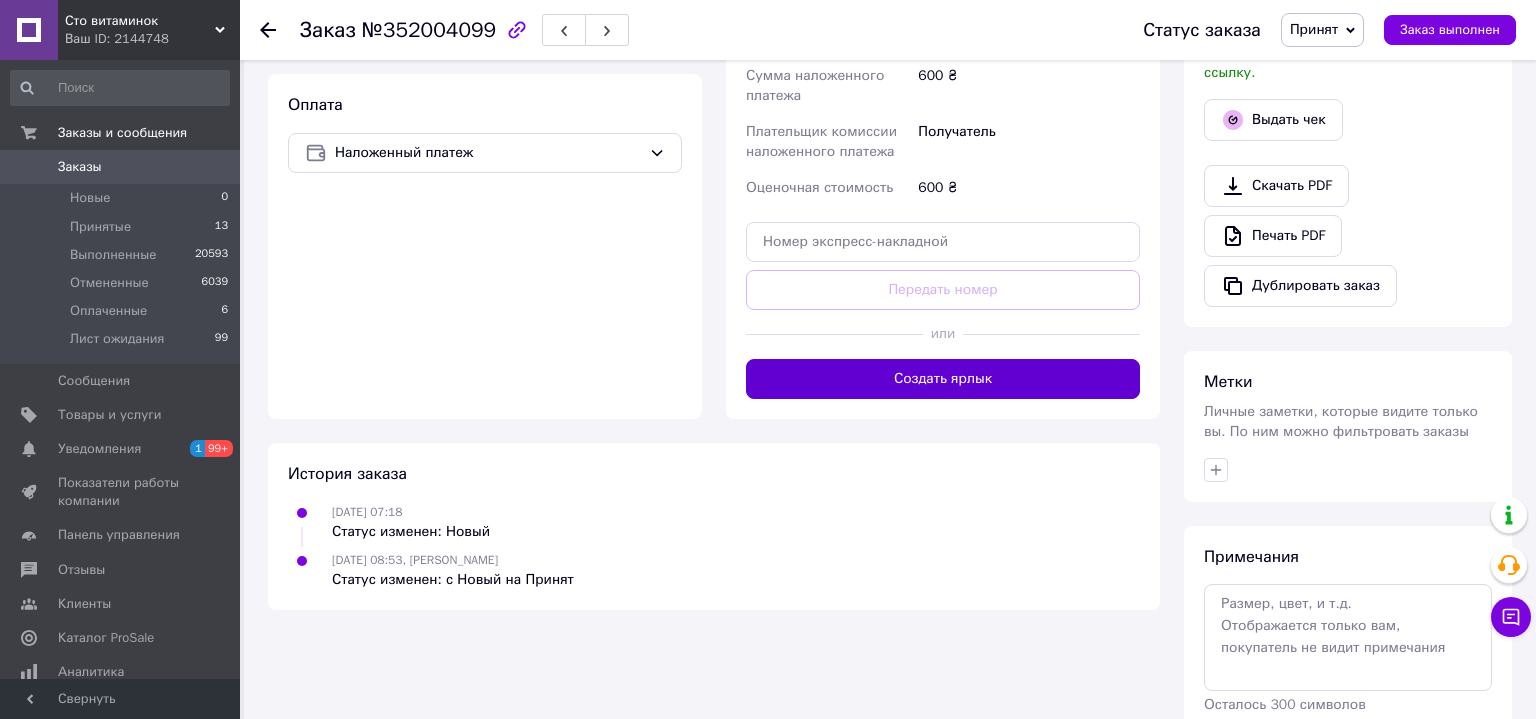 click on "Создать ярлык" at bounding box center [943, 379] 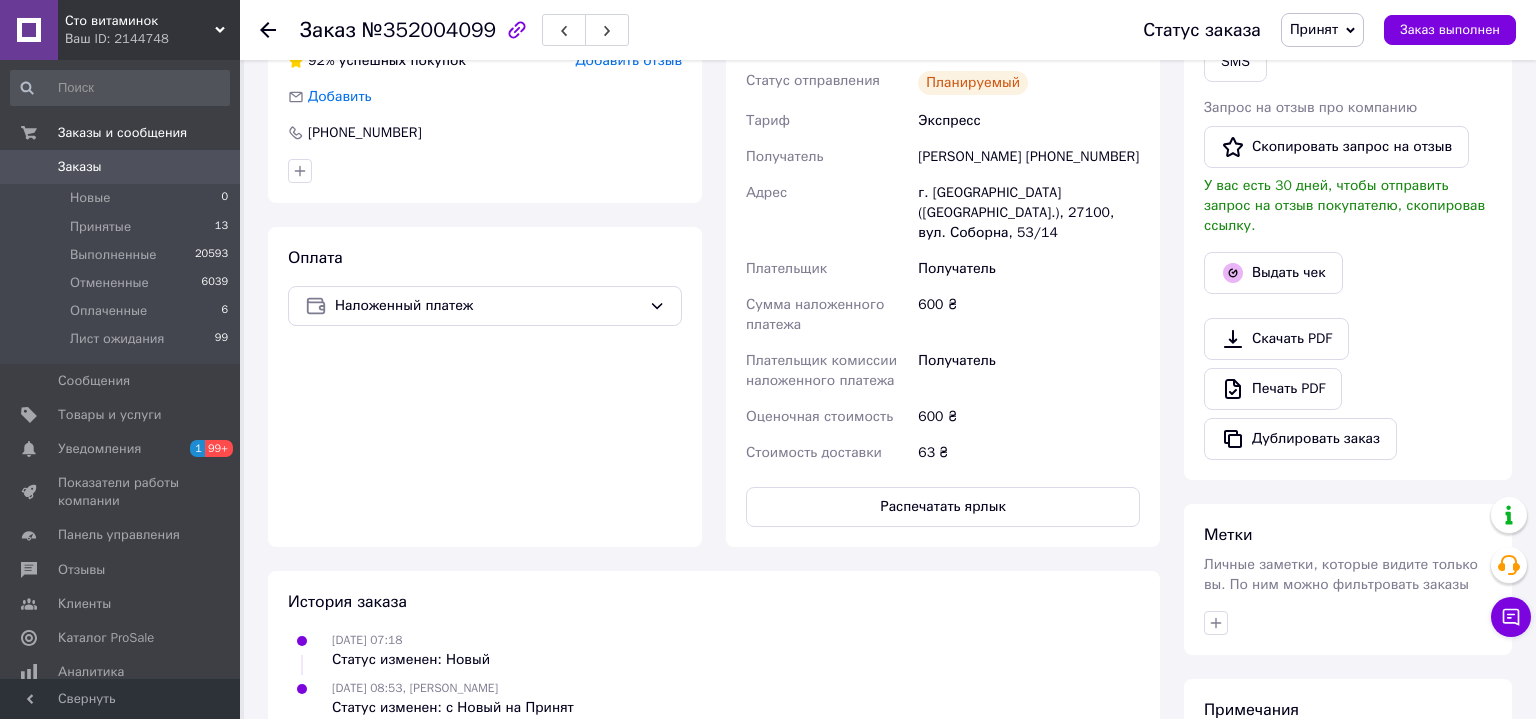 scroll, scrollTop: 324, scrollLeft: 0, axis: vertical 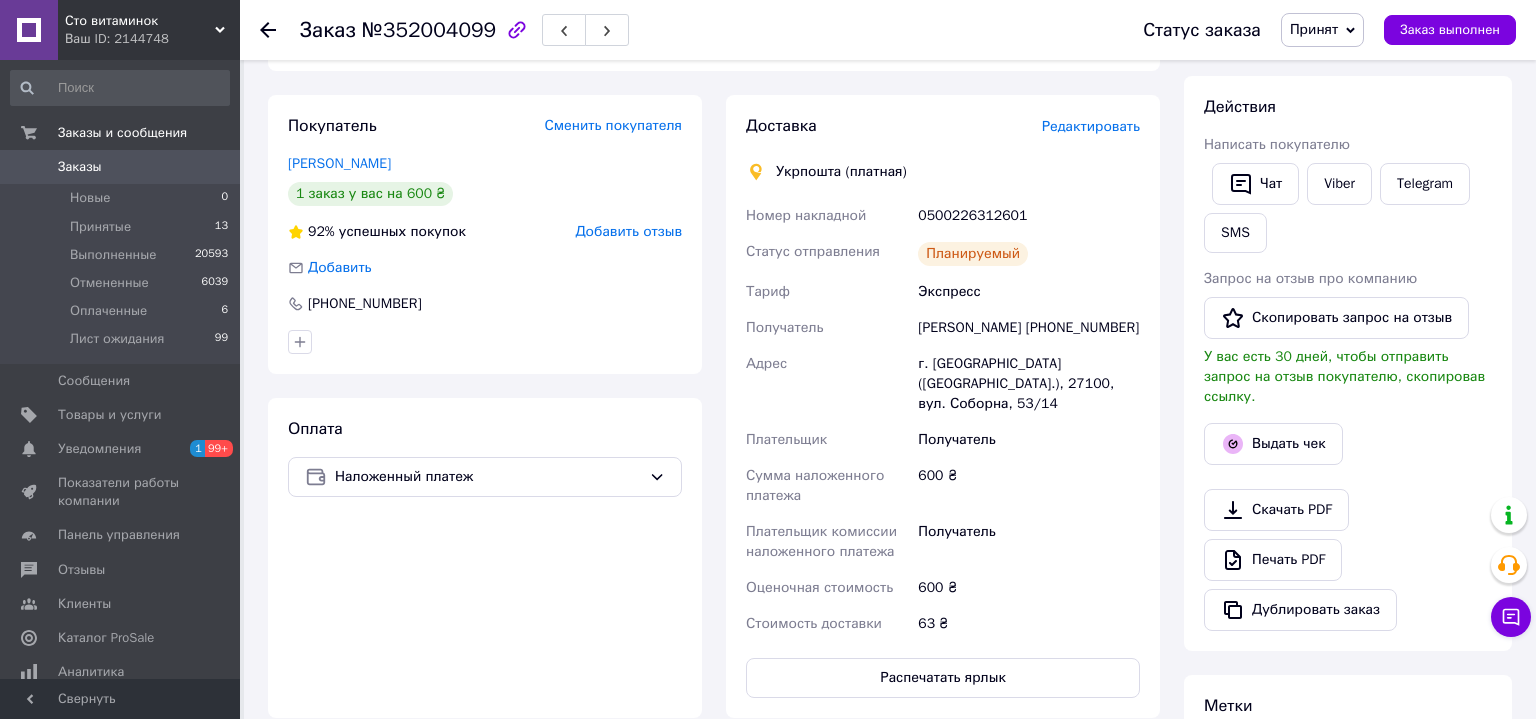 click on "Заказы" at bounding box center (80, 167) 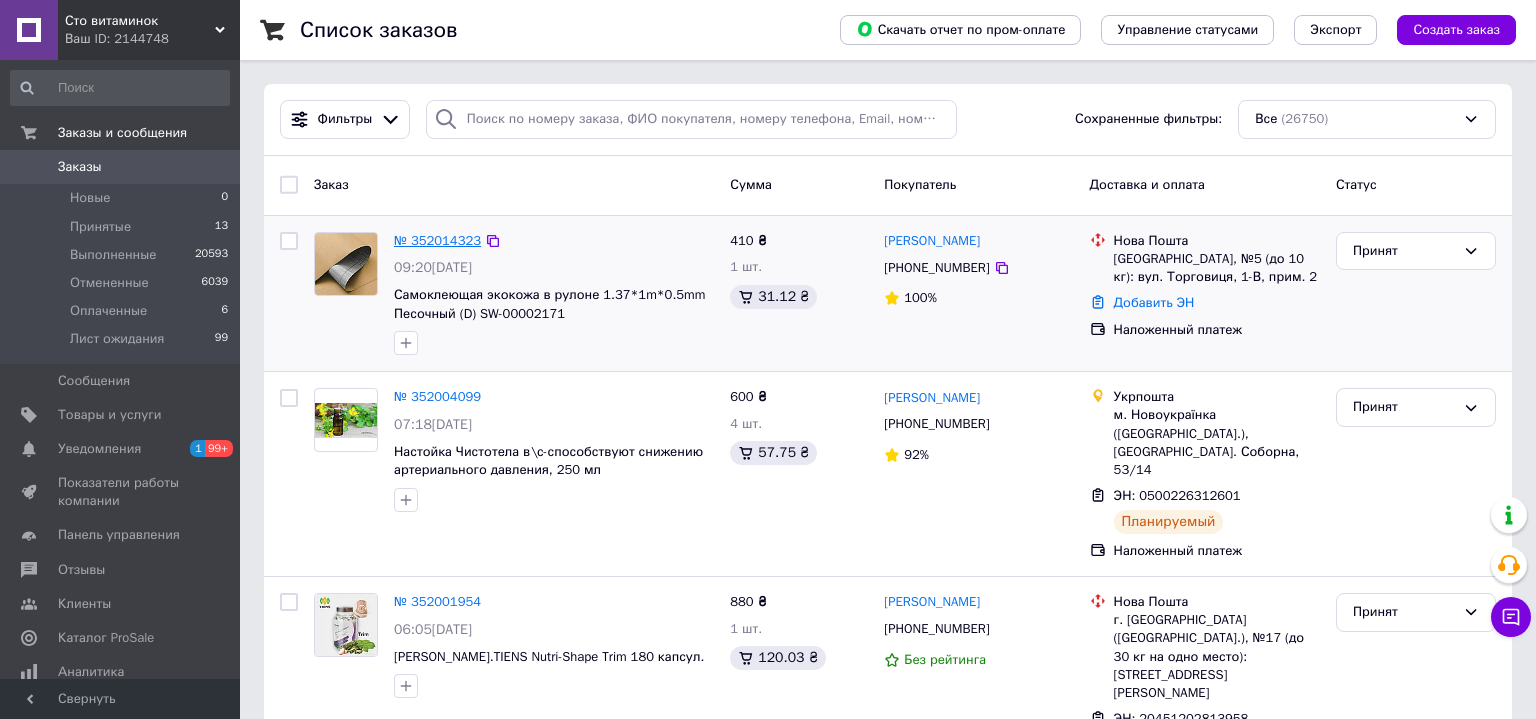click on "№ 352014323" at bounding box center [437, 240] 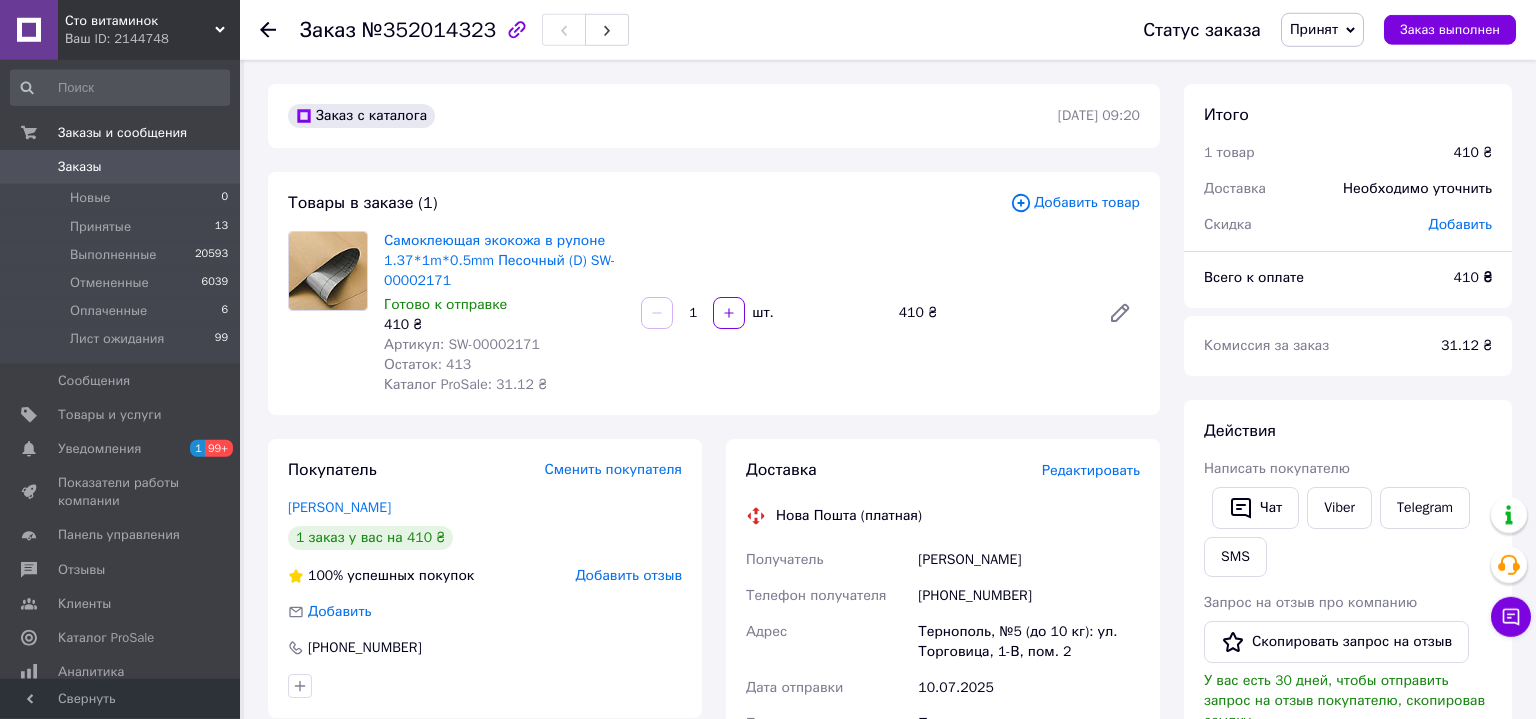 scroll, scrollTop: 0, scrollLeft: 0, axis: both 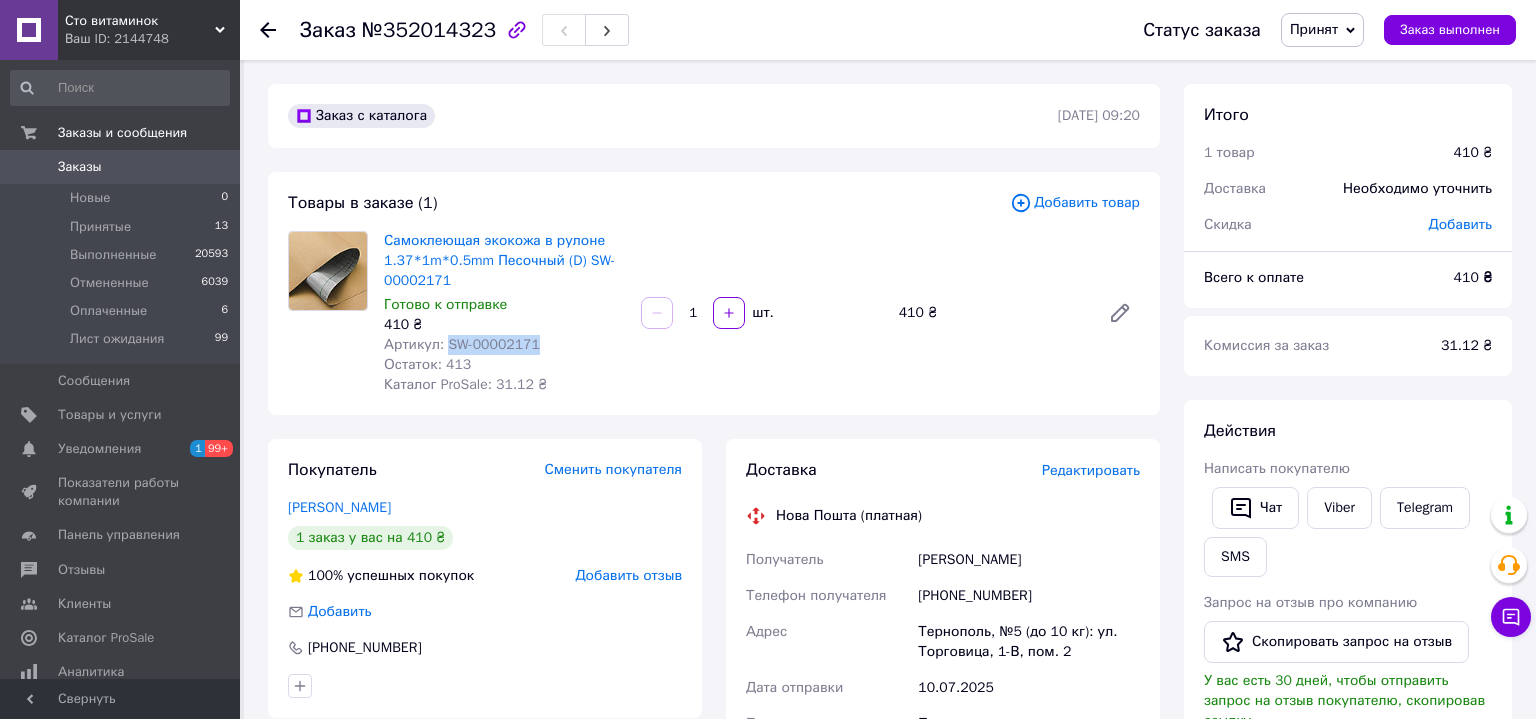 drag, startPoint x: 442, startPoint y: 344, endPoint x: 541, endPoint y: 344, distance: 99 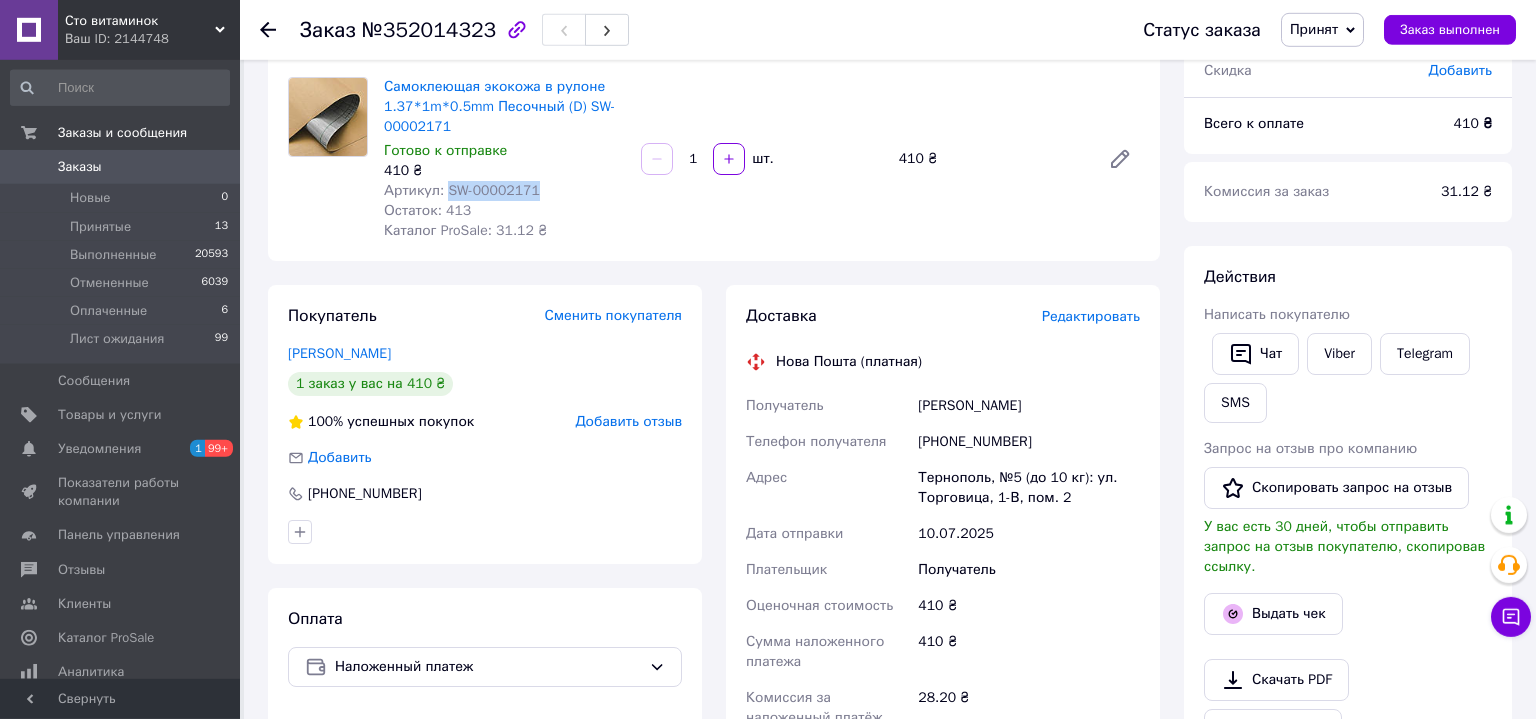 scroll, scrollTop: 216, scrollLeft: 0, axis: vertical 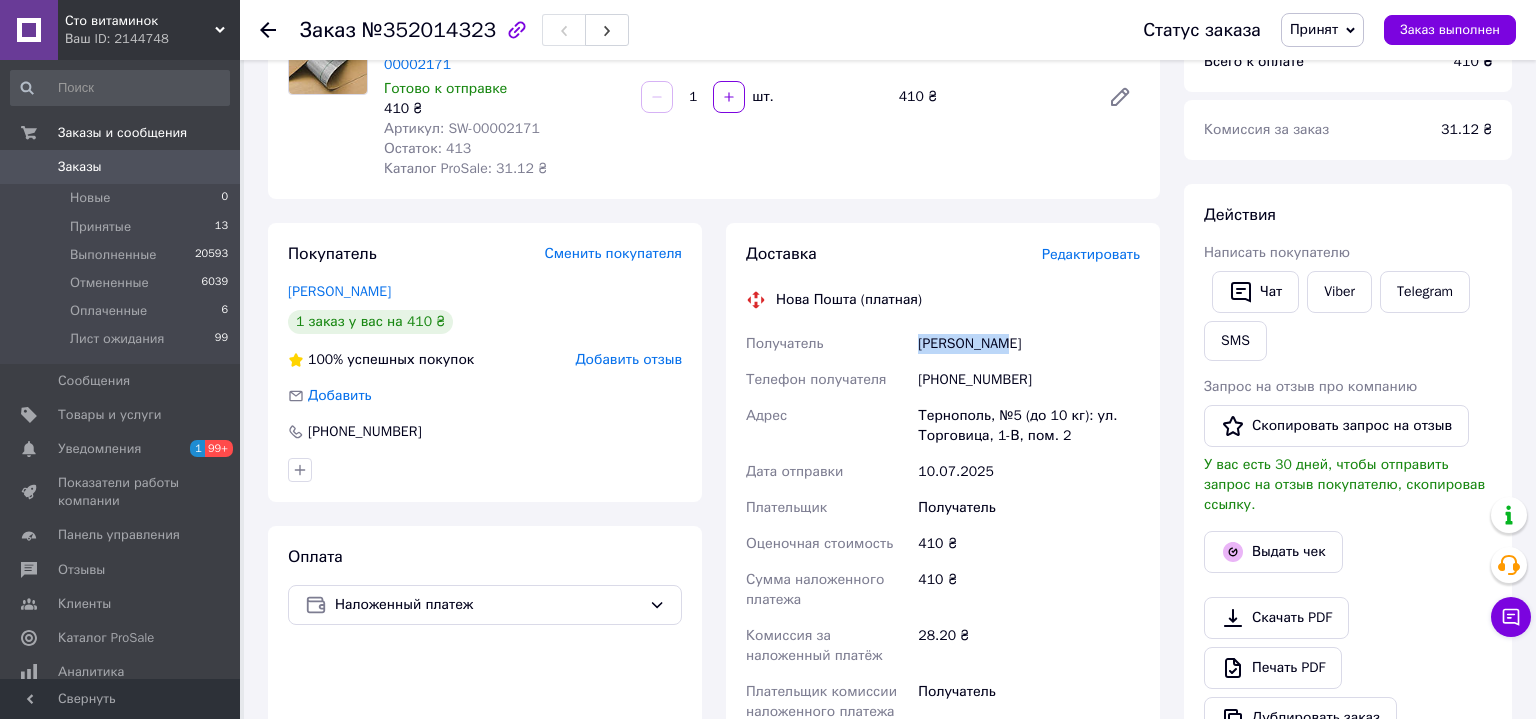 drag, startPoint x: 920, startPoint y: 346, endPoint x: 1030, endPoint y: 354, distance: 110.29053 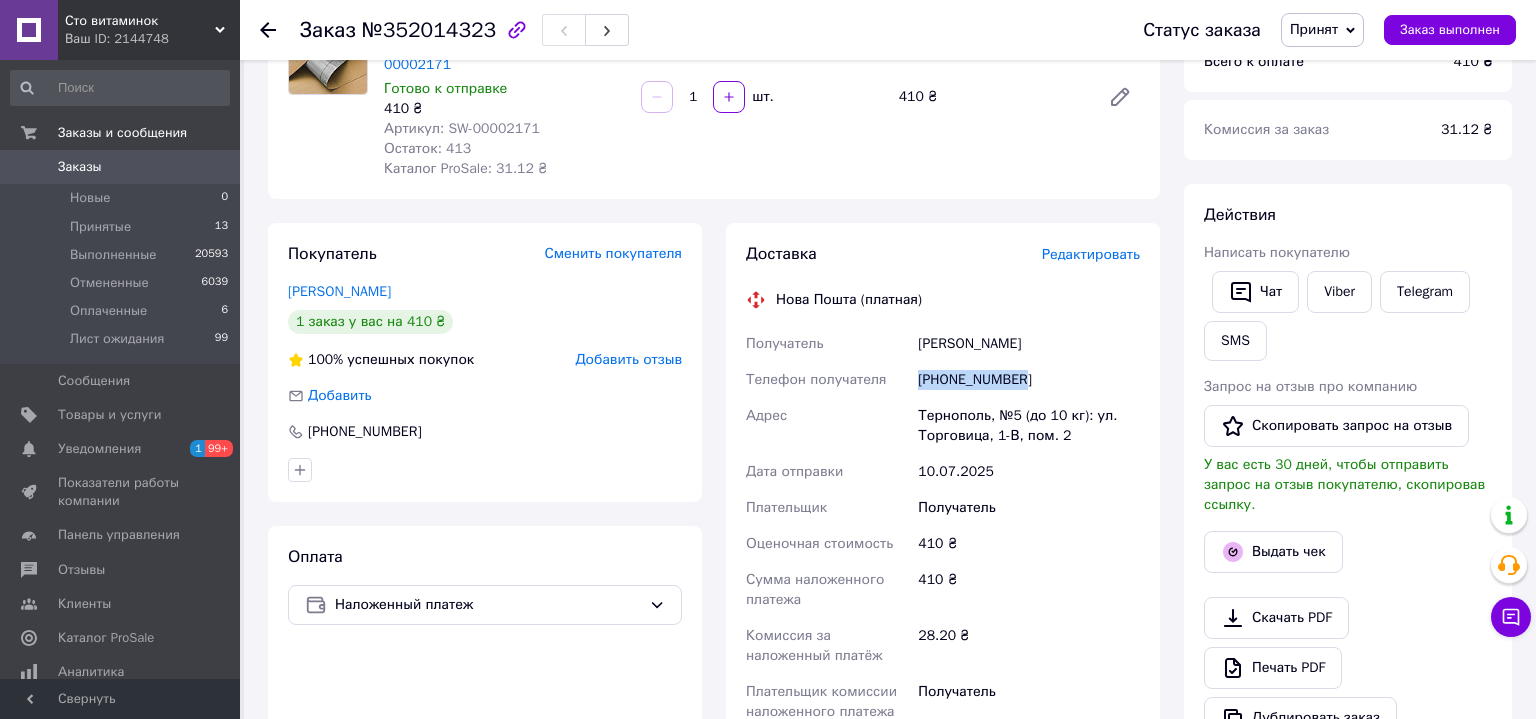 drag, startPoint x: 919, startPoint y: 382, endPoint x: 1044, endPoint y: 387, distance: 125.09996 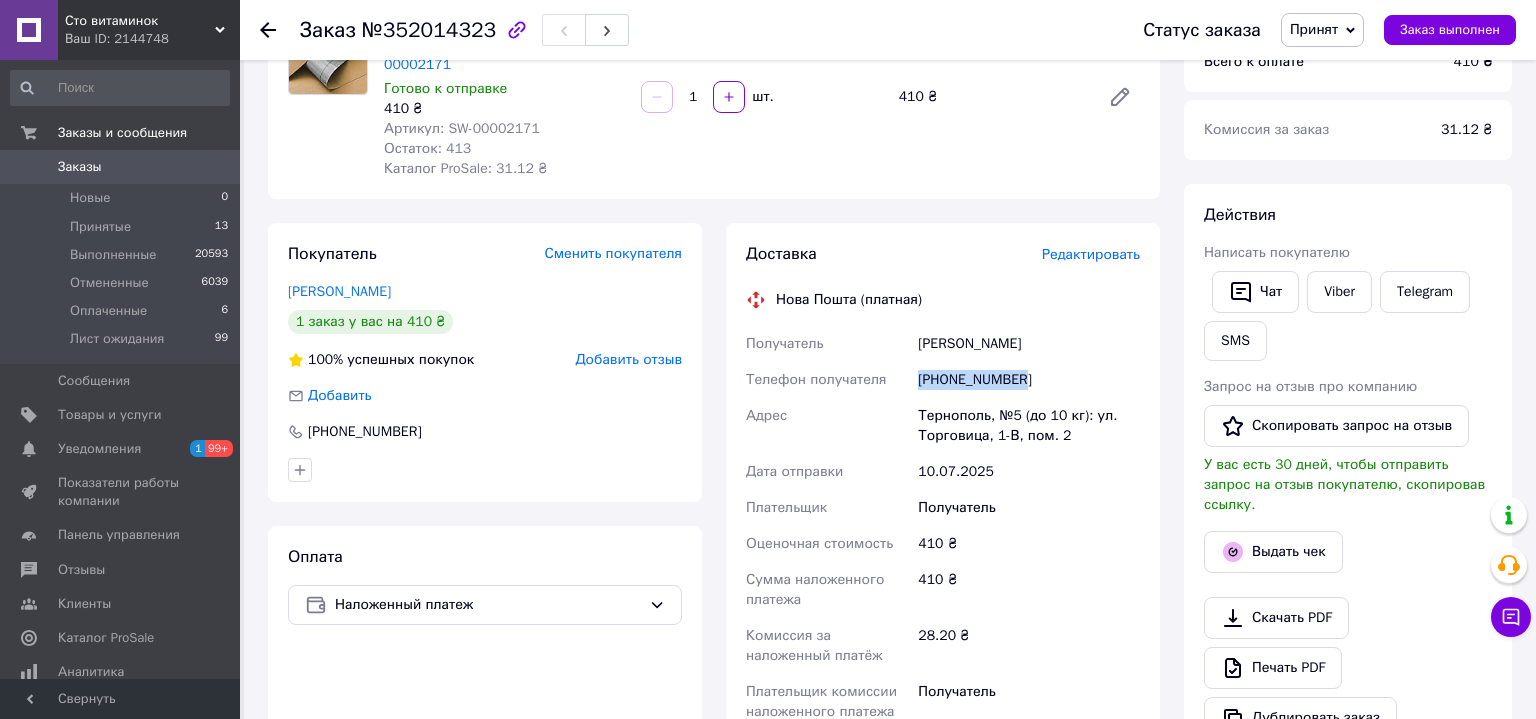 copy on "[PHONE_NUMBER]" 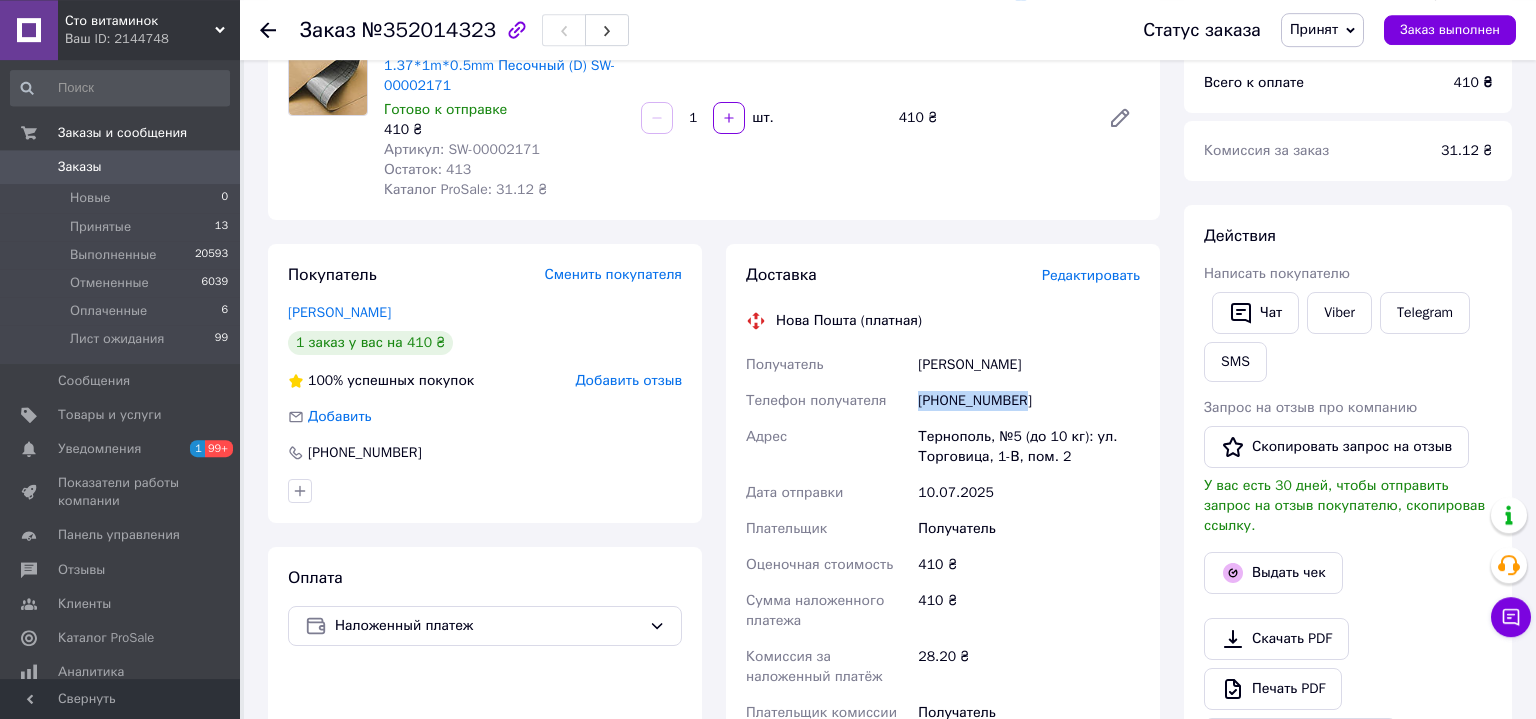 scroll, scrollTop: 0, scrollLeft: 0, axis: both 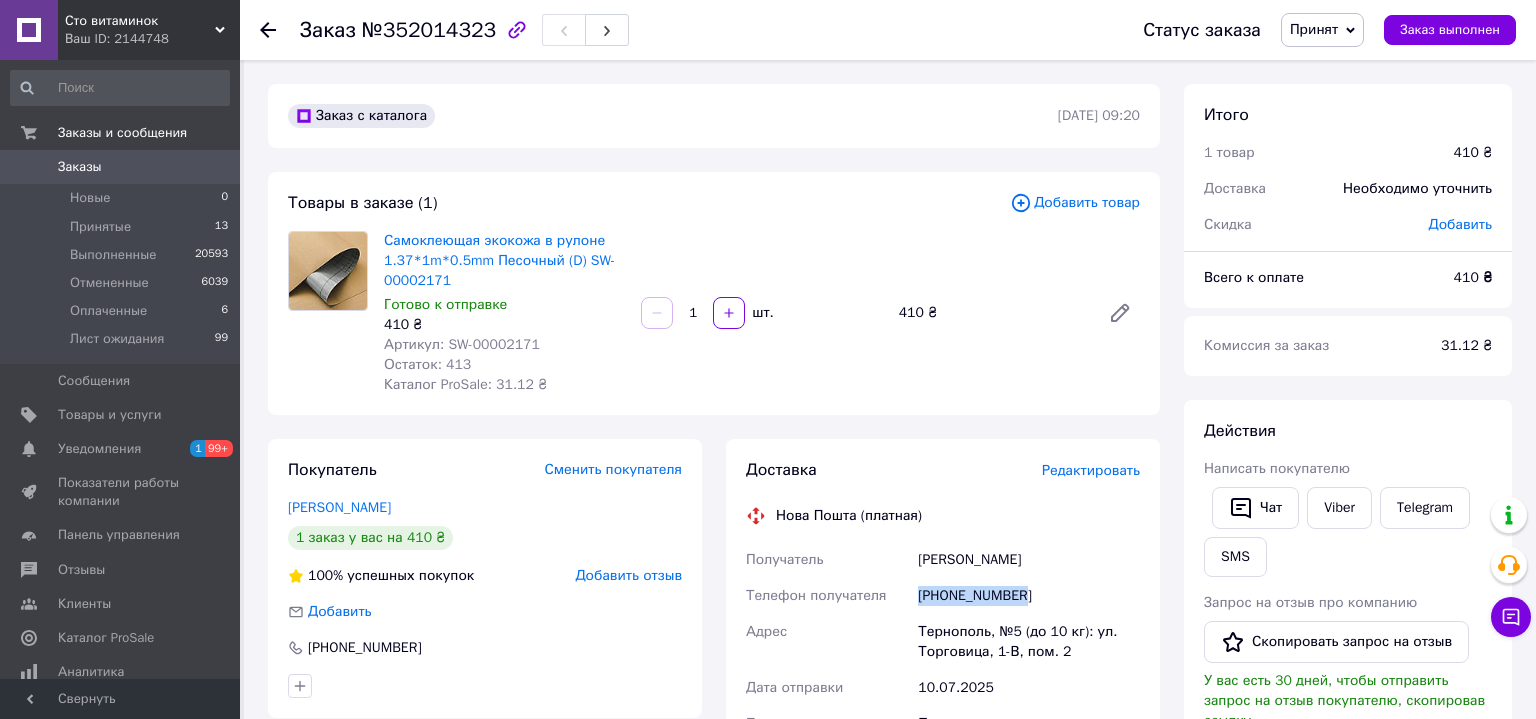 click on "Заказы" at bounding box center [80, 167] 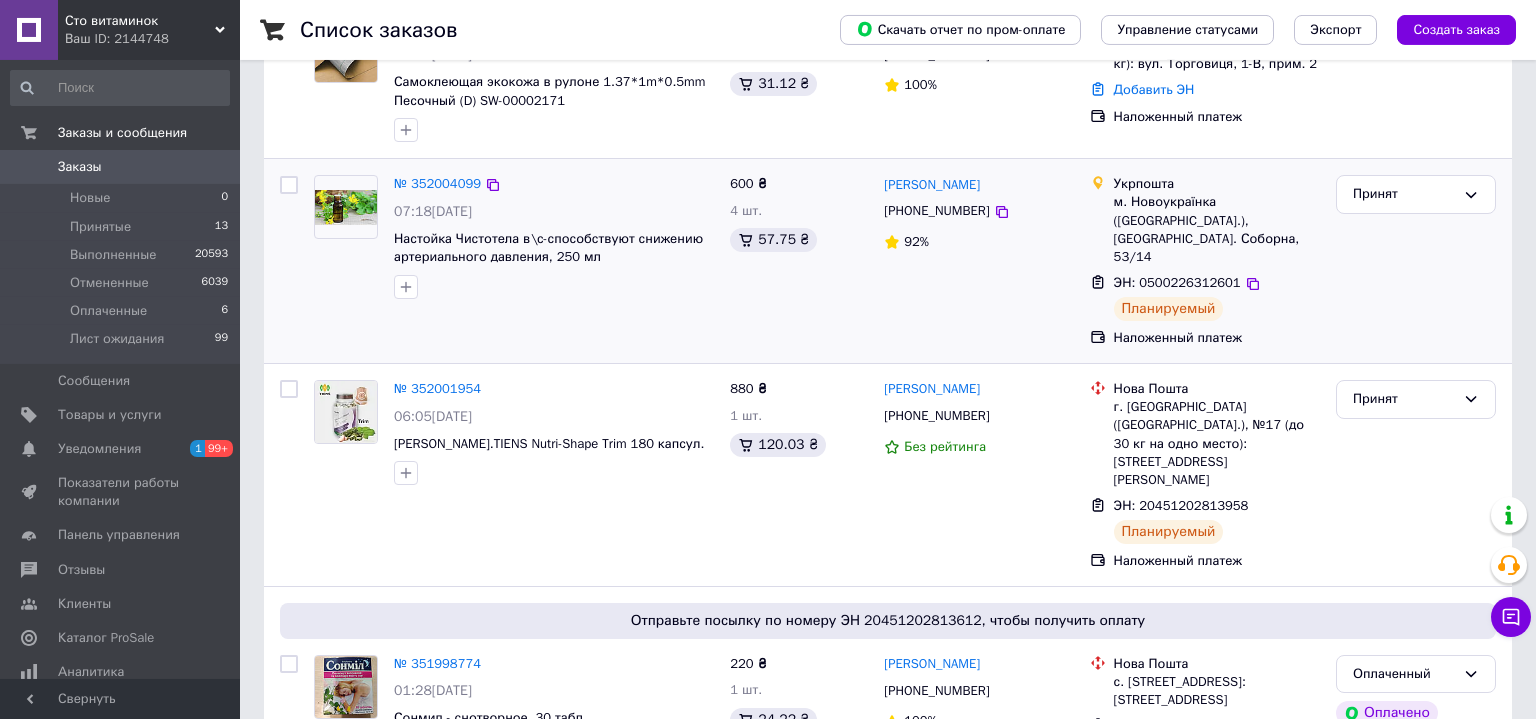 scroll, scrollTop: 216, scrollLeft: 0, axis: vertical 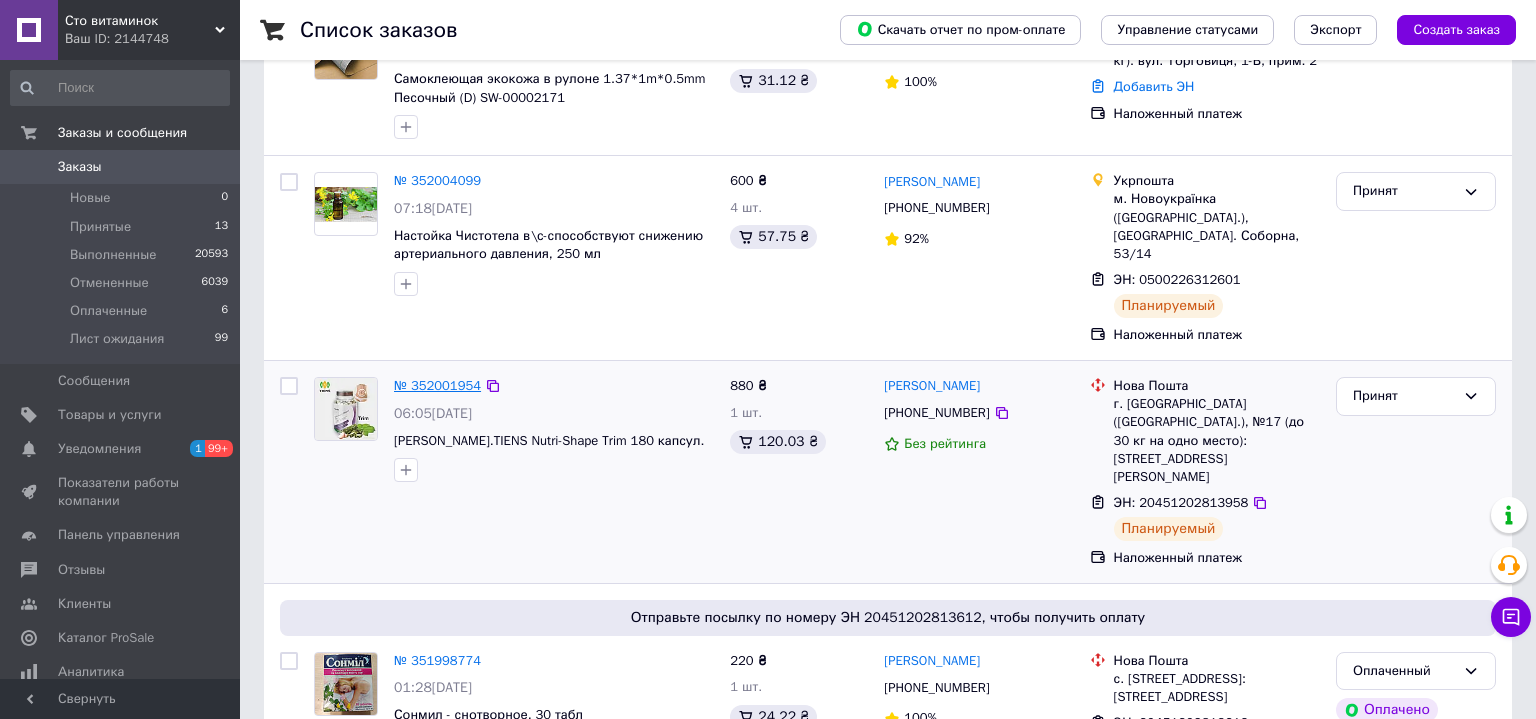 click on "№ 352001954" at bounding box center (437, 385) 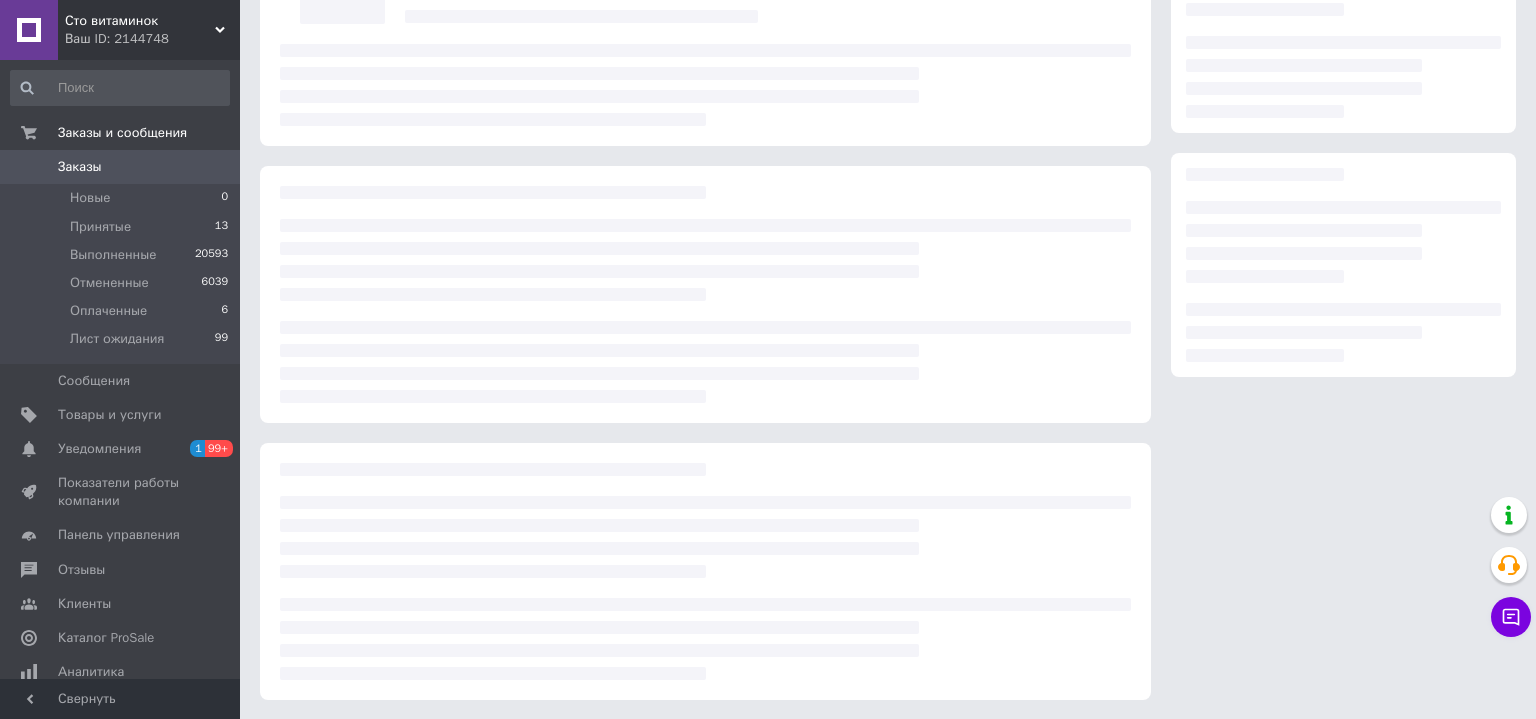 scroll, scrollTop: 153, scrollLeft: 0, axis: vertical 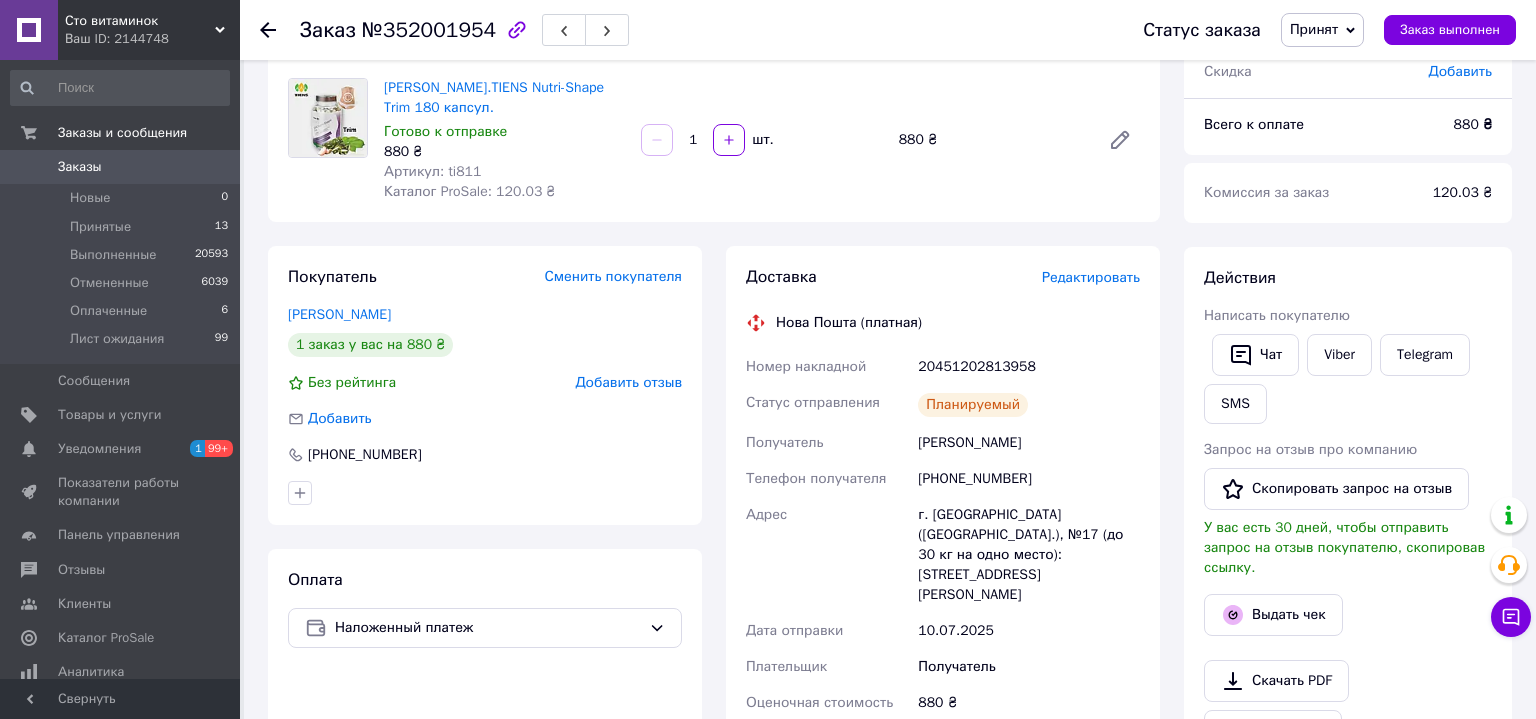 click on "20451202813958" at bounding box center (1029, 367) 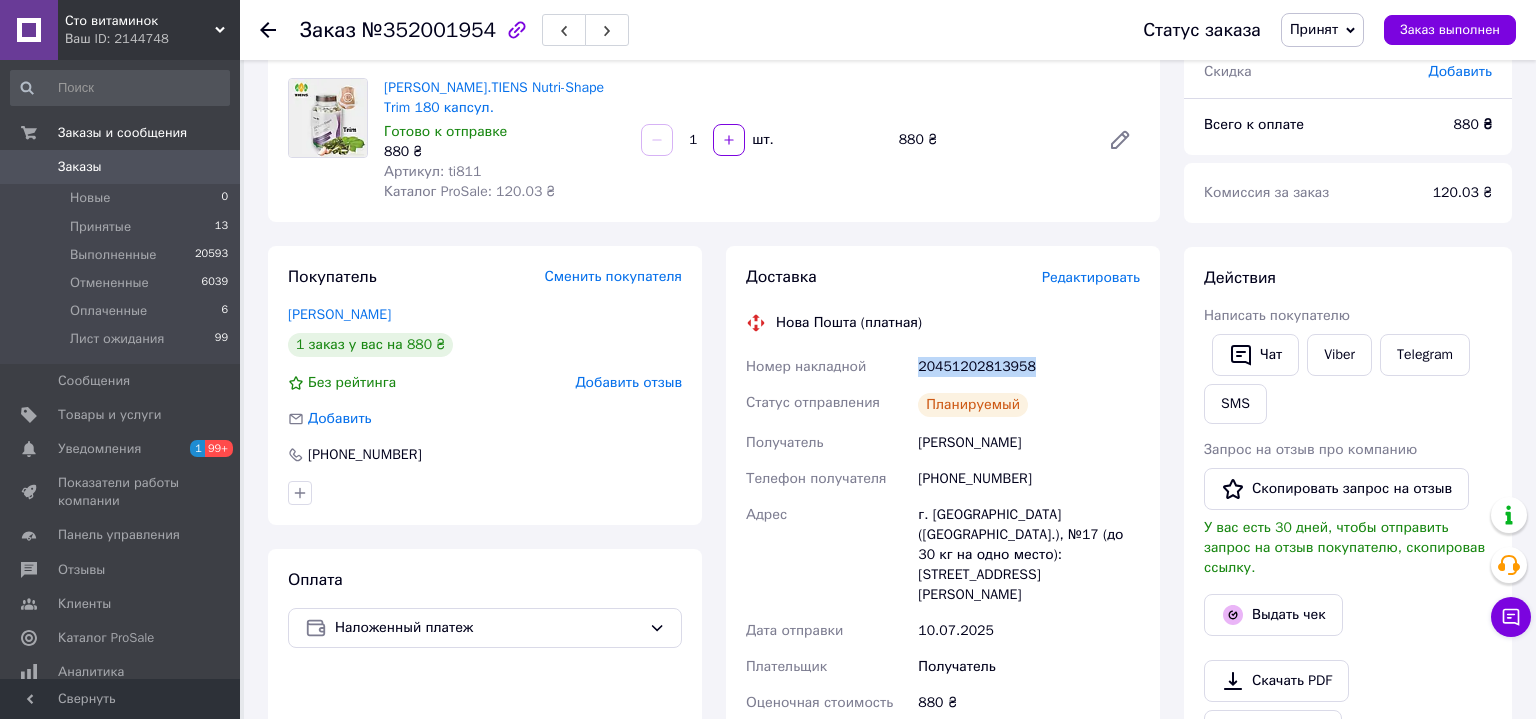 click on "20451202813958" at bounding box center (1029, 367) 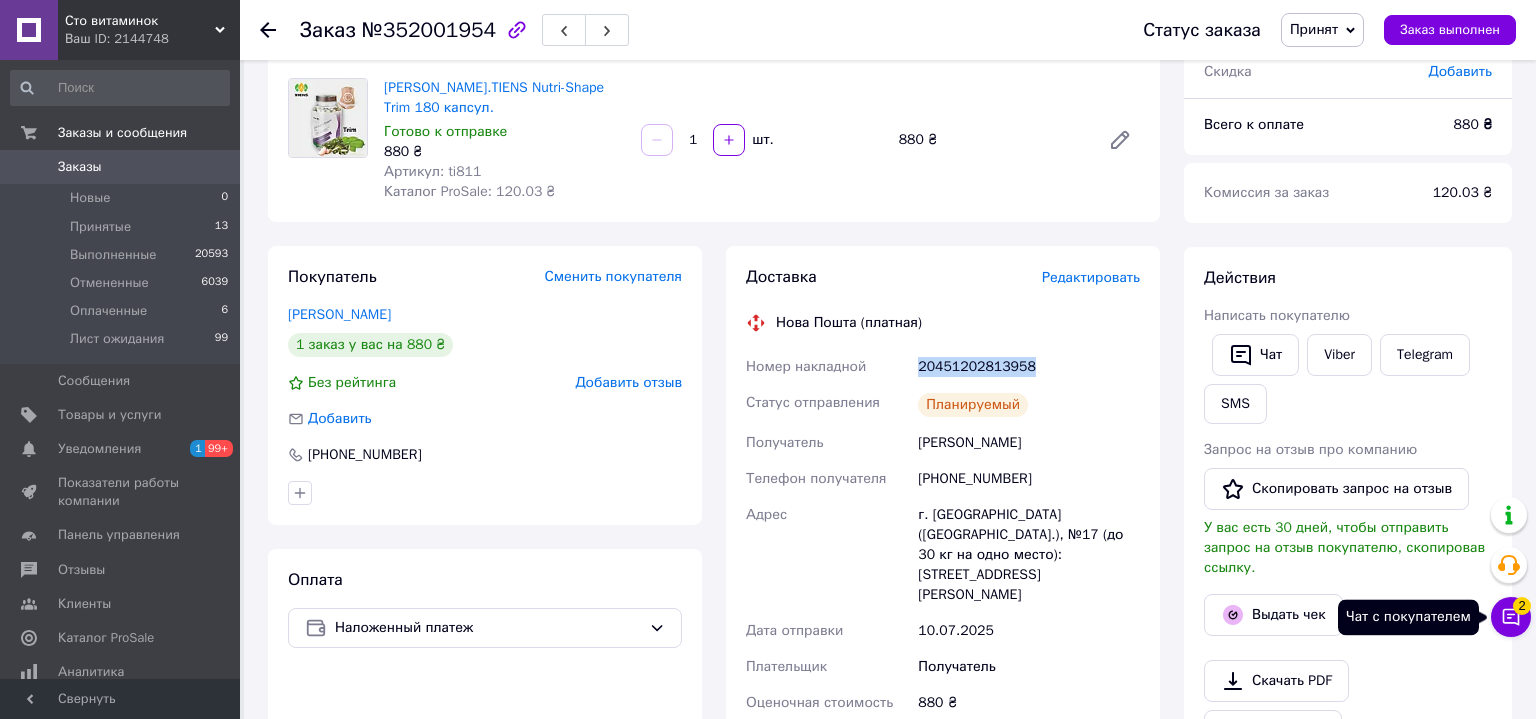 click 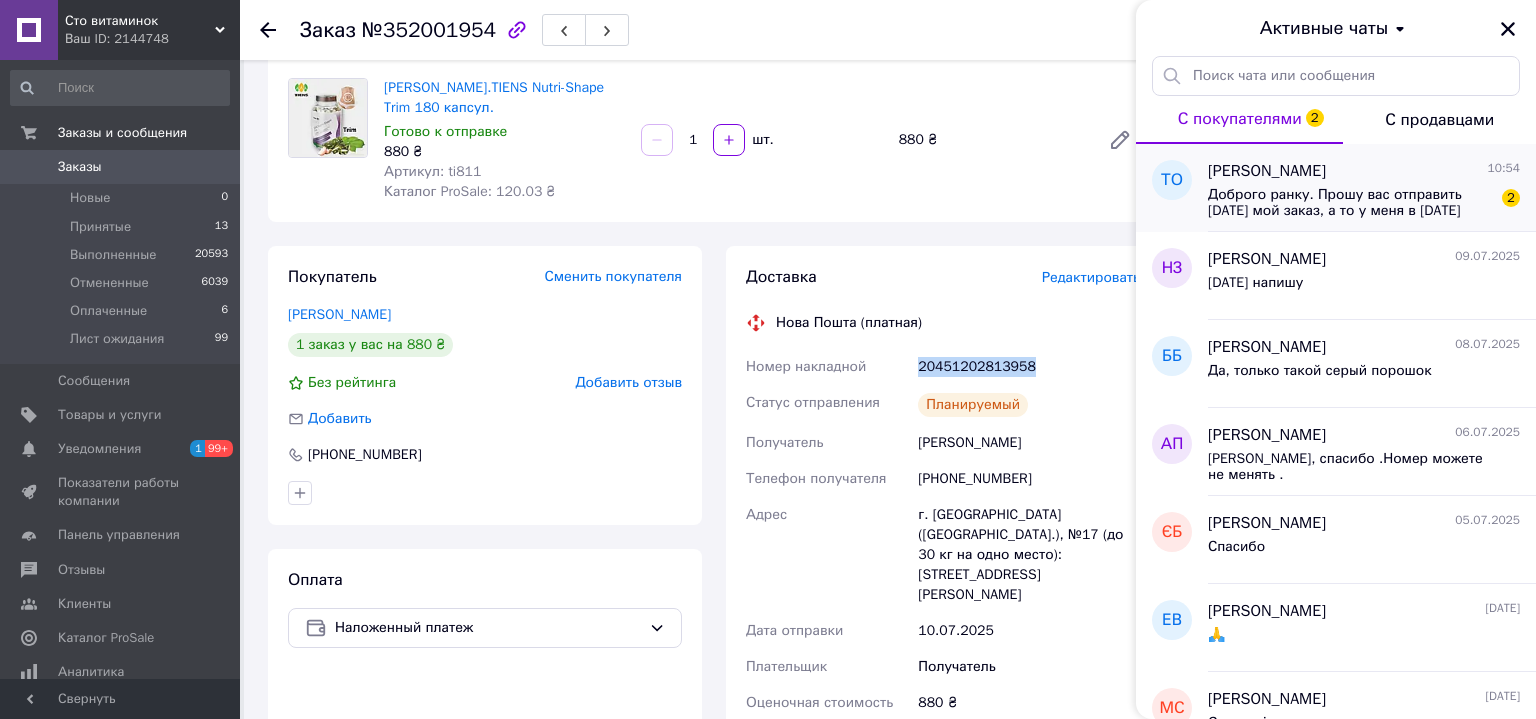 click on "Доброго ранку. Прошу вас отправить [DATE] мой заказ, а то у меня в [DATE] вечером отъезд." at bounding box center (1350, 203) 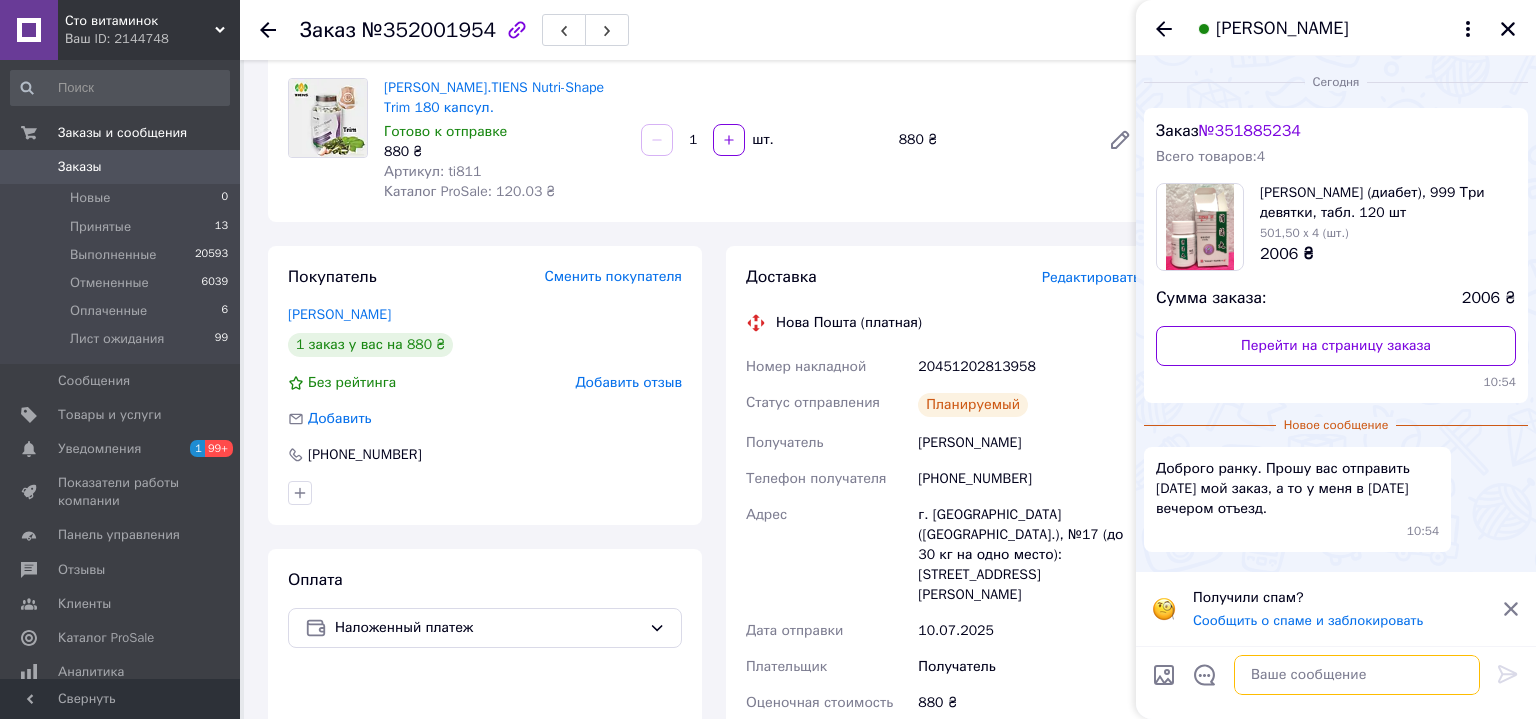 click at bounding box center (1357, 675) 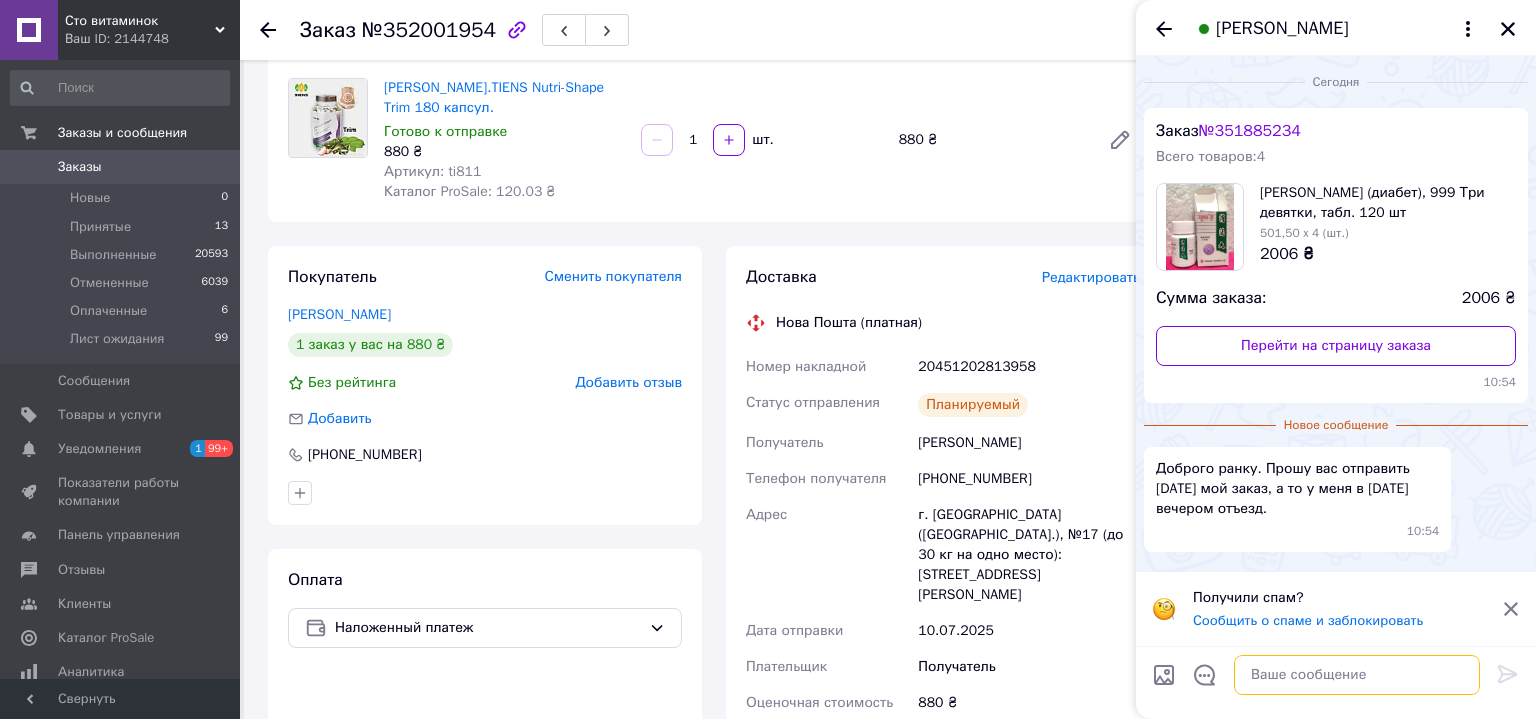 click at bounding box center [1357, 675] 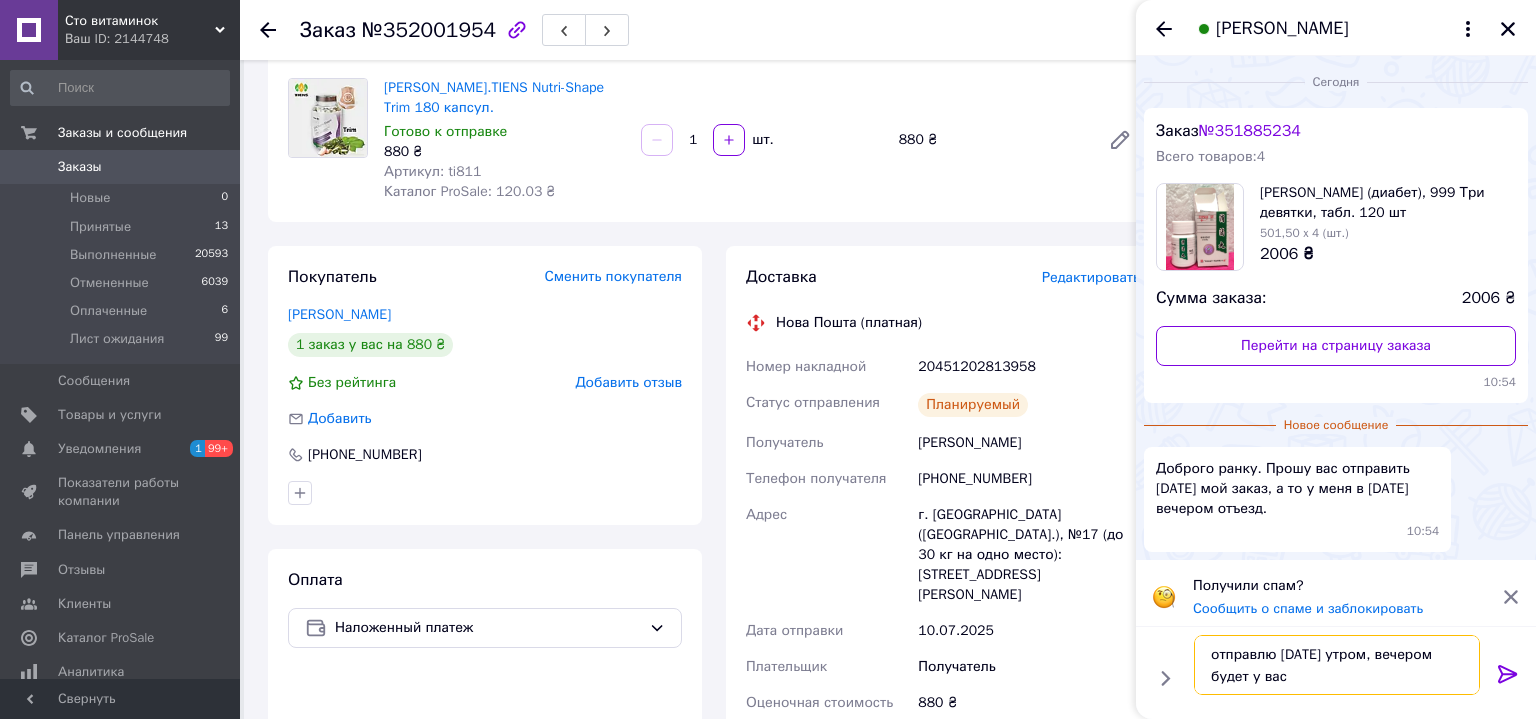 type on "отправлю [DATE] утром, вечером будет у вас" 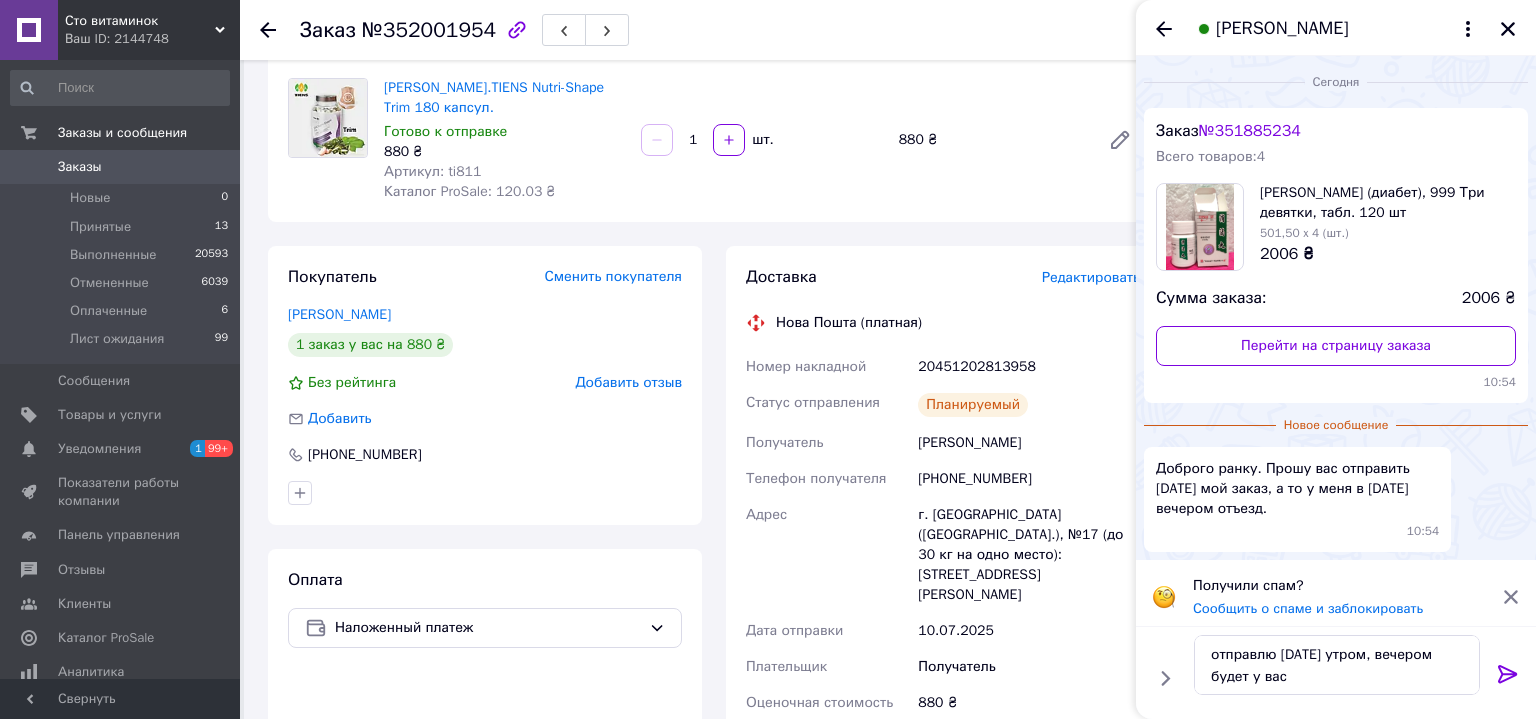 click 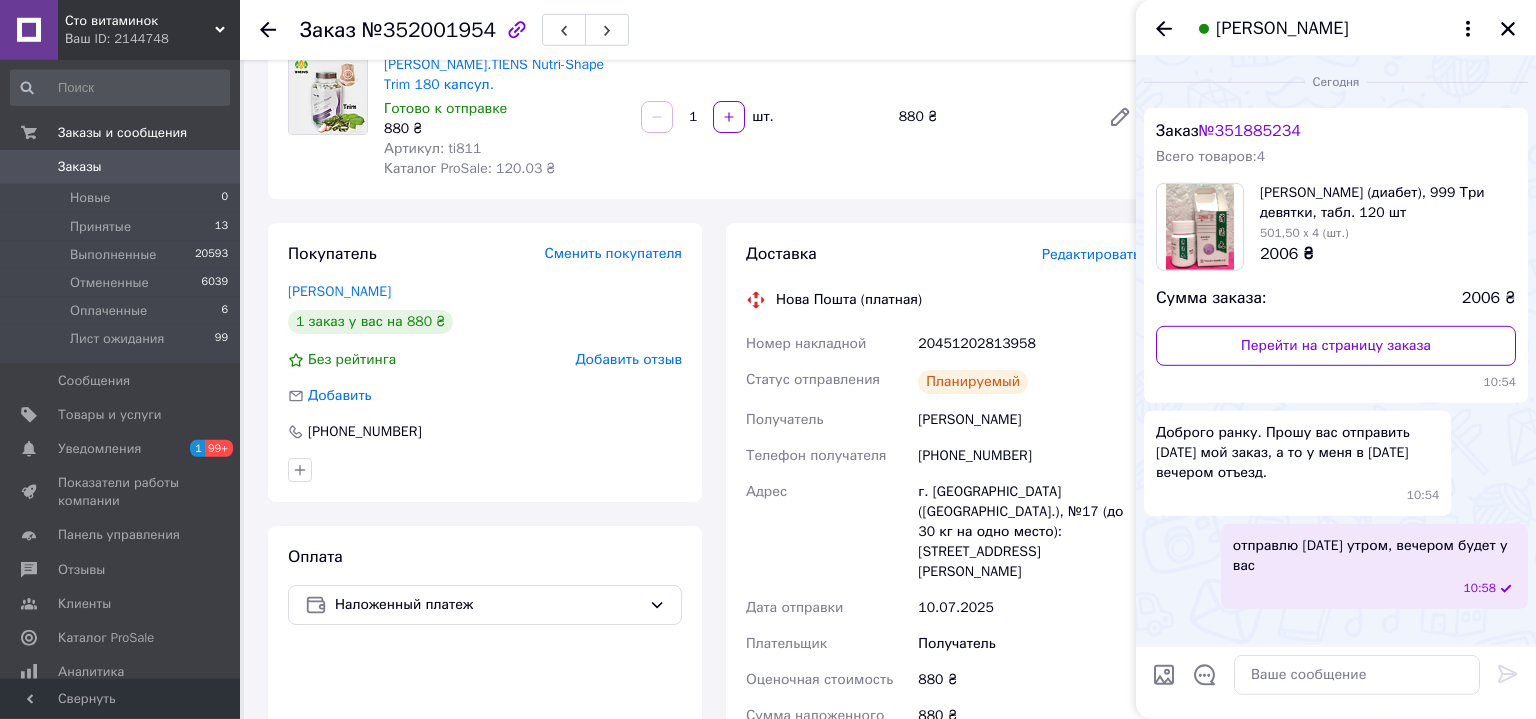 scroll, scrollTop: 216, scrollLeft: 0, axis: vertical 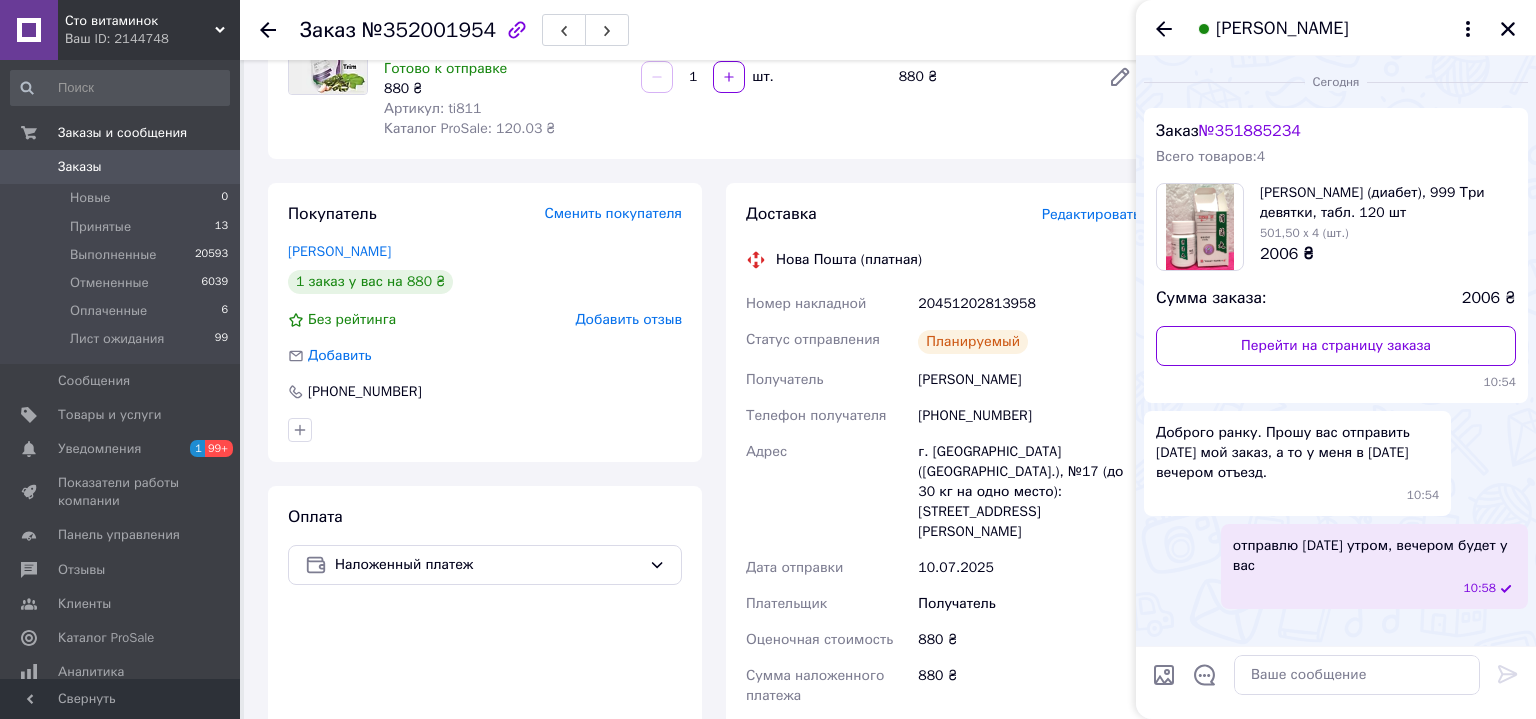 click on "20451202813958" at bounding box center (1029, 304) 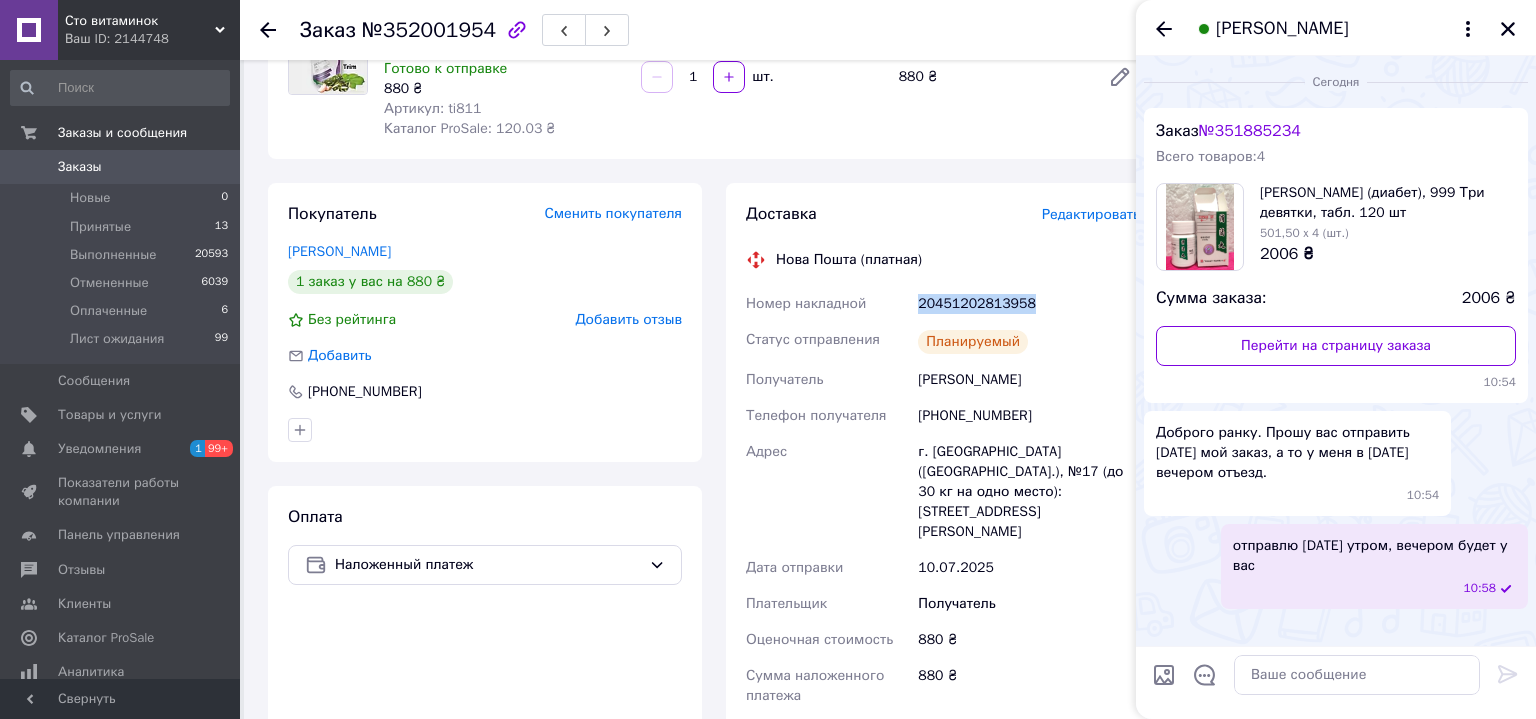 click on "20451202813958" at bounding box center (1029, 304) 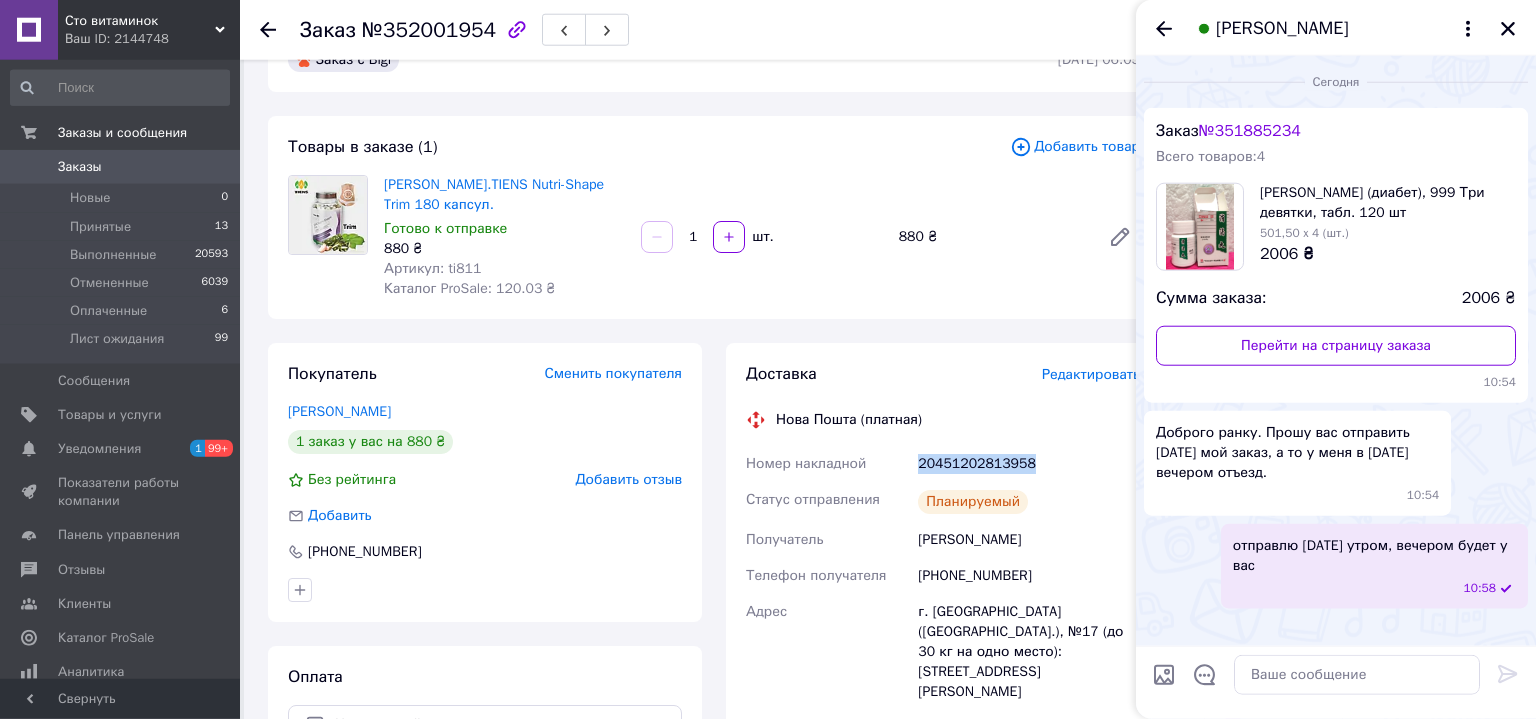 scroll, scrollTop: 216, scrollLeft: 0, axis: vertical 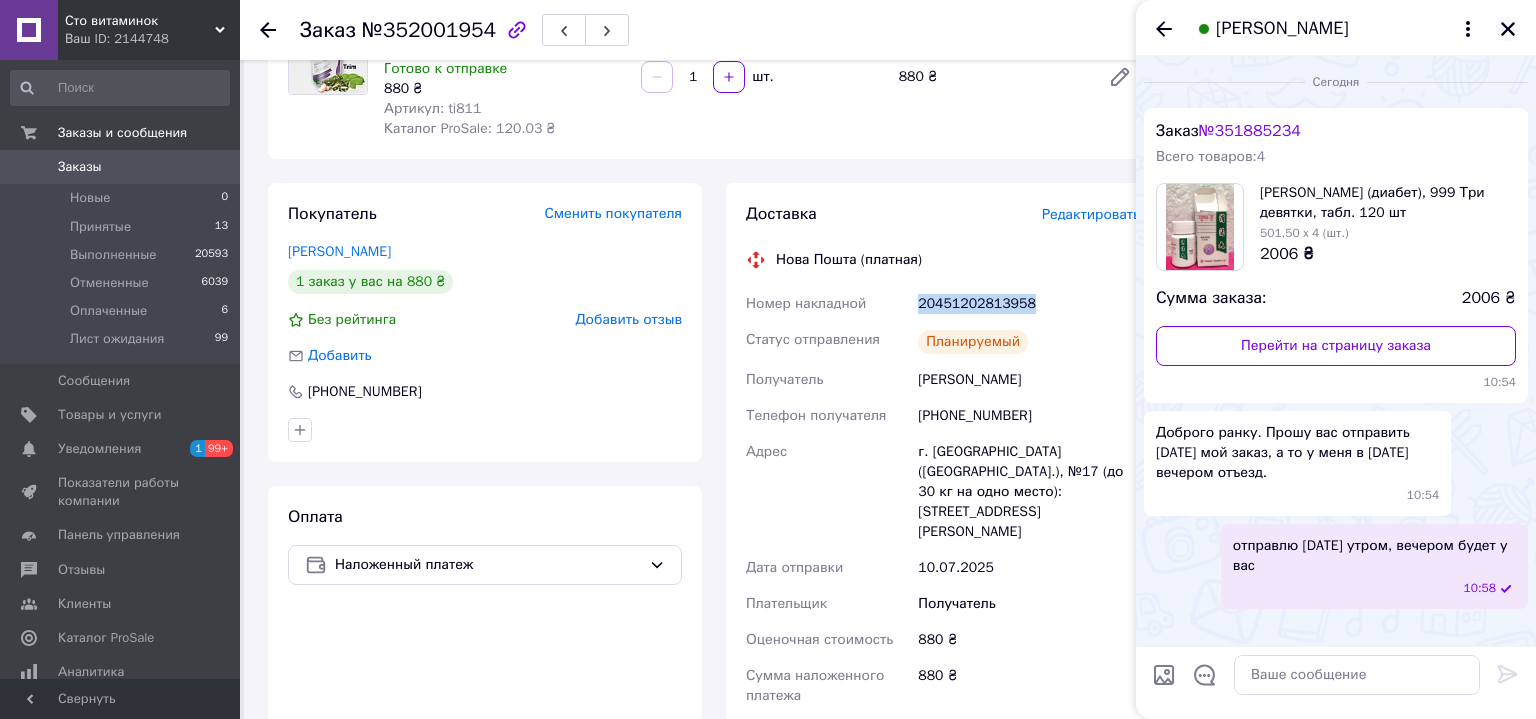 click 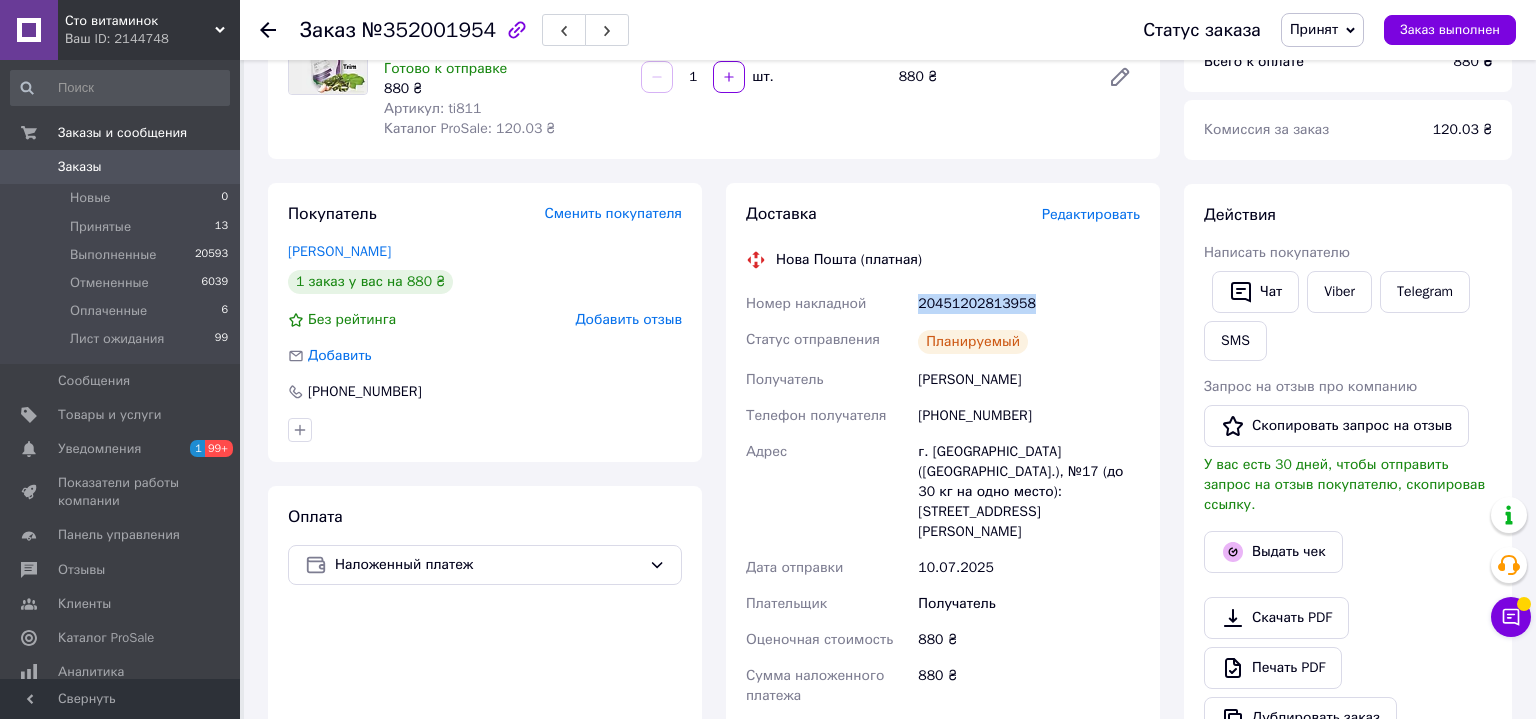 click on "Заказы" at bounding box center [80, 167] 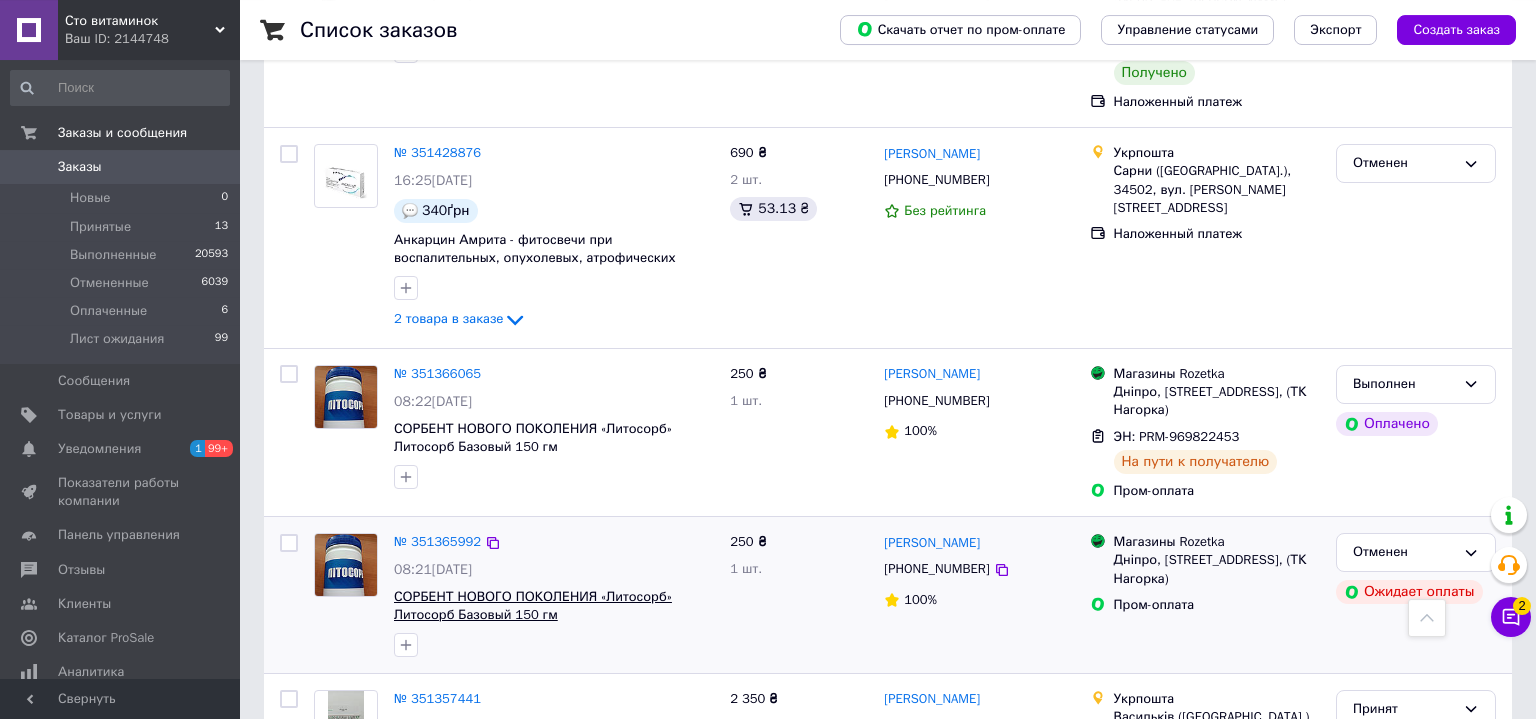 scroll, scrollTop: 5292, scrollLeft: 0, axis: vertical 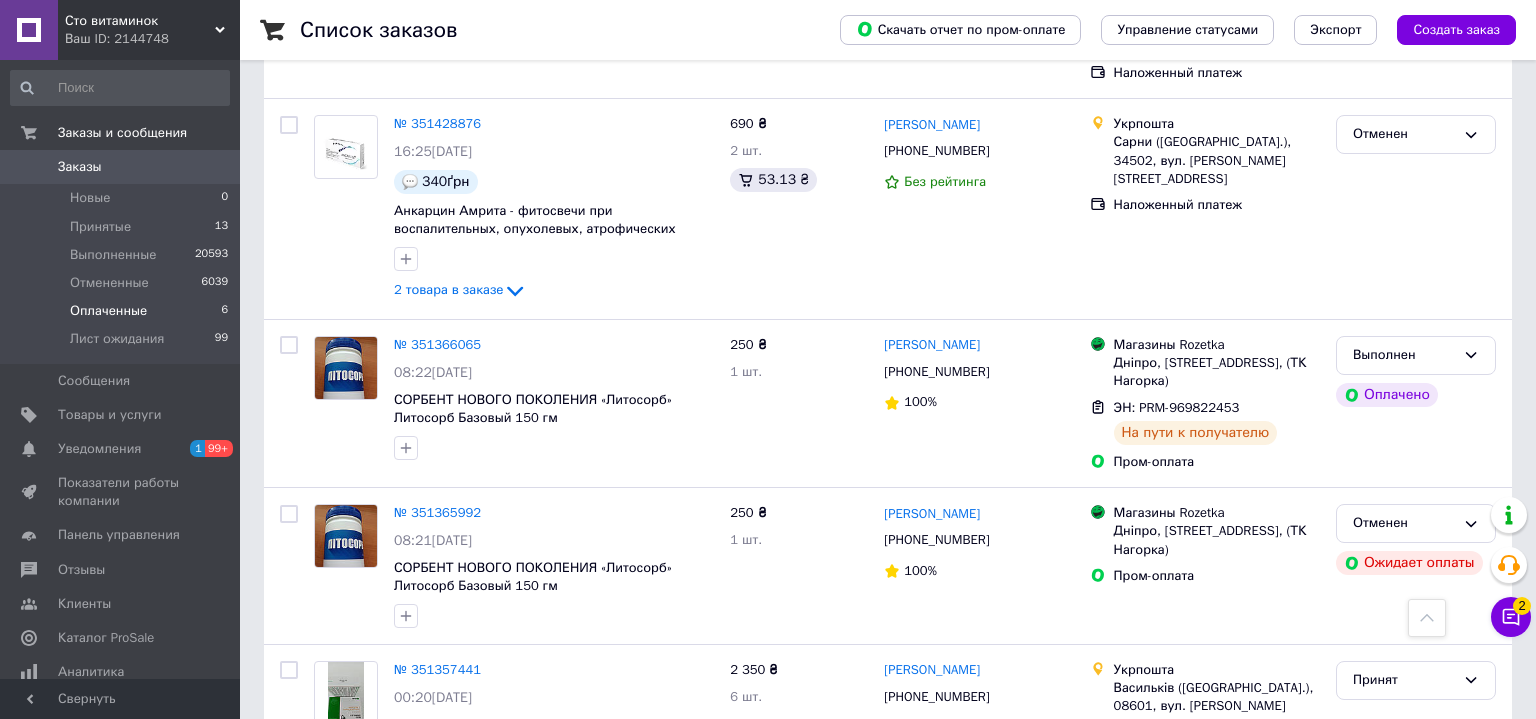 click on "Оплаченные" at bounding box center (108, 311) 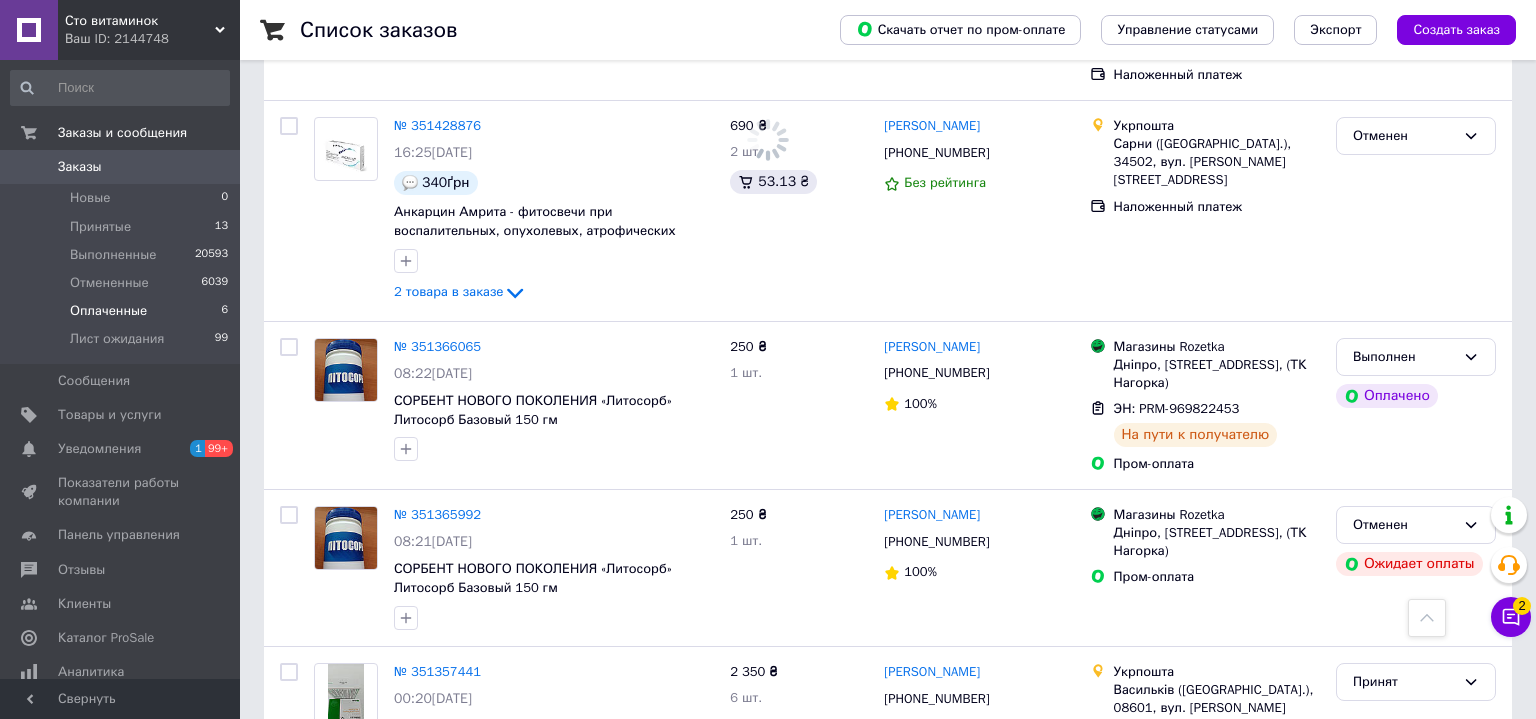 scroll, scrollTop: 0, scrollLeft: 0, axis: both 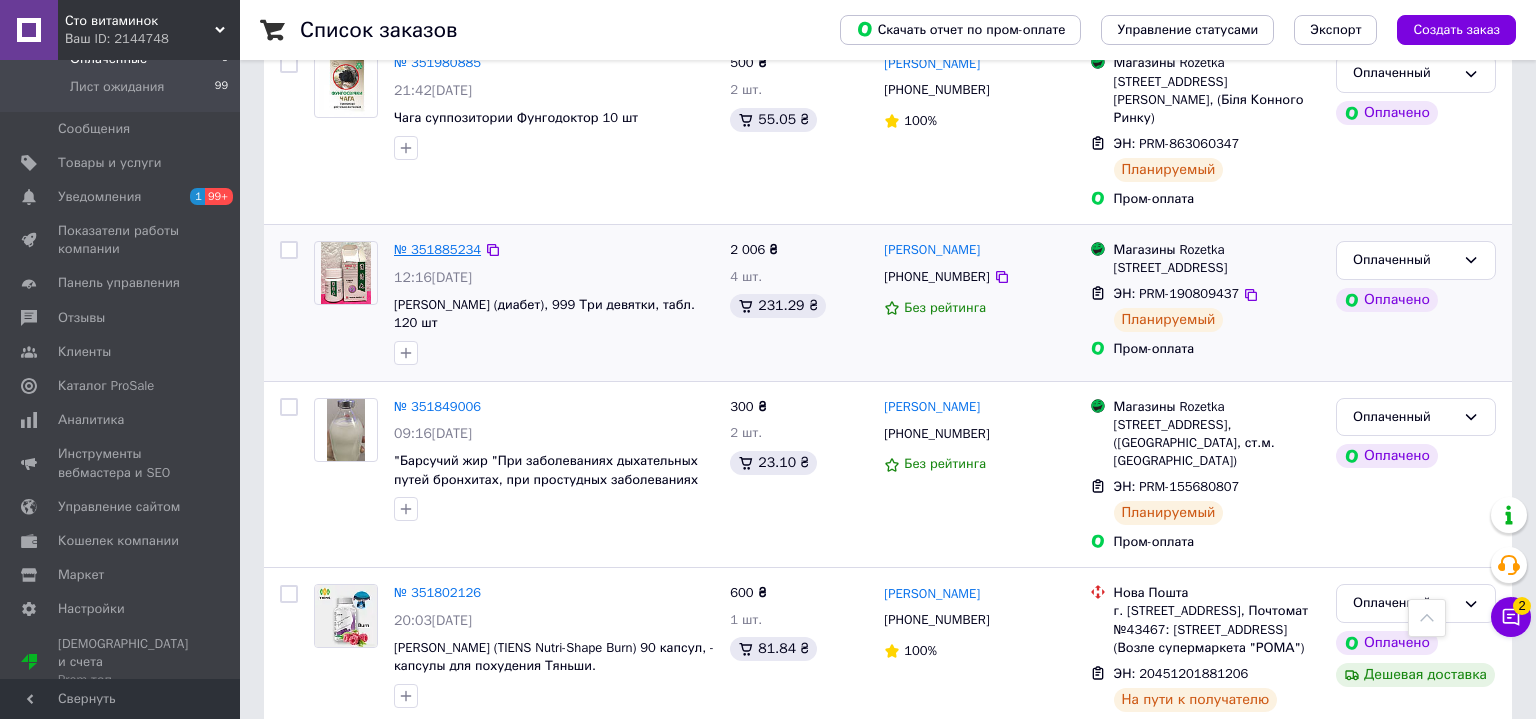 click on "№ 351885234" at bounding box center [437, 249] 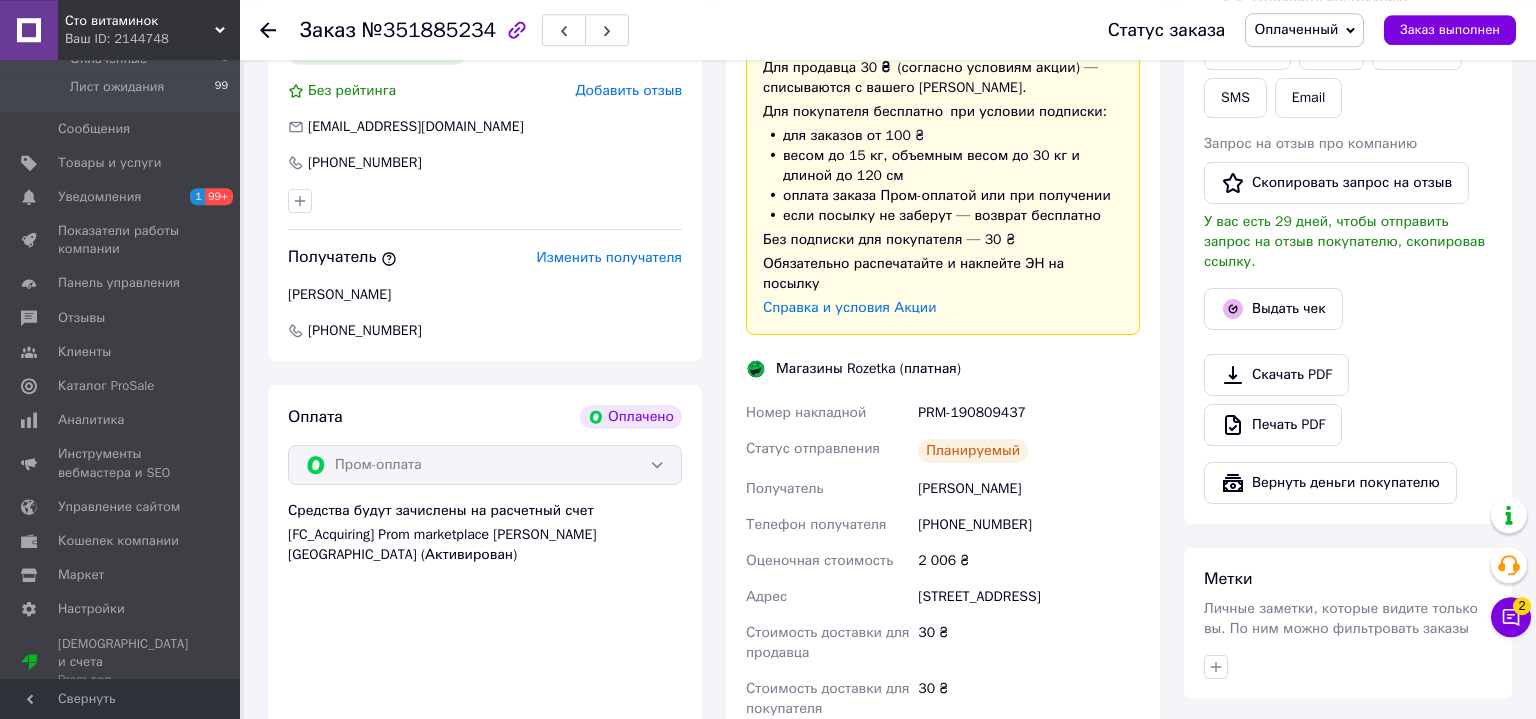 scroll, scrollTop: 541, scrollLeft: 0, axis: vertical 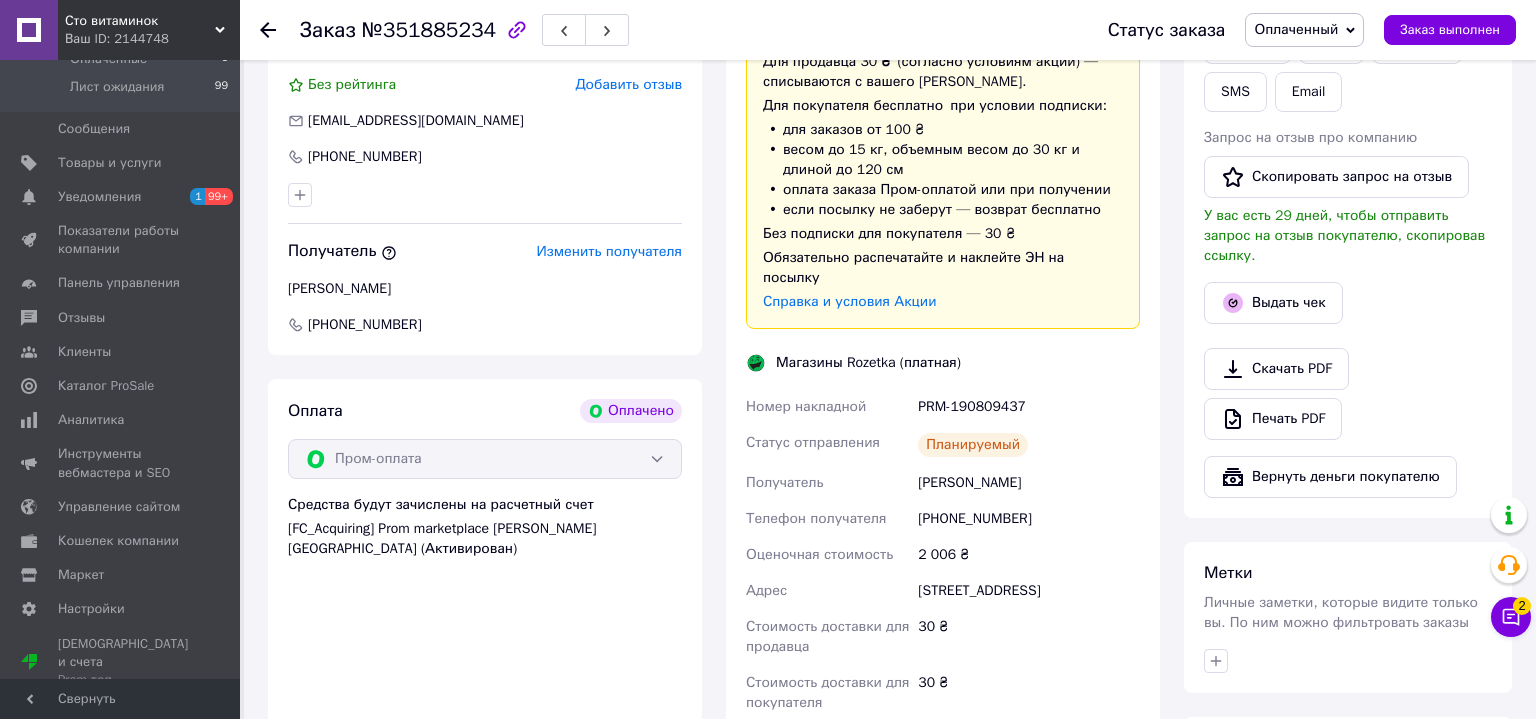 drag, startPoint x: 1067, startPoint y: 572, endPoint x: 1159, endPoint y: 592, distance: 94.14882 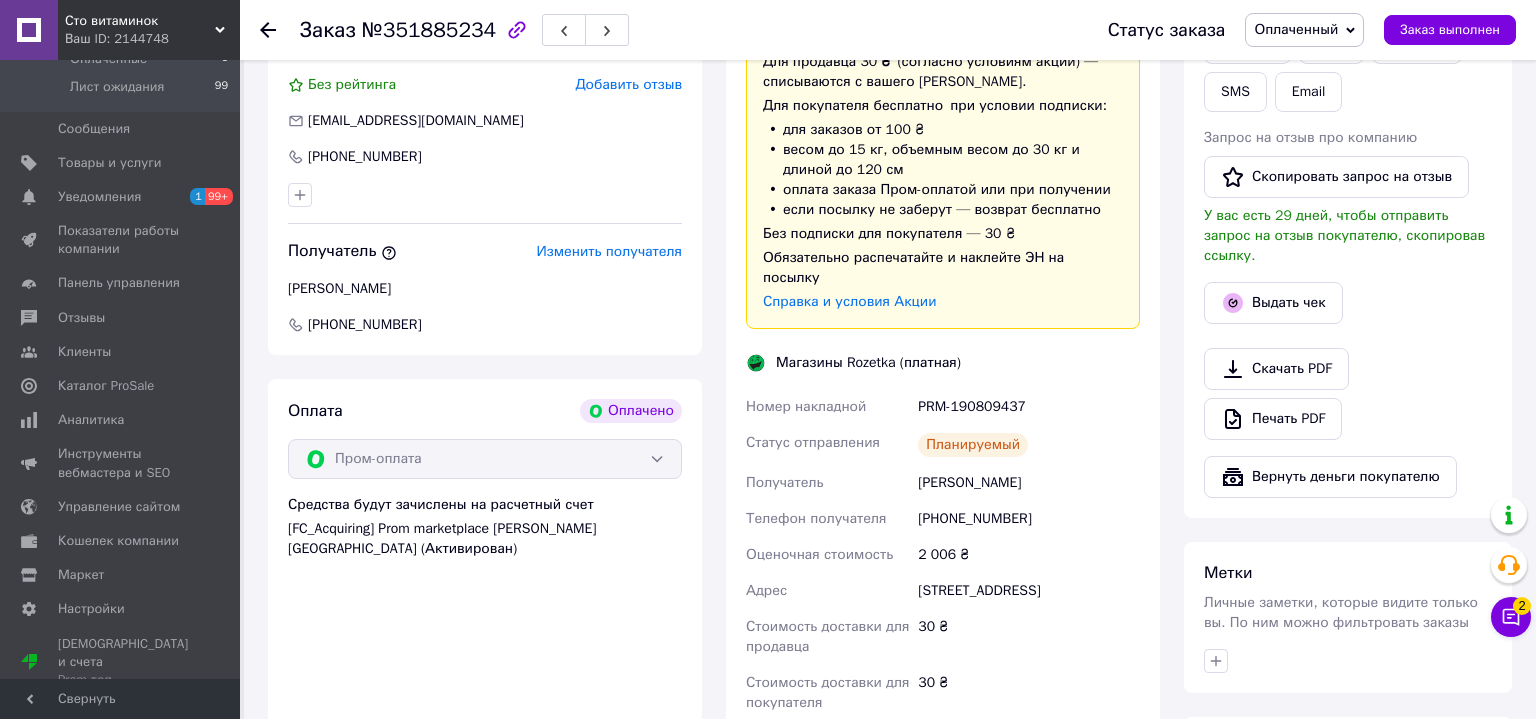 click on "Доставка Редактировать Доставка в магазины Rozetka Для продавца 30 ₴   (согласно условиям акции) — списываются с вашего Баланса. Для покупателя бесплатно   при условии подписки: для заказов от 100 ₴ весом до 15 кг,
объемным весом до 30 кг
и длиной до 120 см оплата заказа Пром-оплатой или при получении если посылку не заберут — возврат бесплатно Без подписки для покупателя — 30 ₴ Обязательно распечатайте и наклейте ЭН на посылку Справка и условия Акции Магазины Rozetka (платная) Номер накладной PRM-190809437 Статус отправления Планируемый 2 006 ₴" at bounding box center (943, 372) 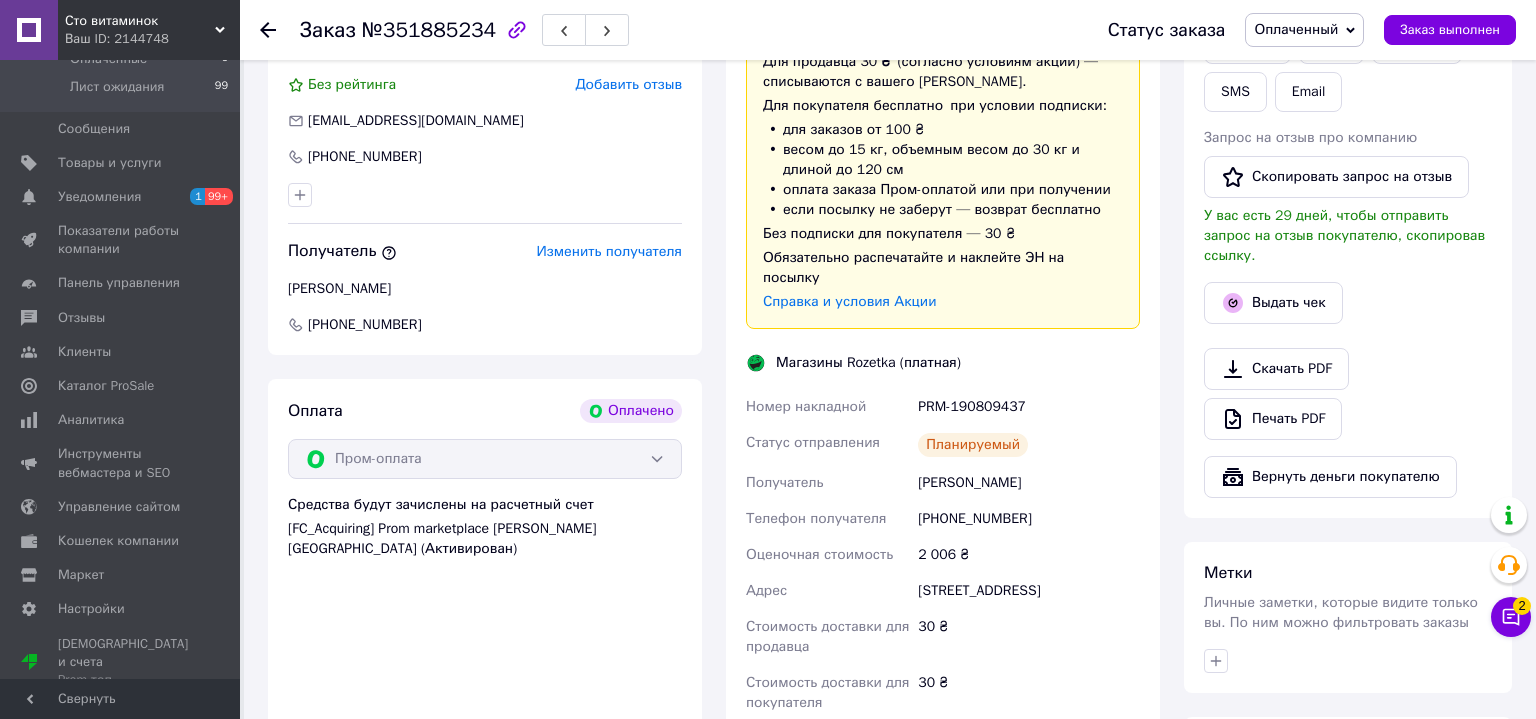 copy on "[STREET_ADDRESS]" 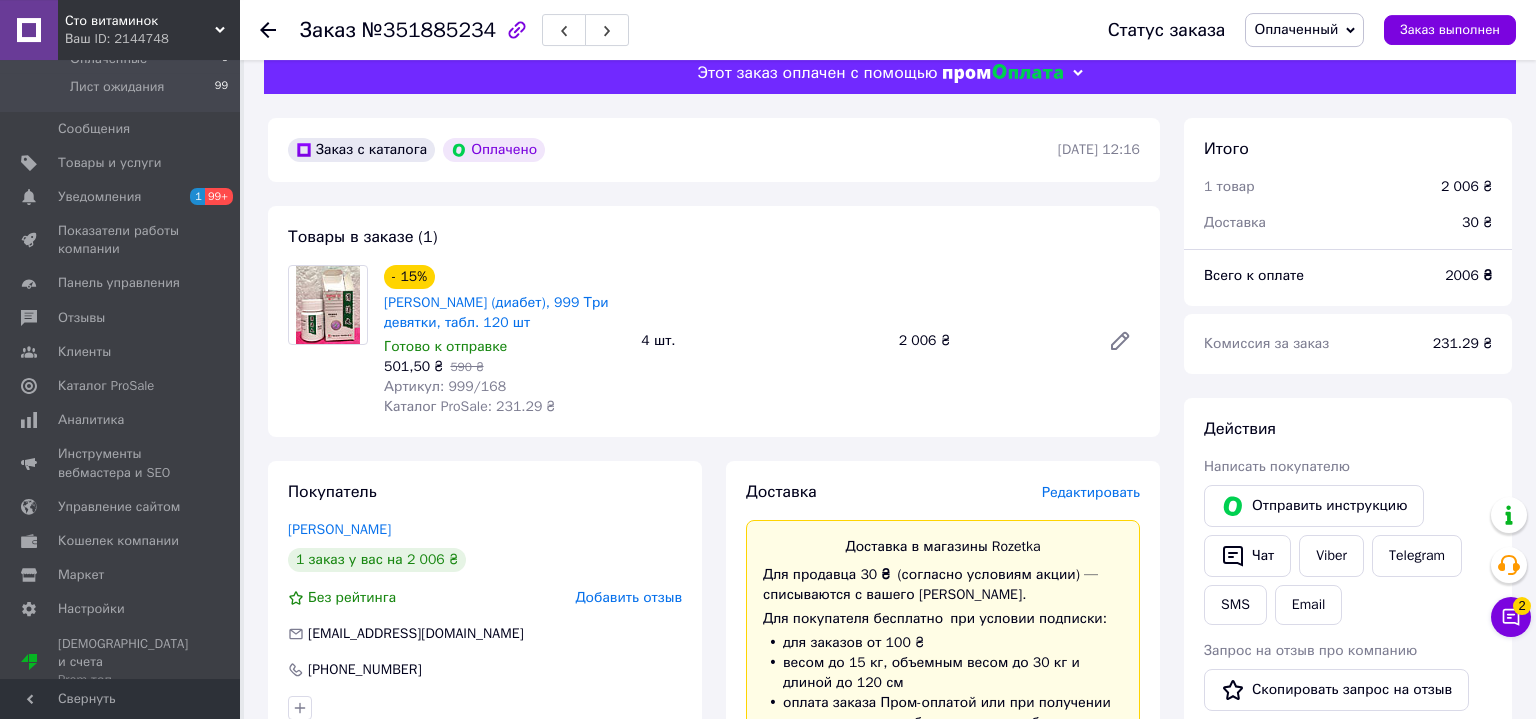 scroll, scrollTop: 0, scrollLeft: 0, axis: both 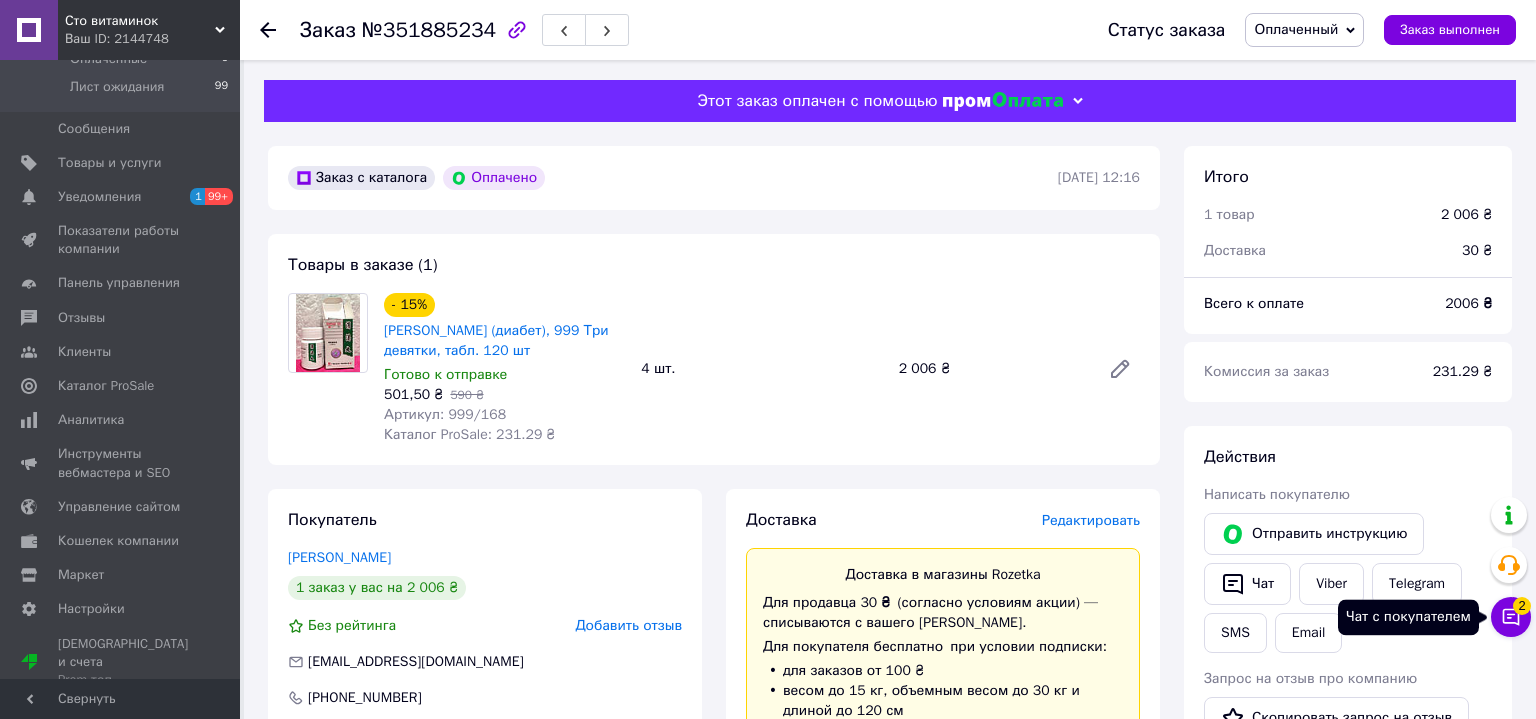 click on "Чат с покупателем 2" at bounding box center (1511, 617) 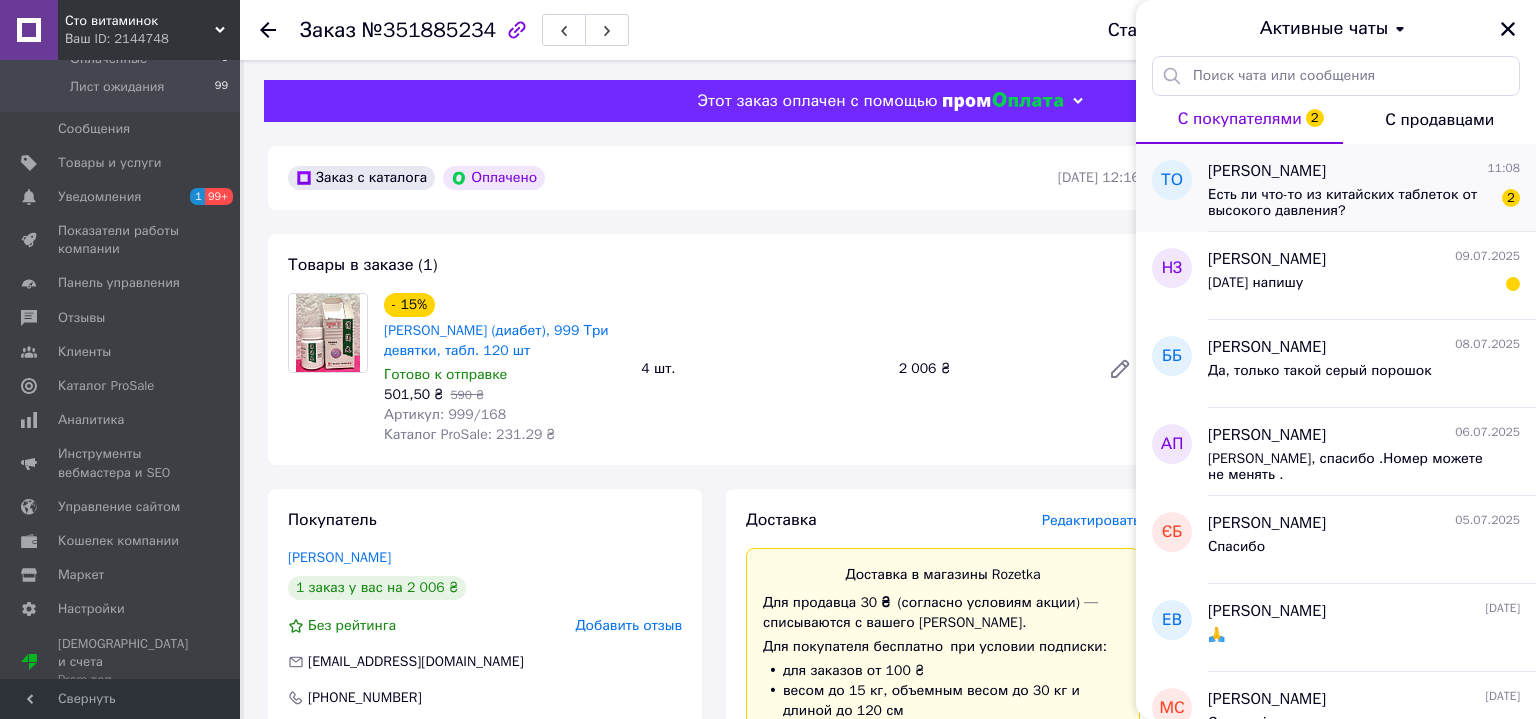 click on "Есть ли что-то из китайских таблеток от высокого давления?" at bounding box center (1350, 203) 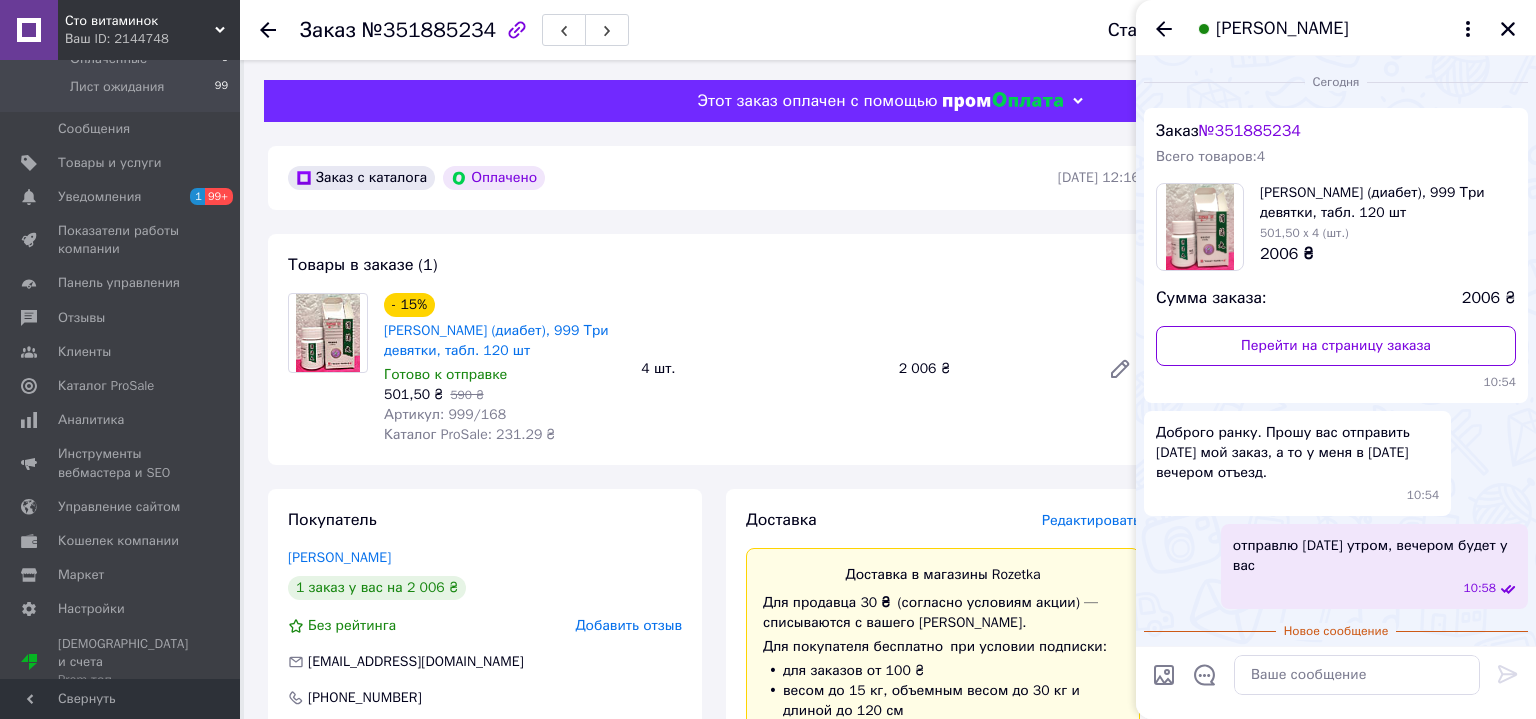 scroll, scrollTop: 152, scrollLeft: 0, axis: vertical 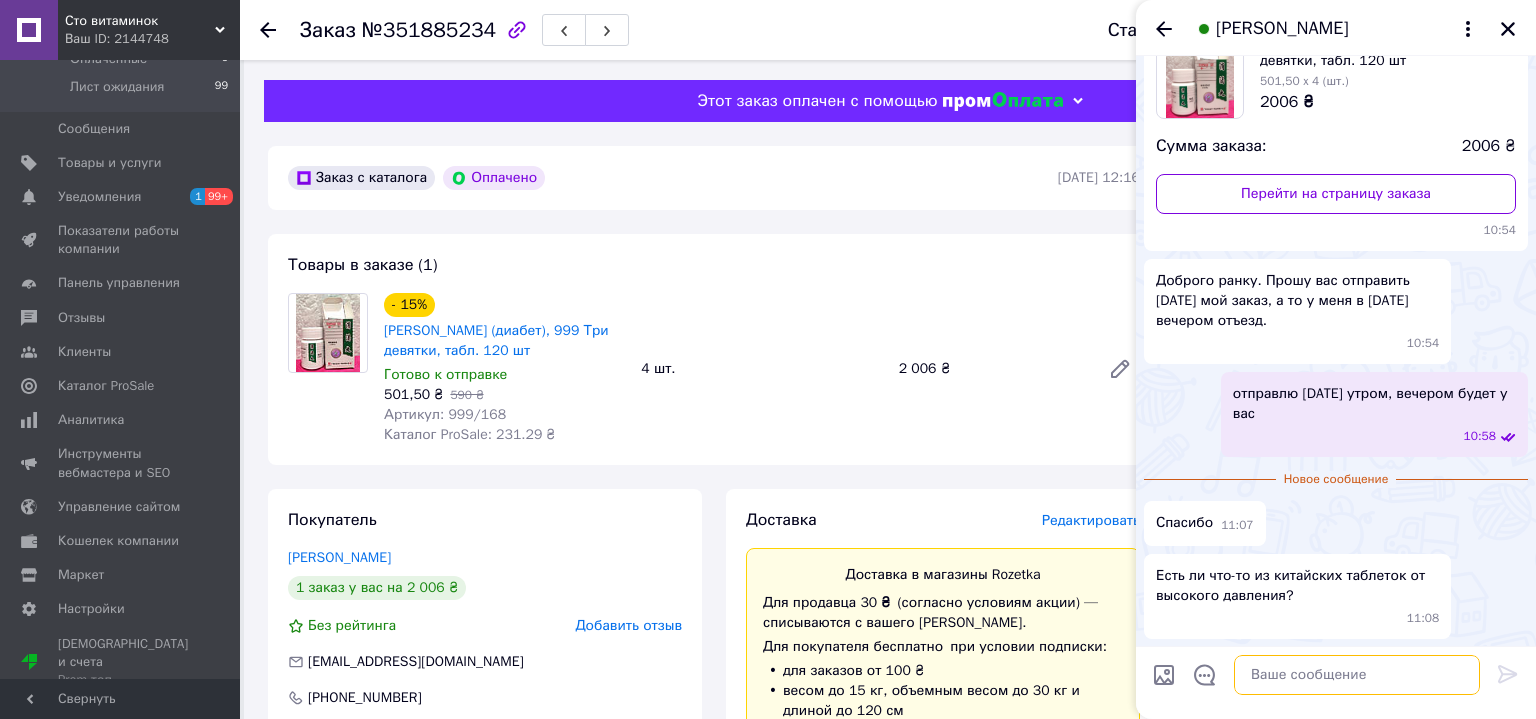 click at bounding box center (1357, 675) 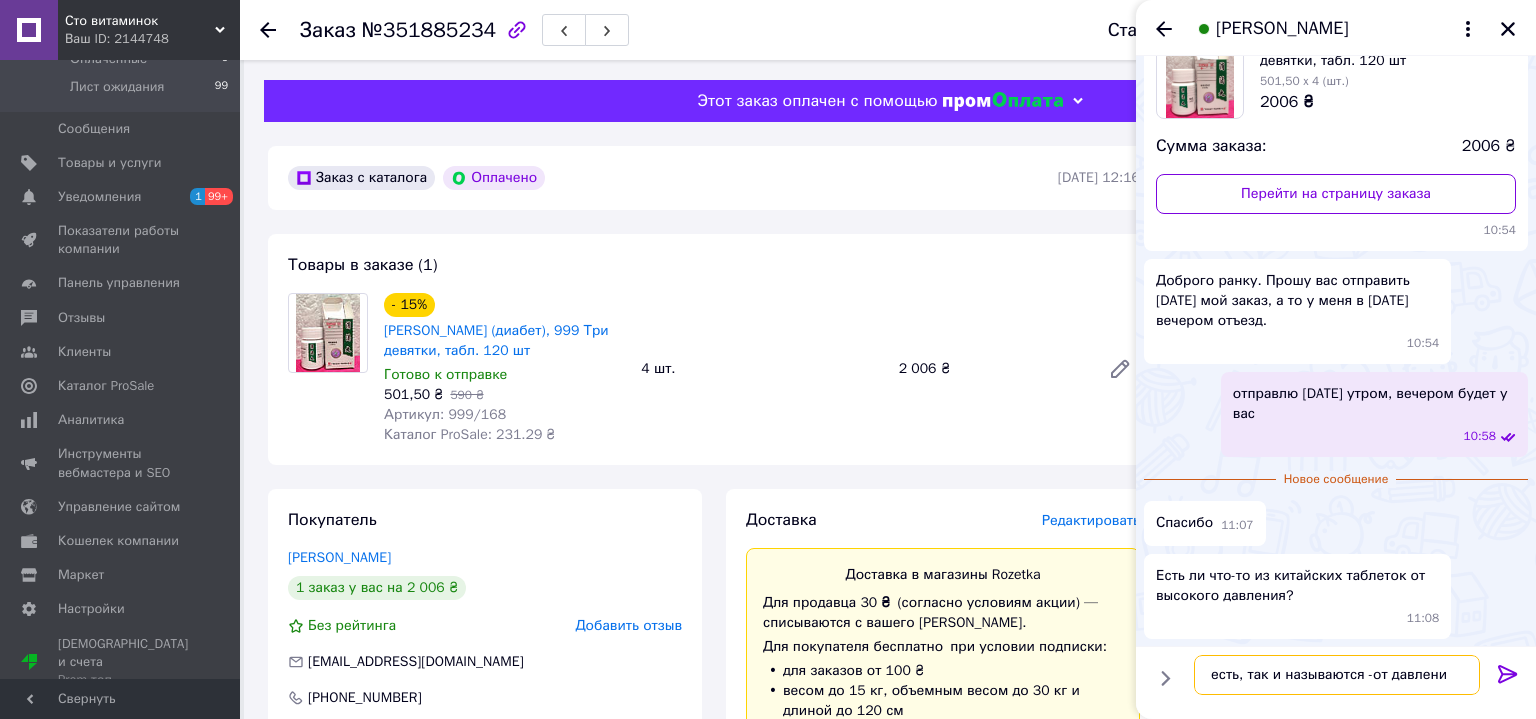 type on "есть, так и называются -от давления" 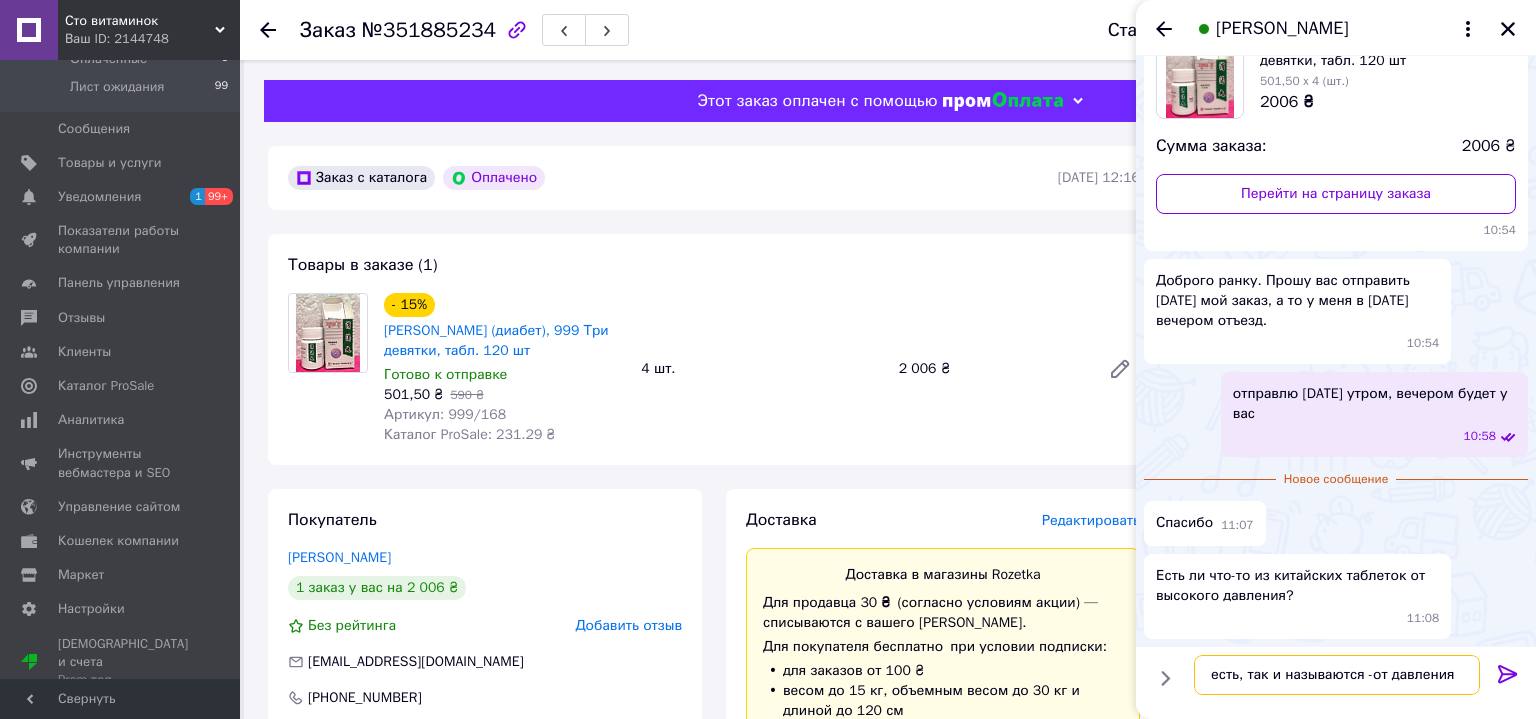 type 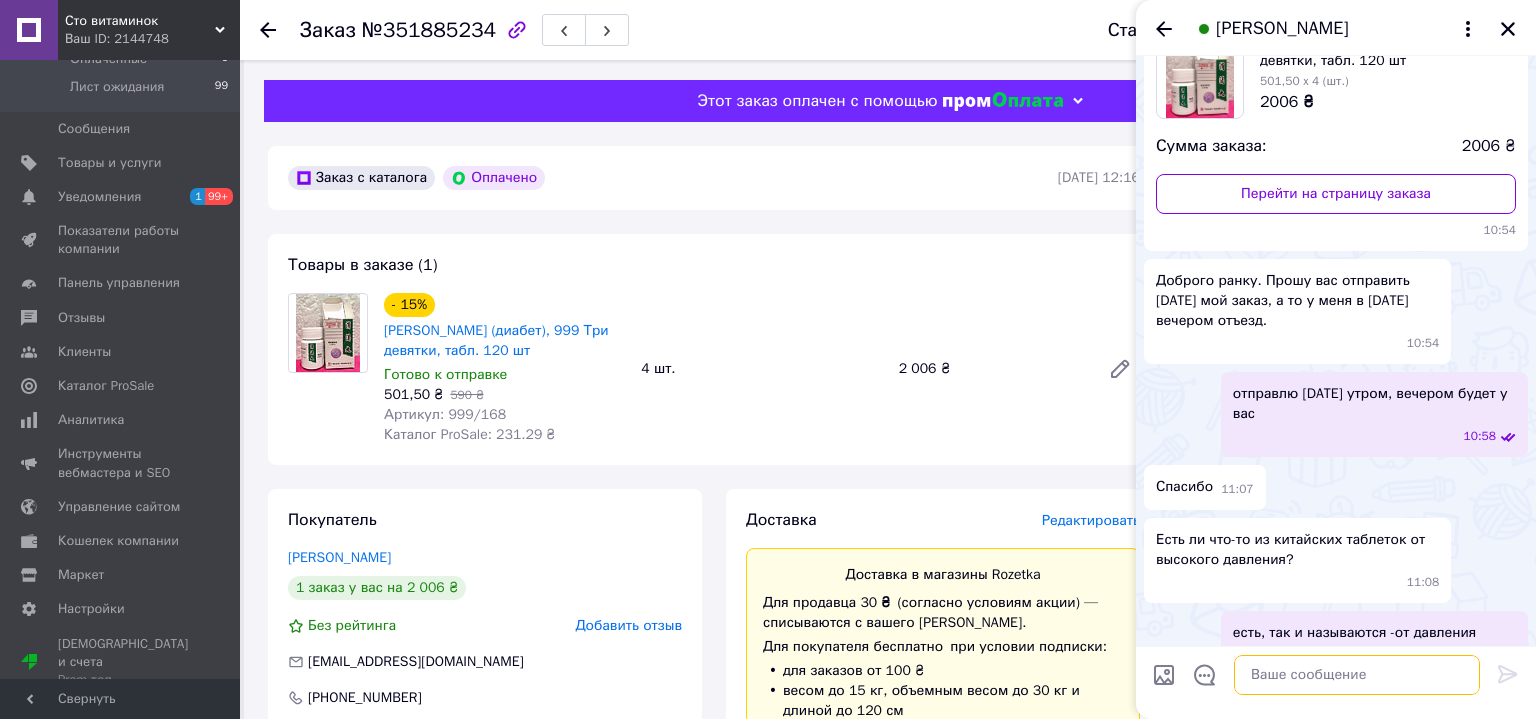 scroll, scrollTop: 189, scrollLeft: 0, axis: vertical 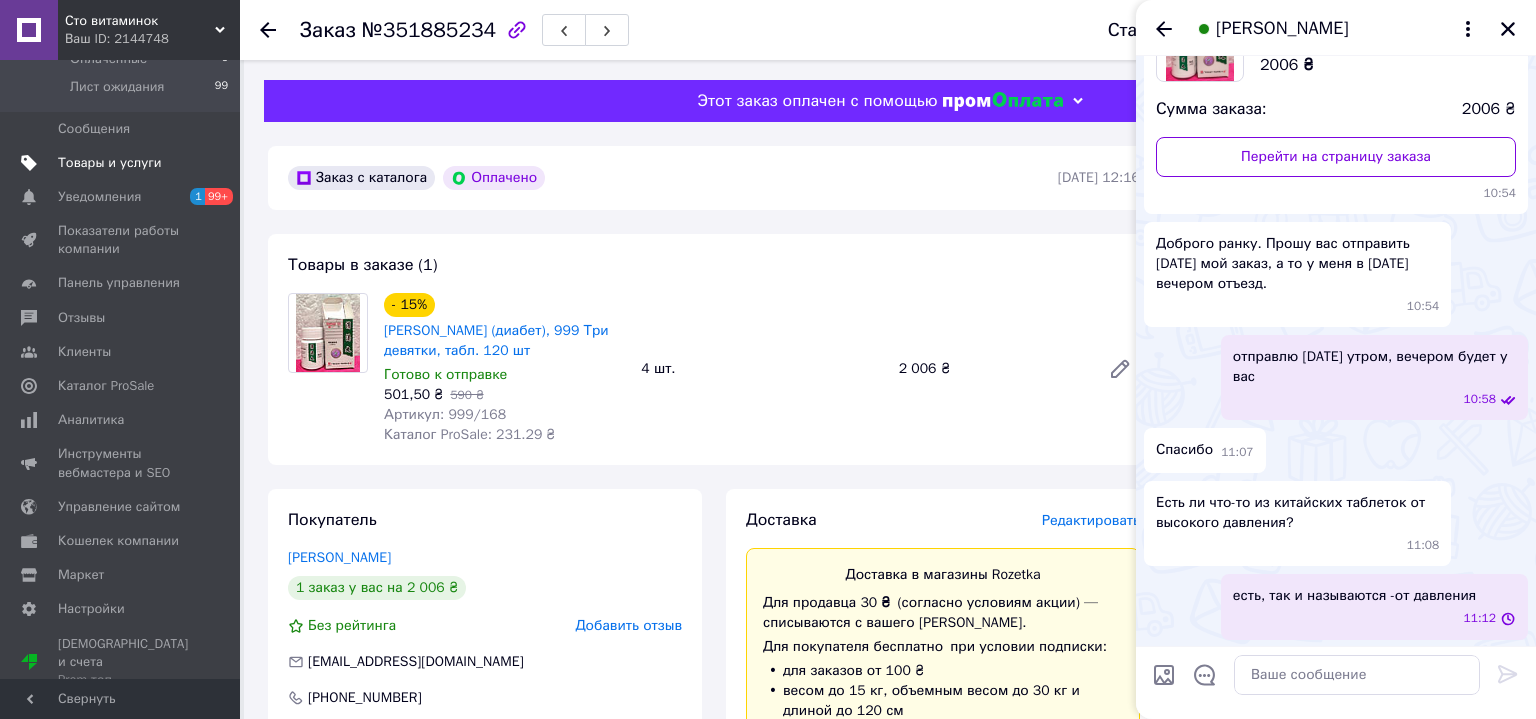 click on "Товары и услуги" at bounding box center [110, 163] 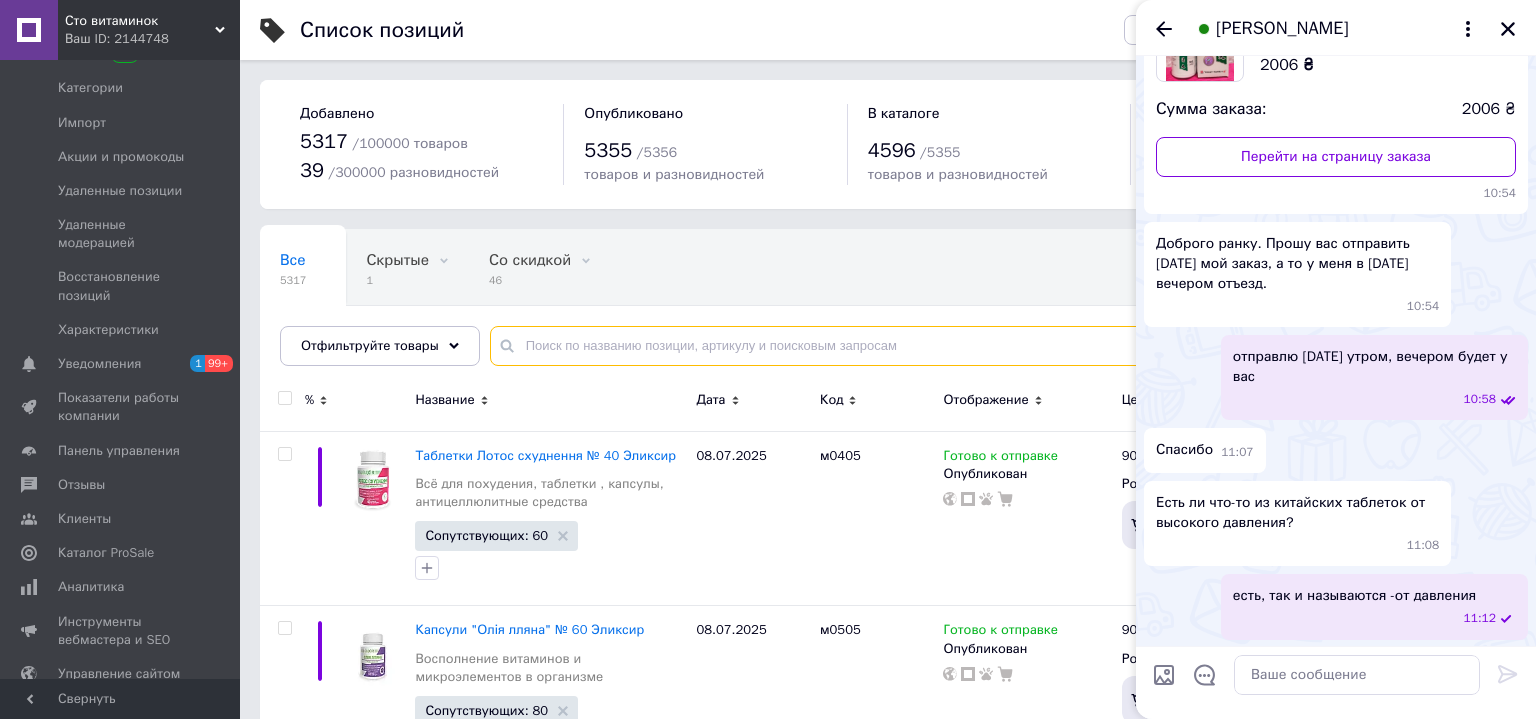 click at bounding box center (993, 346) 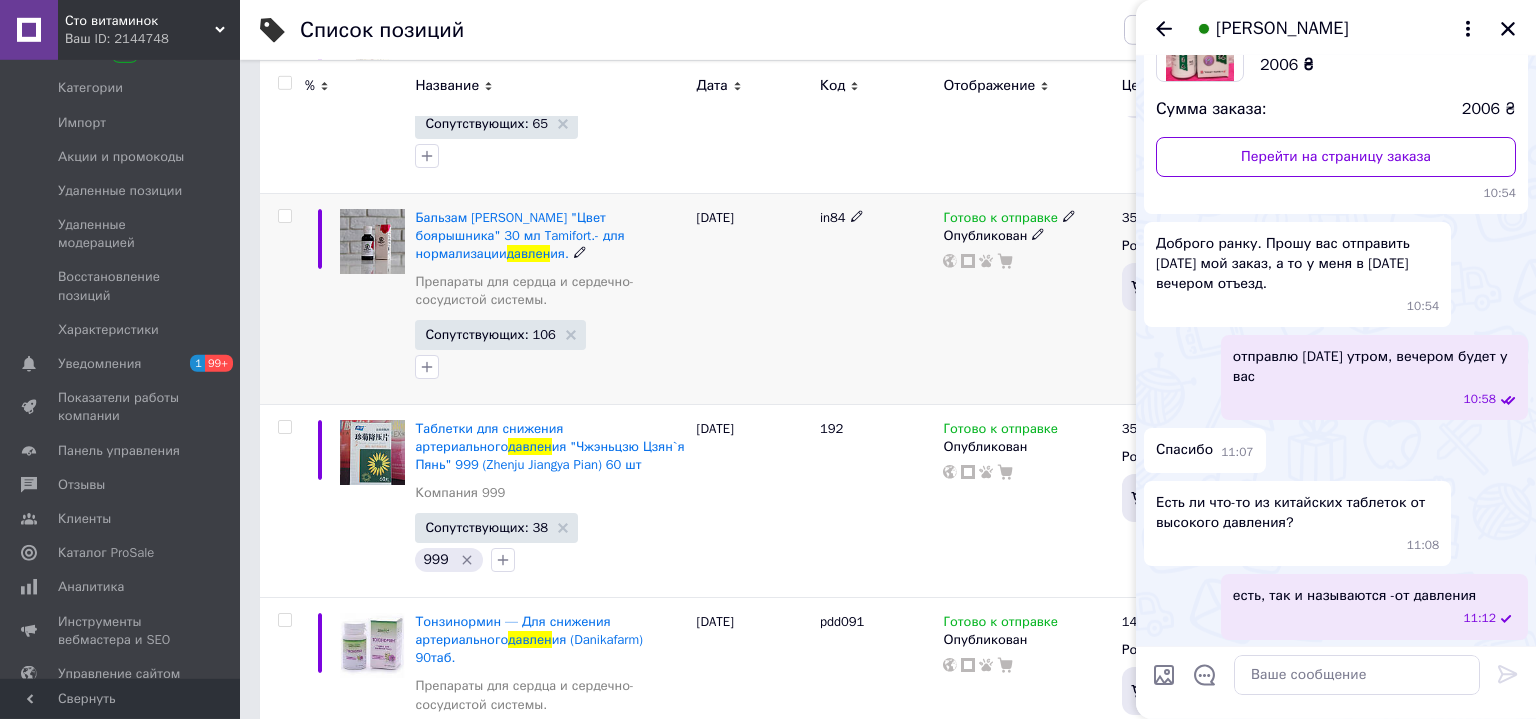 scroll, scrollTop: 648, scrollLeft: 0, axis: vertical 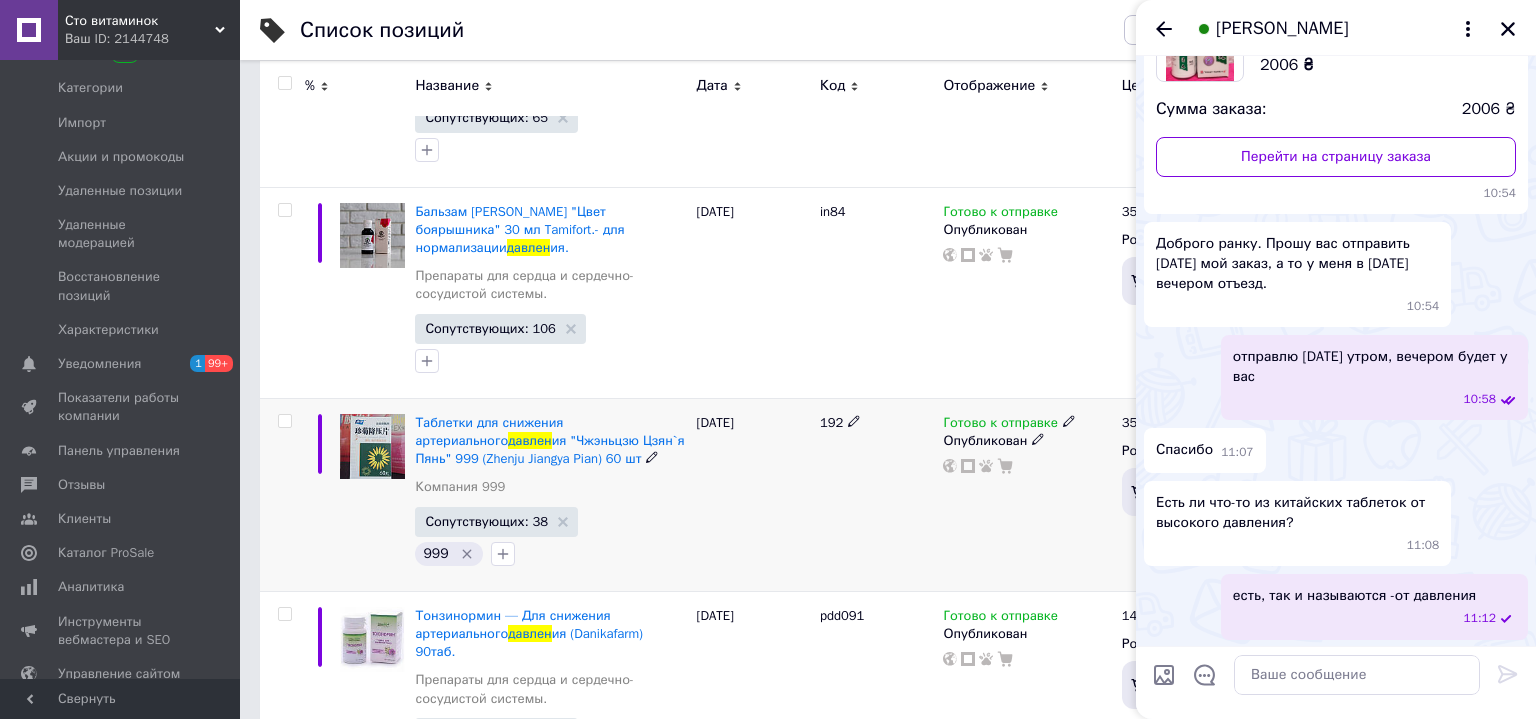 type on "давлен" 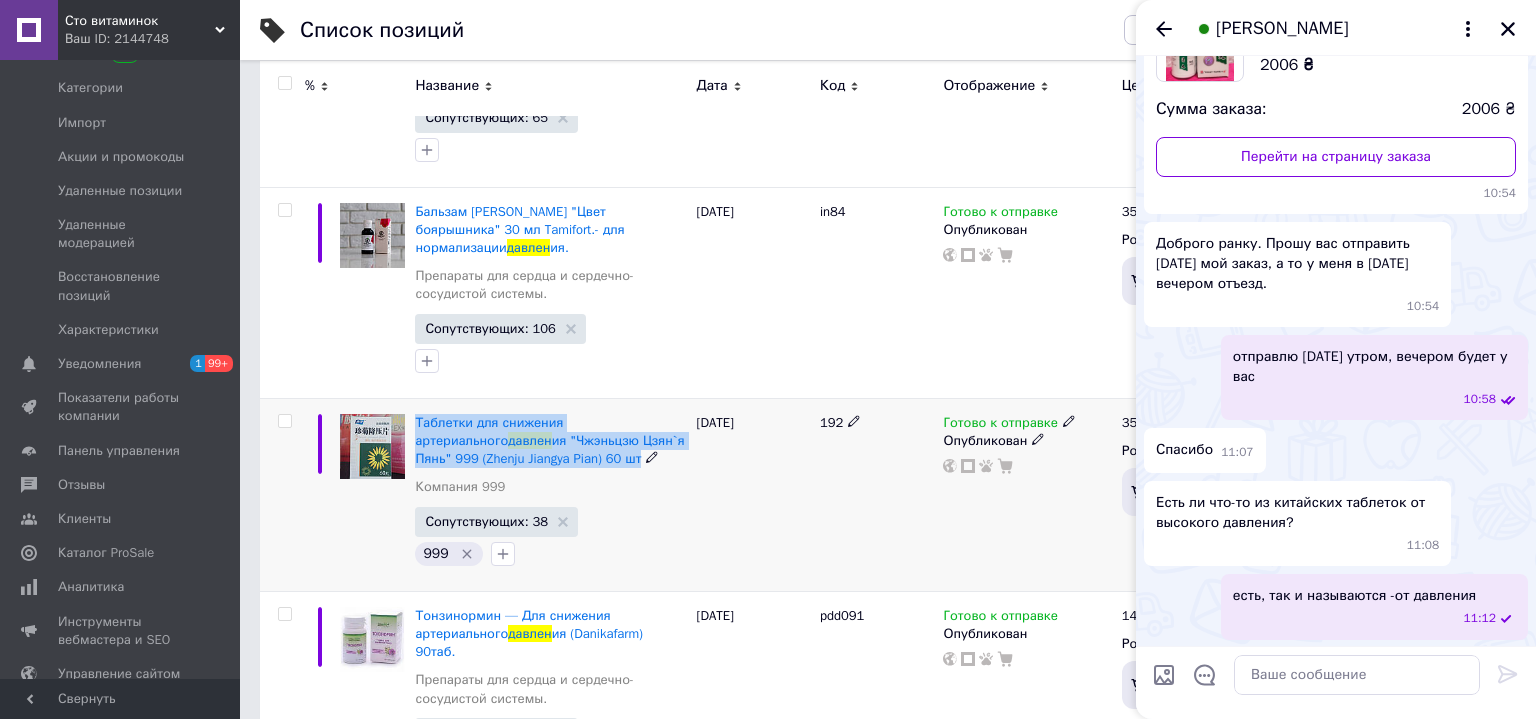 drag, startPoint x: 413, startPoint y: 377, endPoint x: 597, endPoint y: 421, distance: 189.18774 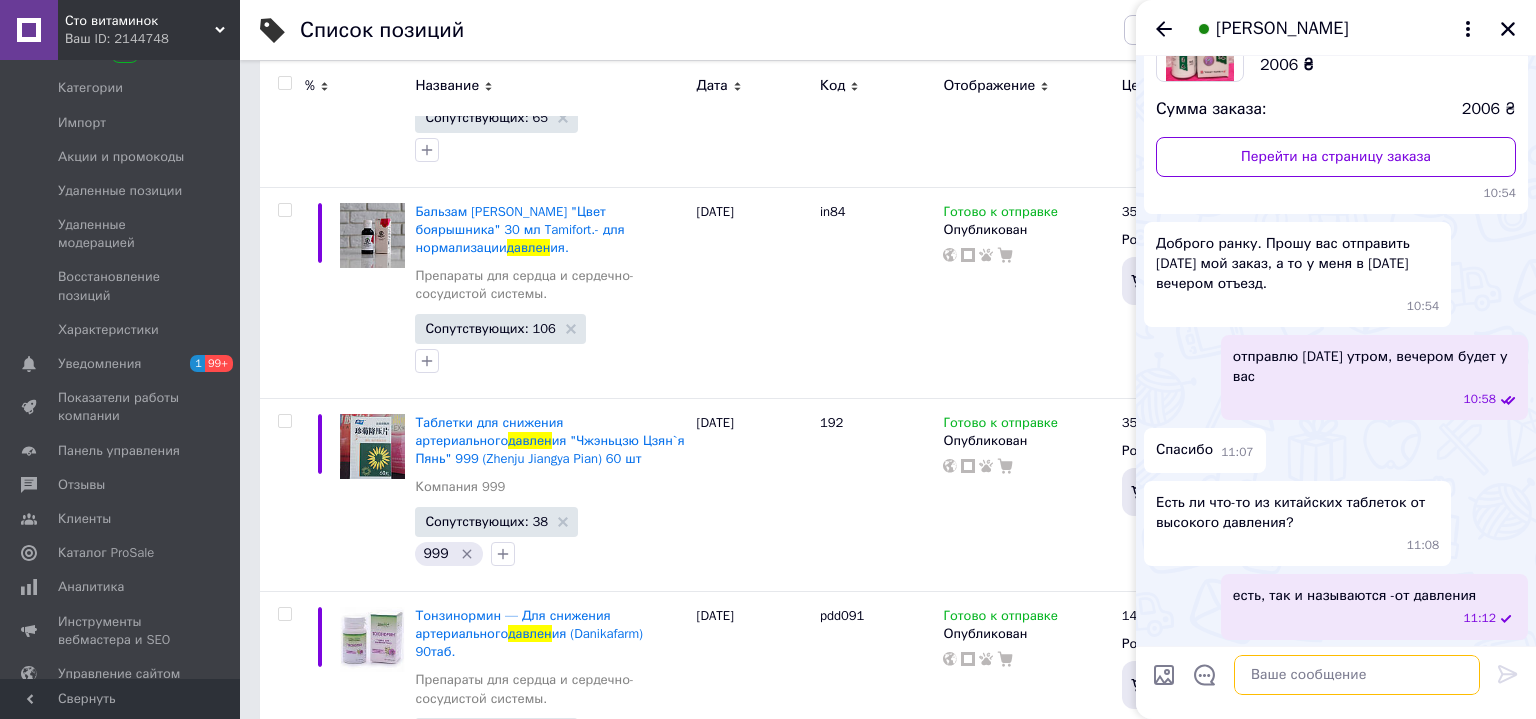 click at bounding box center [1357, 675] 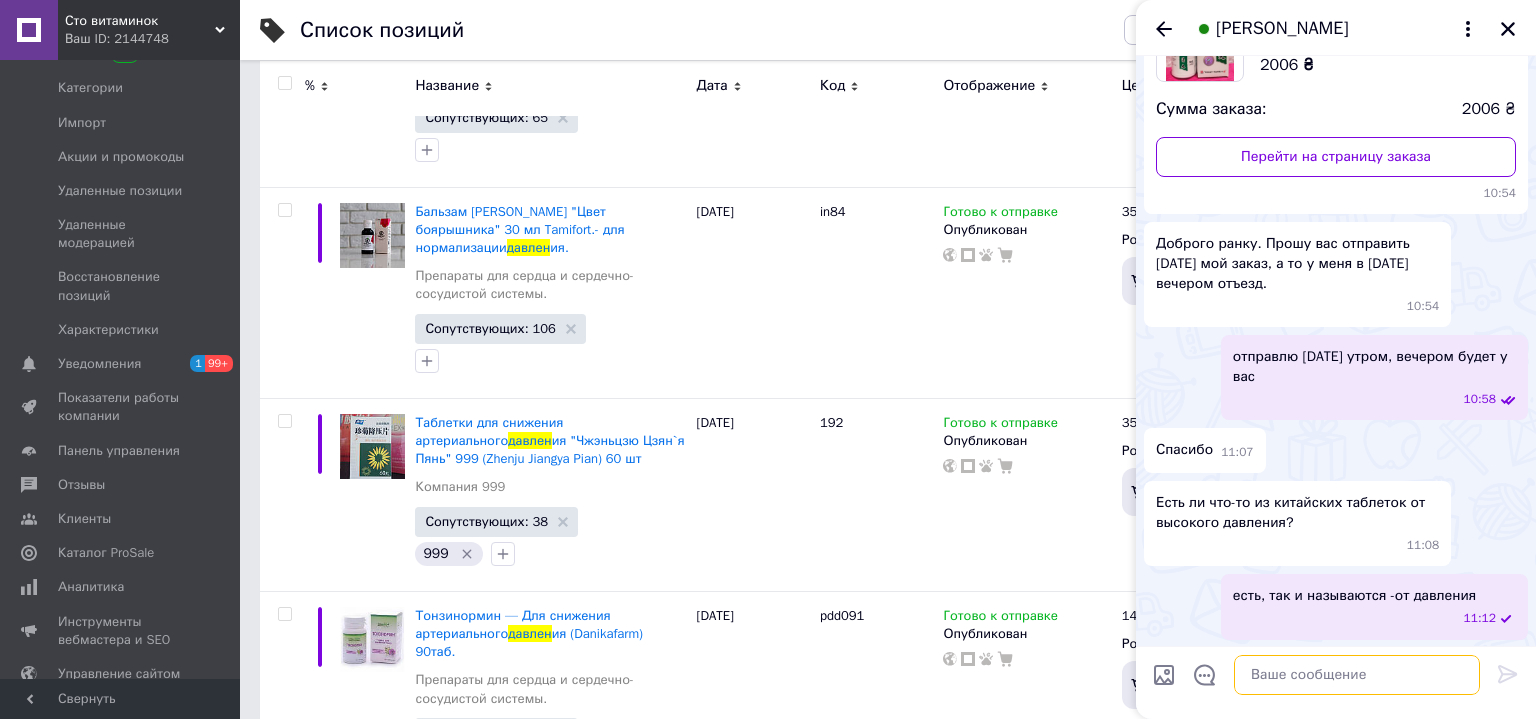 paste on "Таблетки для снижения артериального давления "Чжэньцзю Цзян`я Пянь" 999 (Zhenju Jiangya Pian) 60 шт" 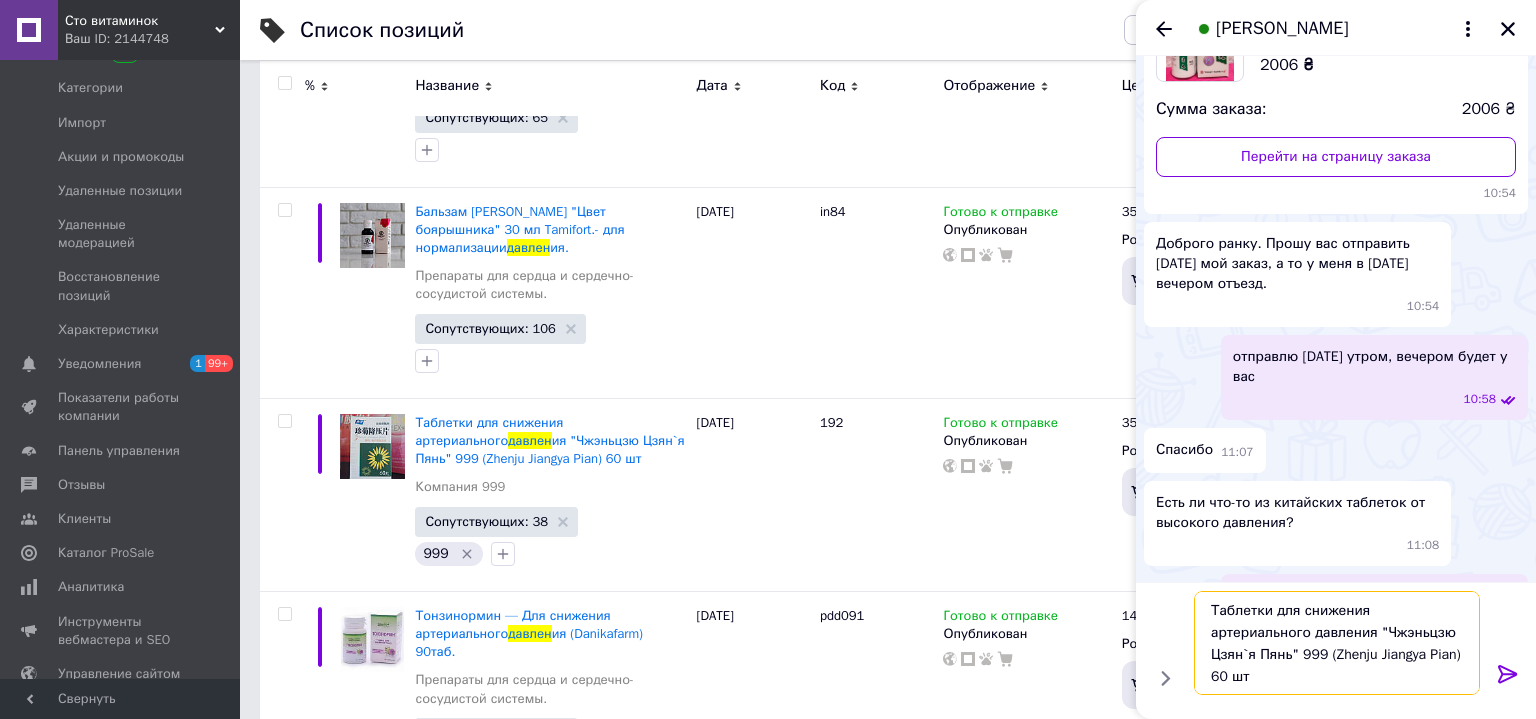 type on "Таблетки для снижения артериального давления "Чжэньцзю Цзян`я Пянь" 999 (Zhenju Jiangya Pian) 60 шт" 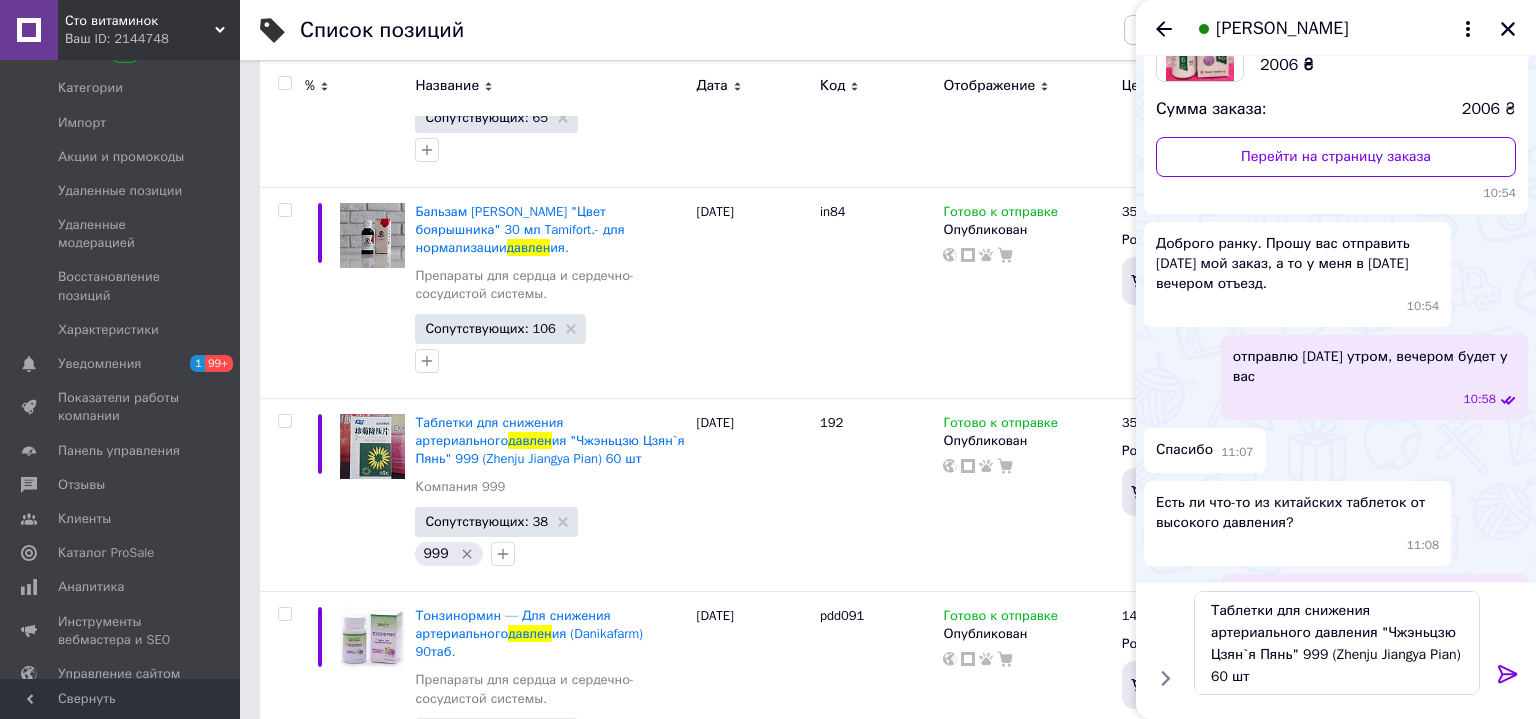 click 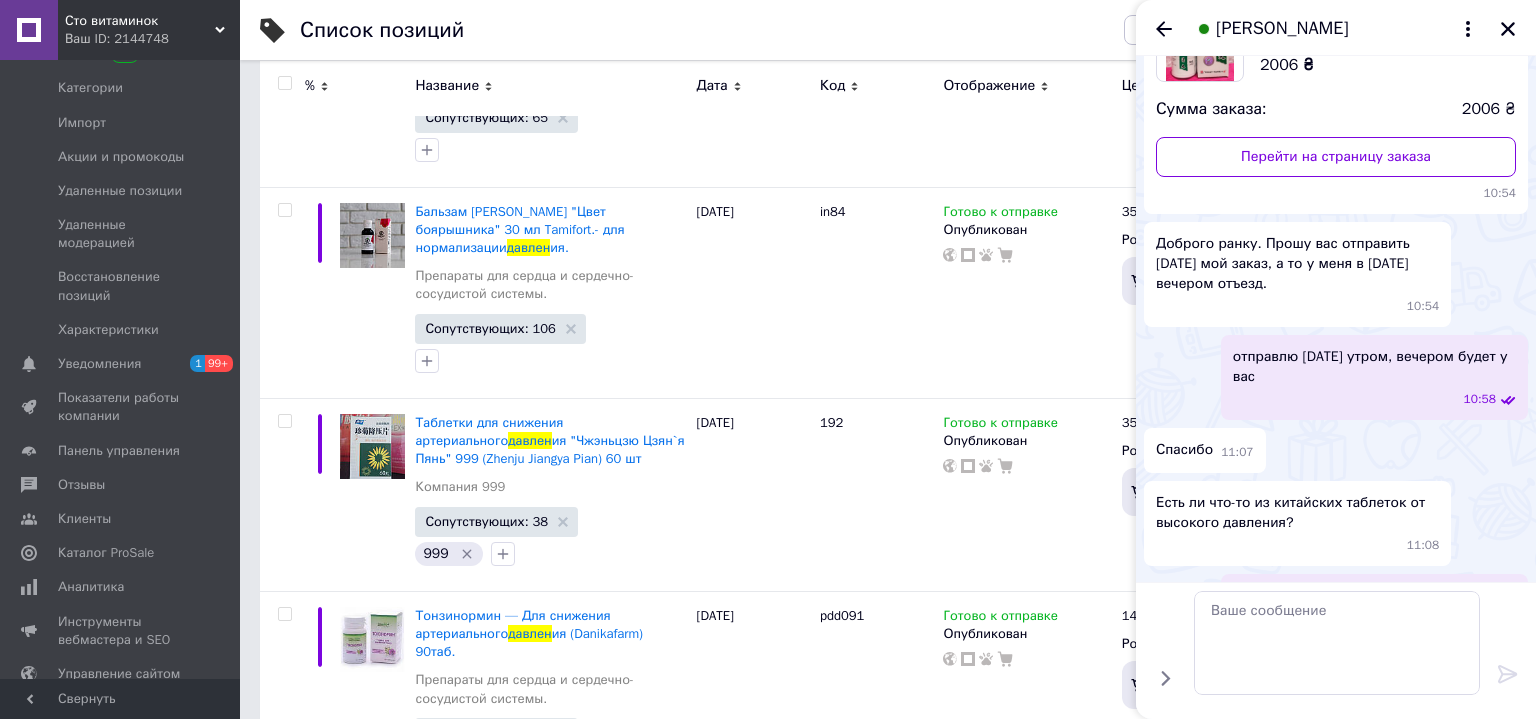 scroll, scrollTop: 302, scrollLeft: 0, axis: vertical 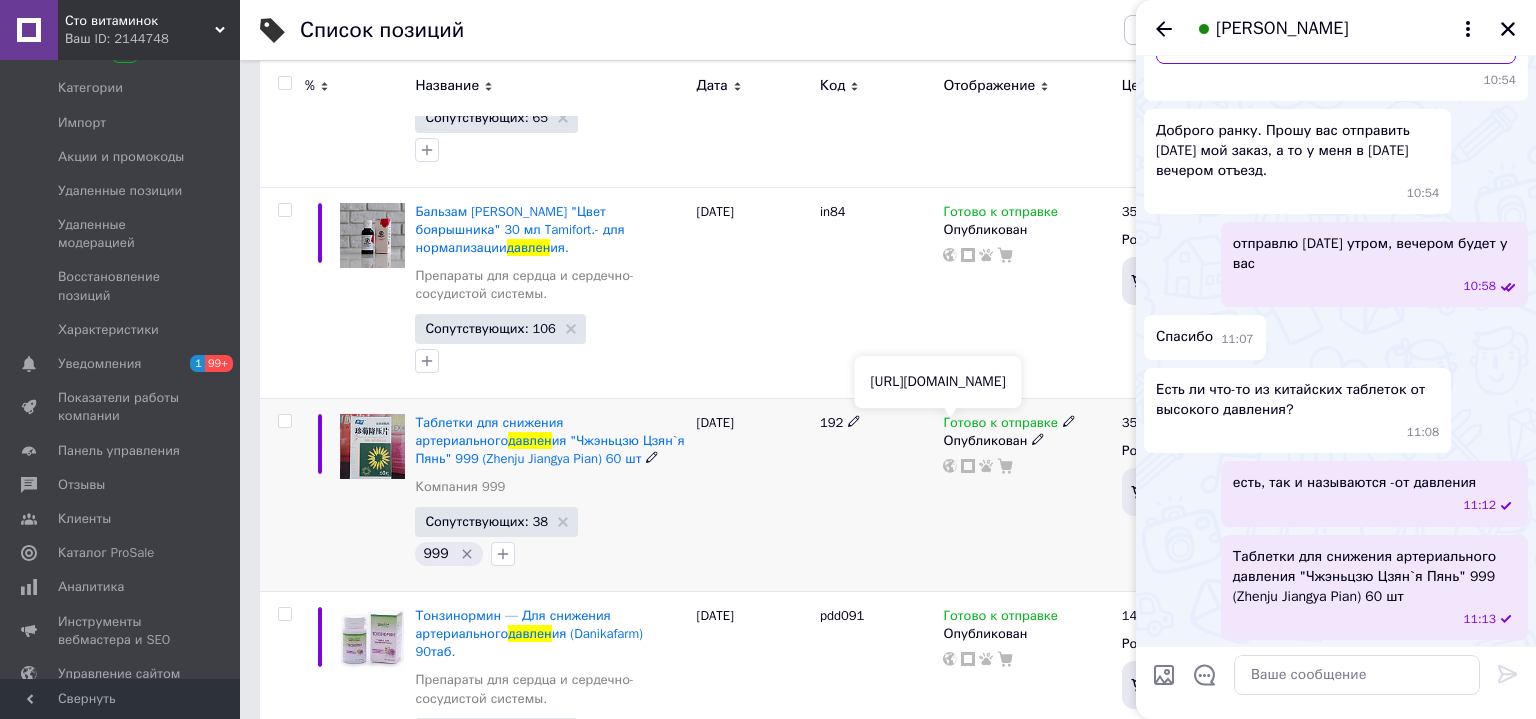 click 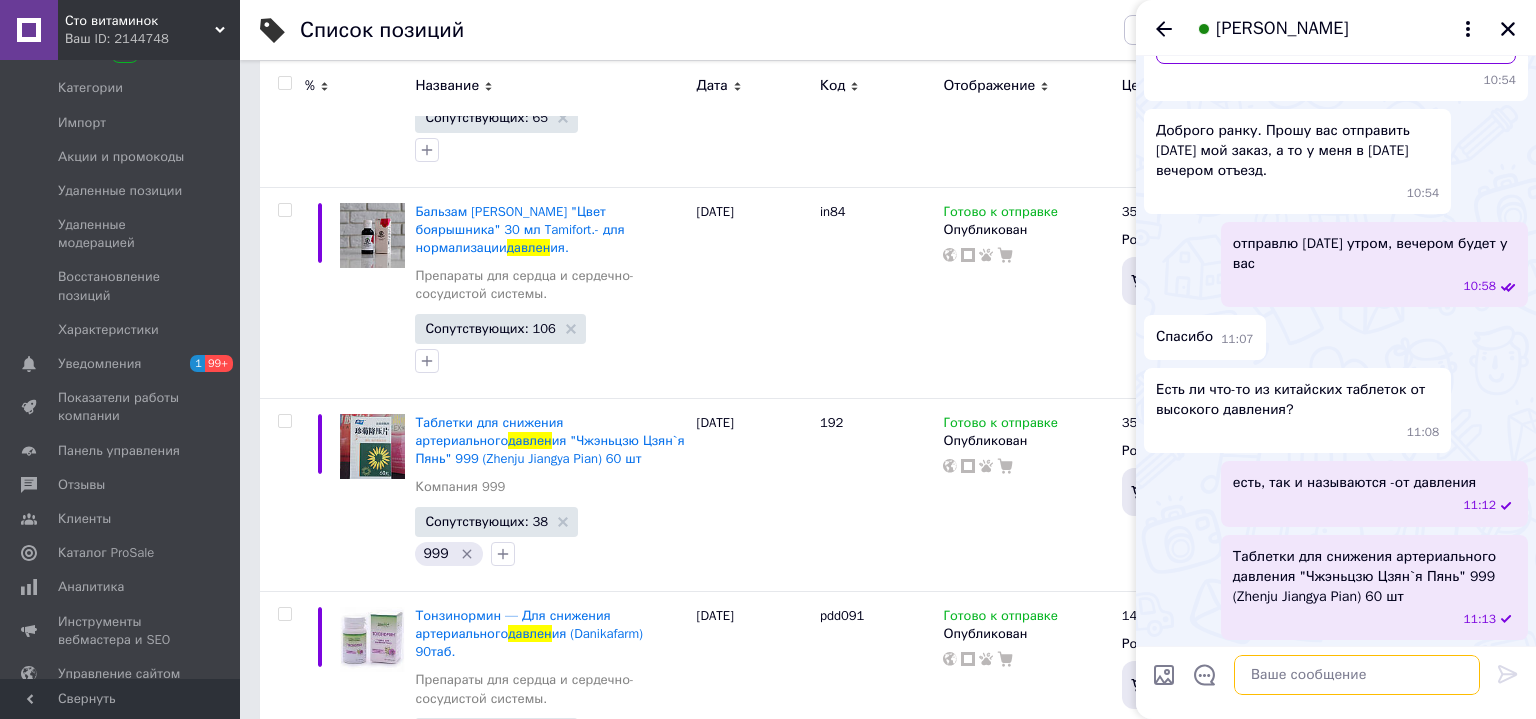 click at bounding box center (1357, 675) 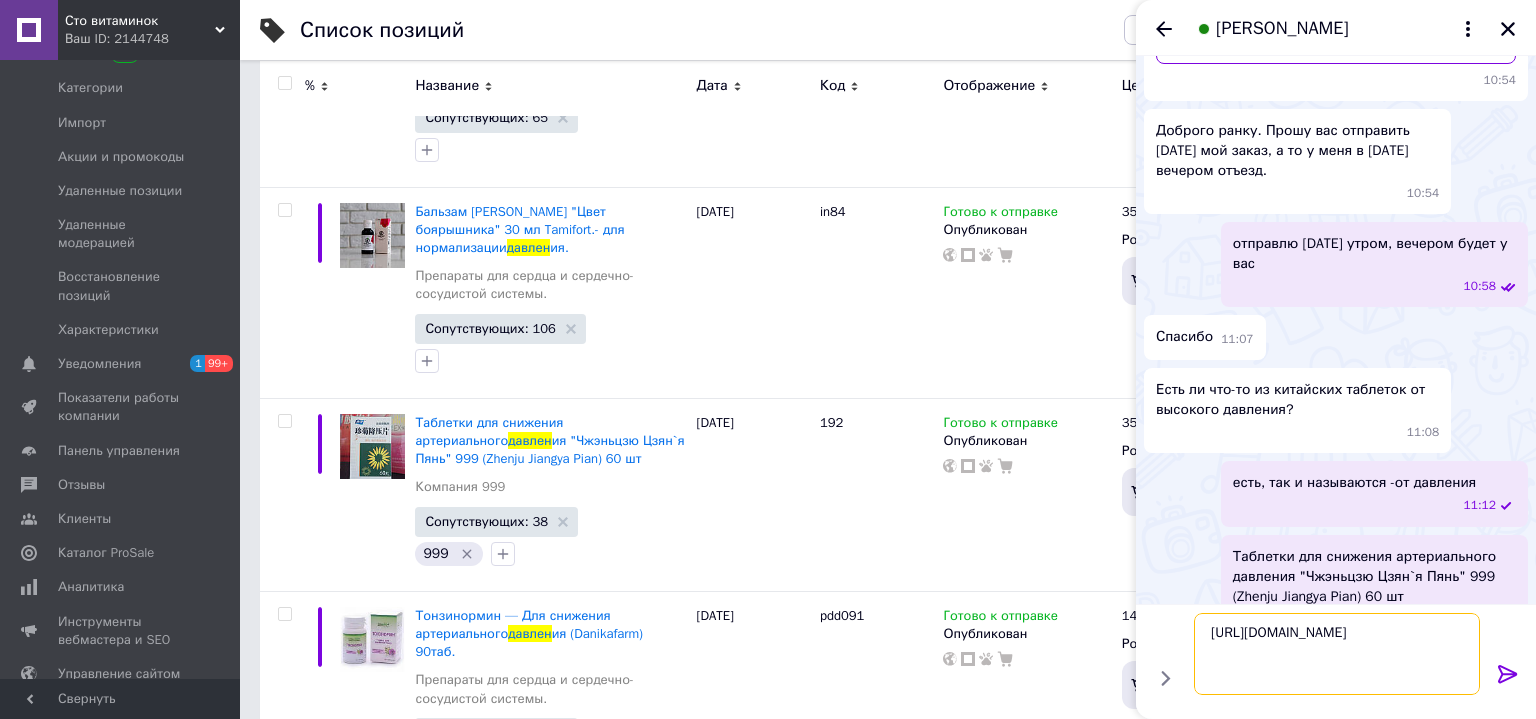 type on "[URL][DOMAIN_NAME]" 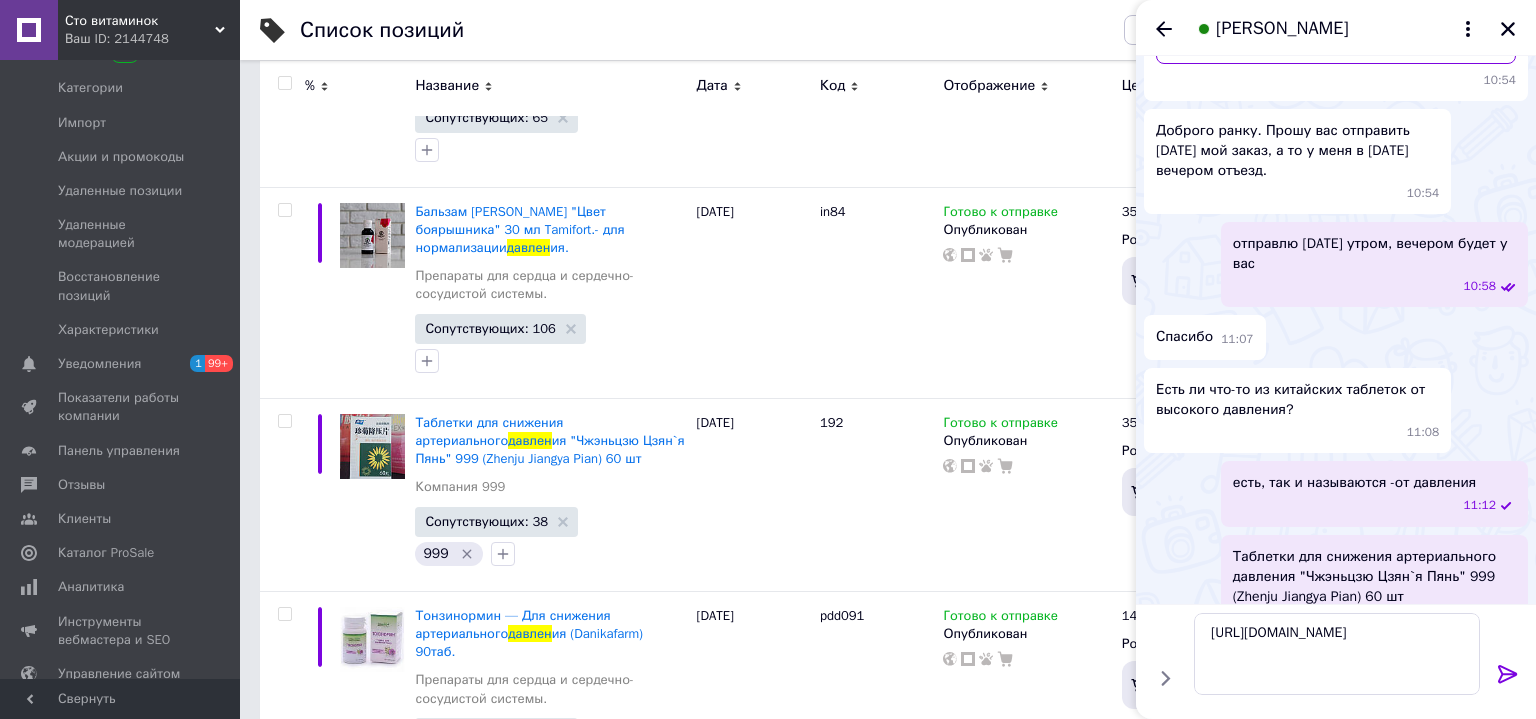 click 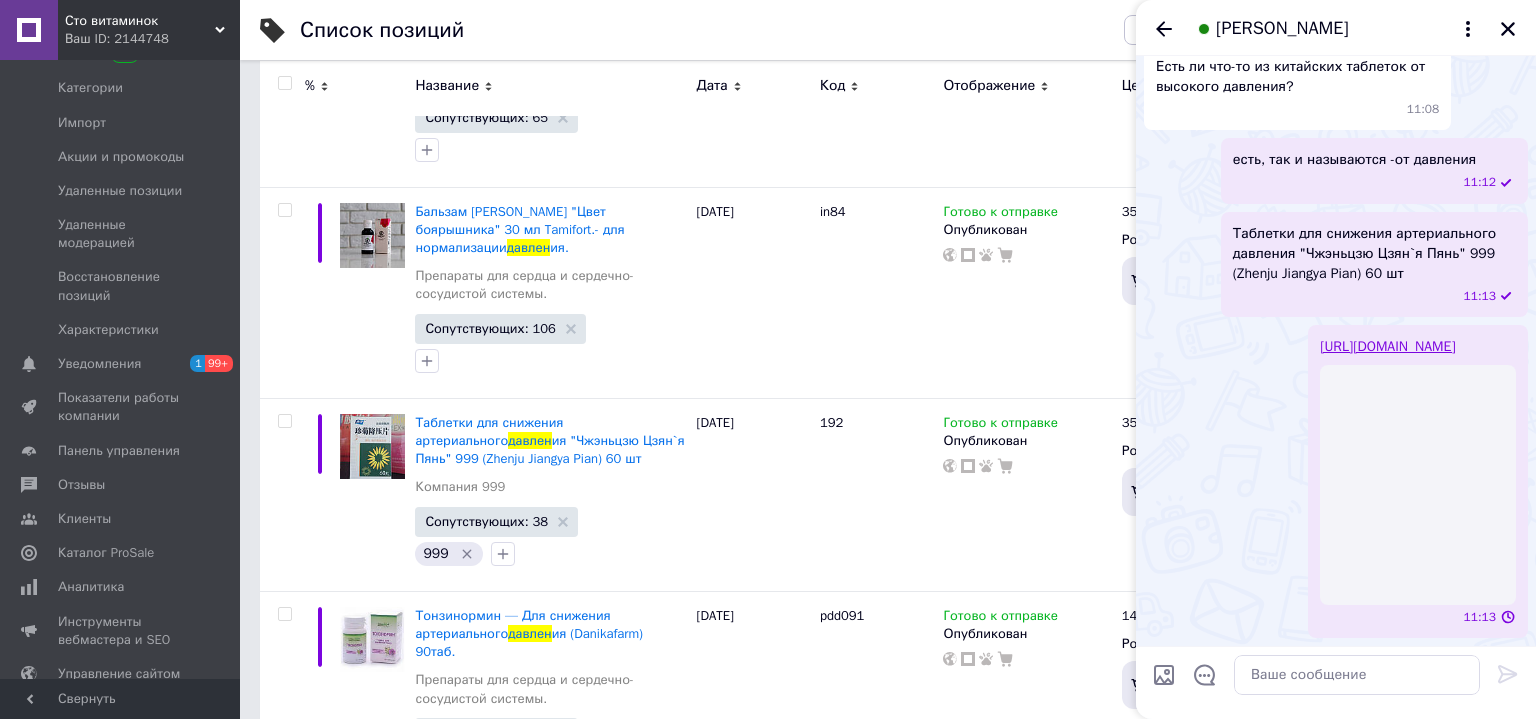 scroll, scrollTop: 639, scrollLeft: 0, axis: vertical 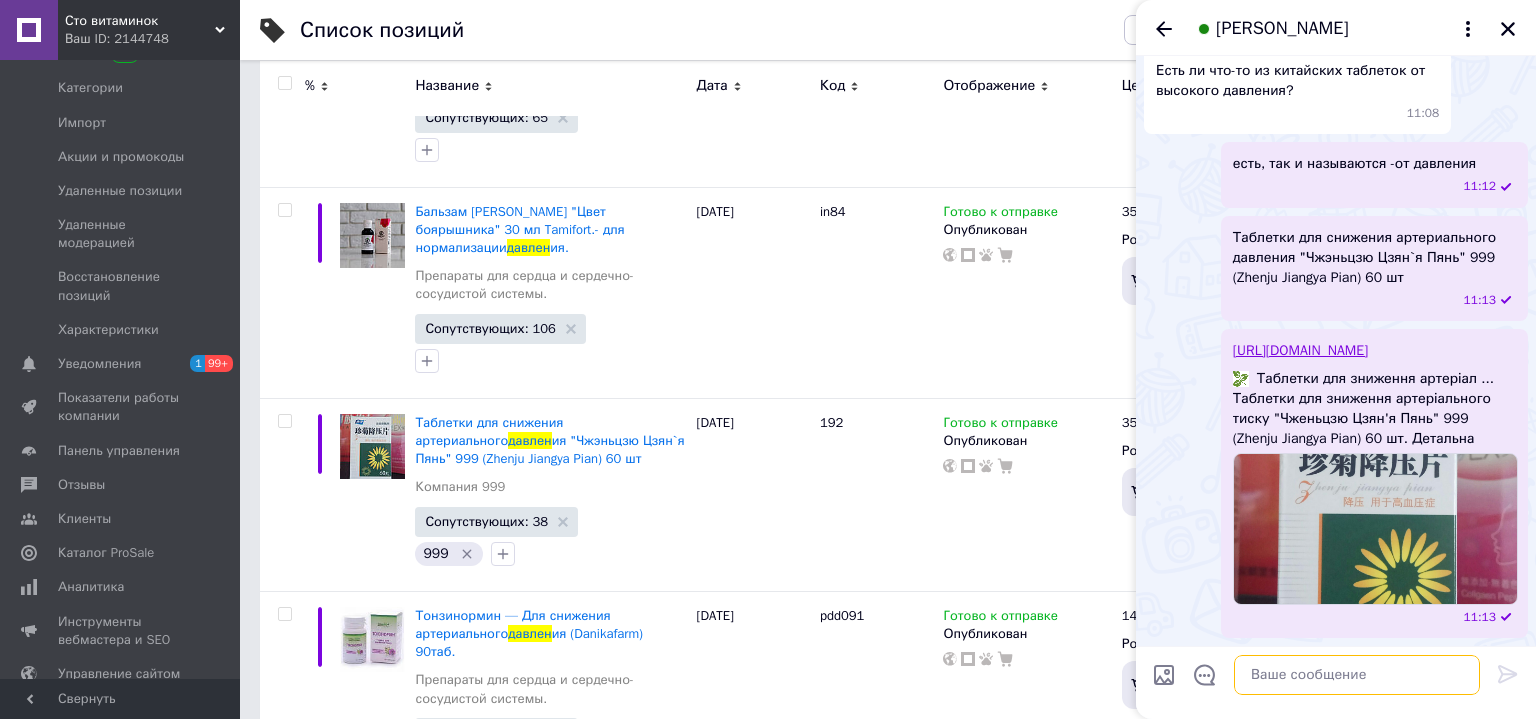 click at bounding box center (1357, 675) 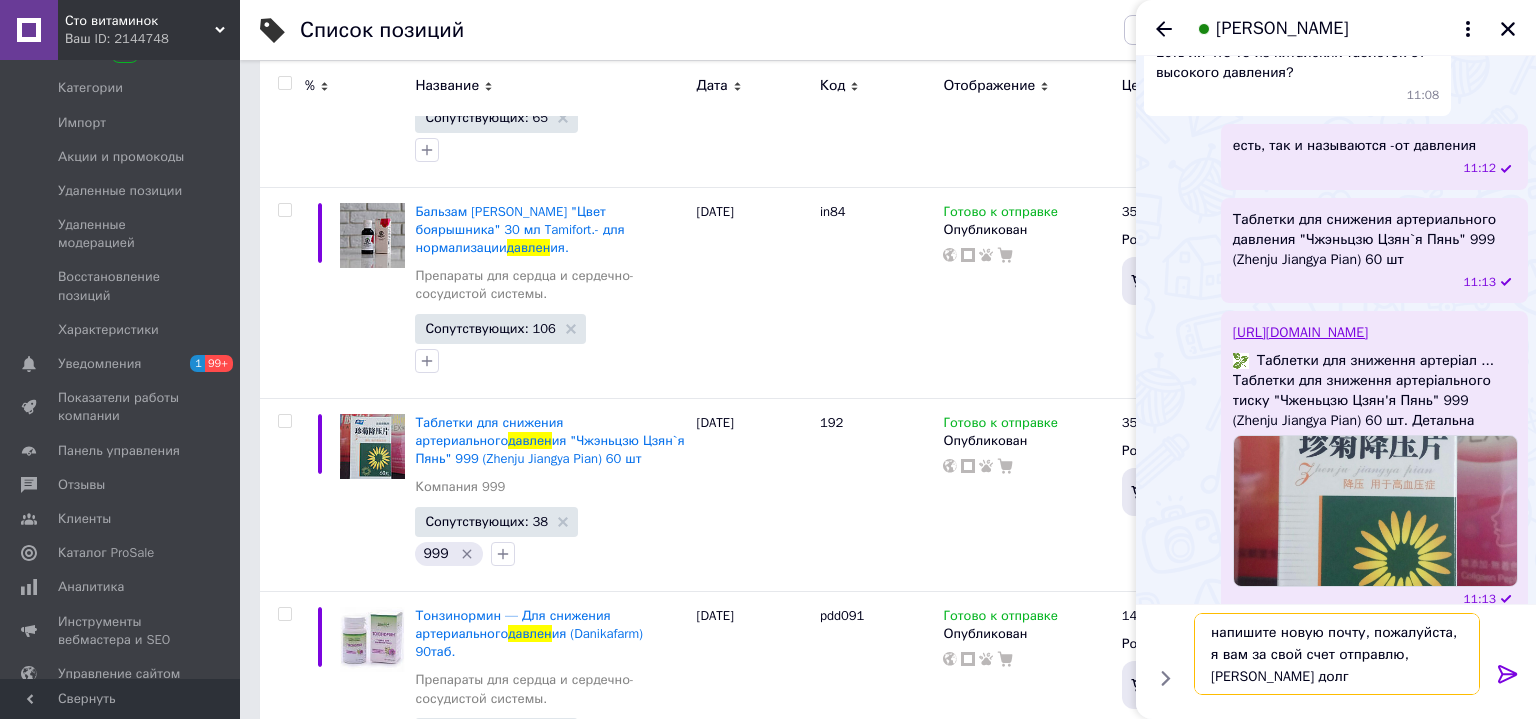 type on "напишите новую почту, пожалуйста, я вам за свой счет отправлю, [PERSON_NAME] долго" 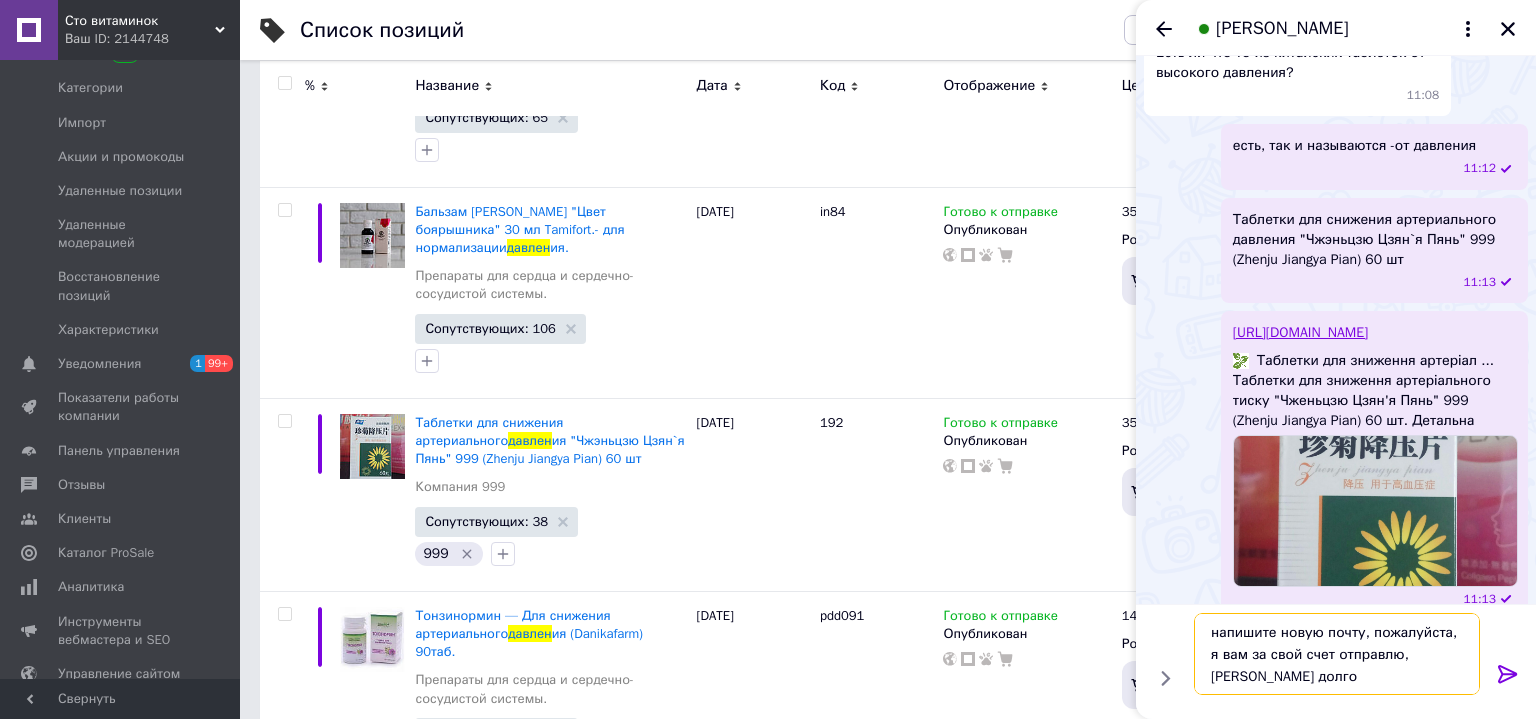type 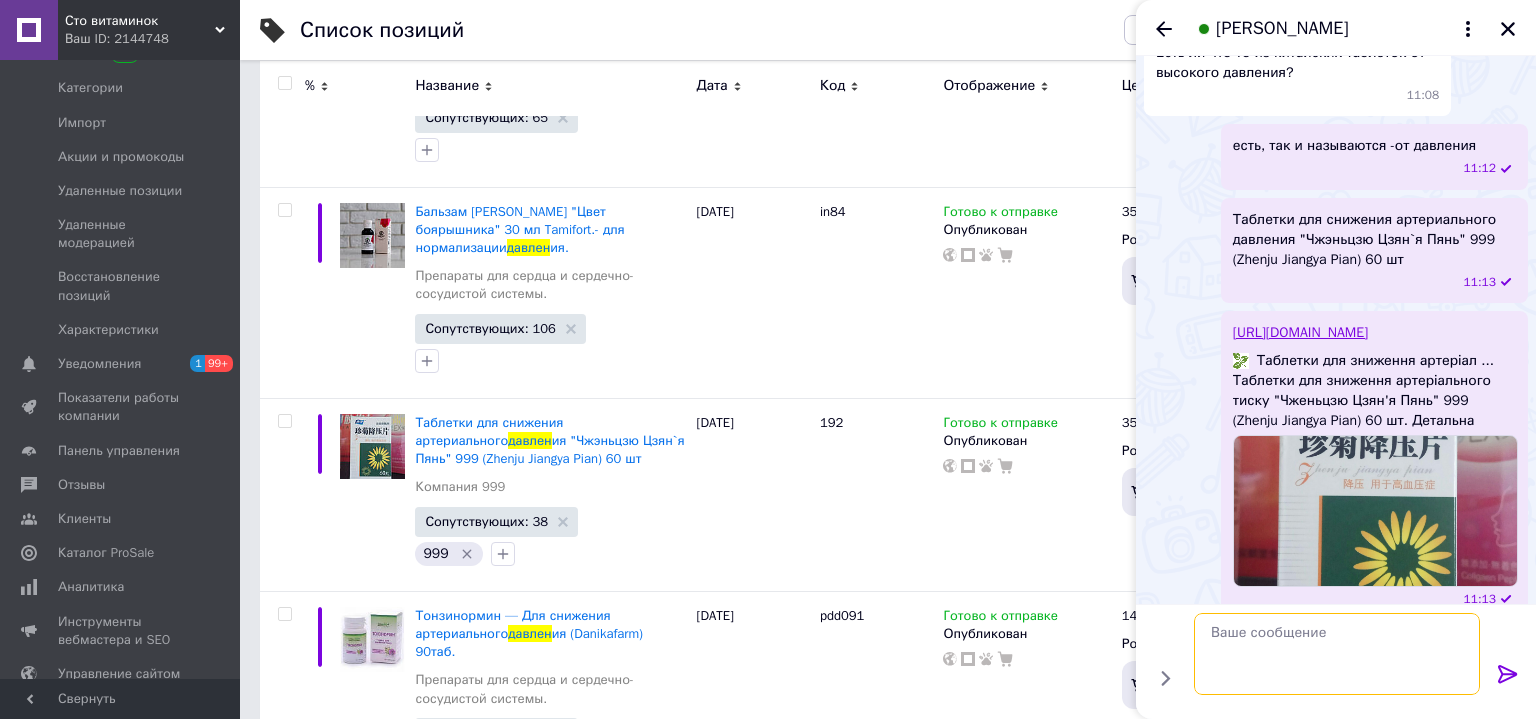 scroll, scrollTop: 732, scrollLeft: 0, axis: vertical 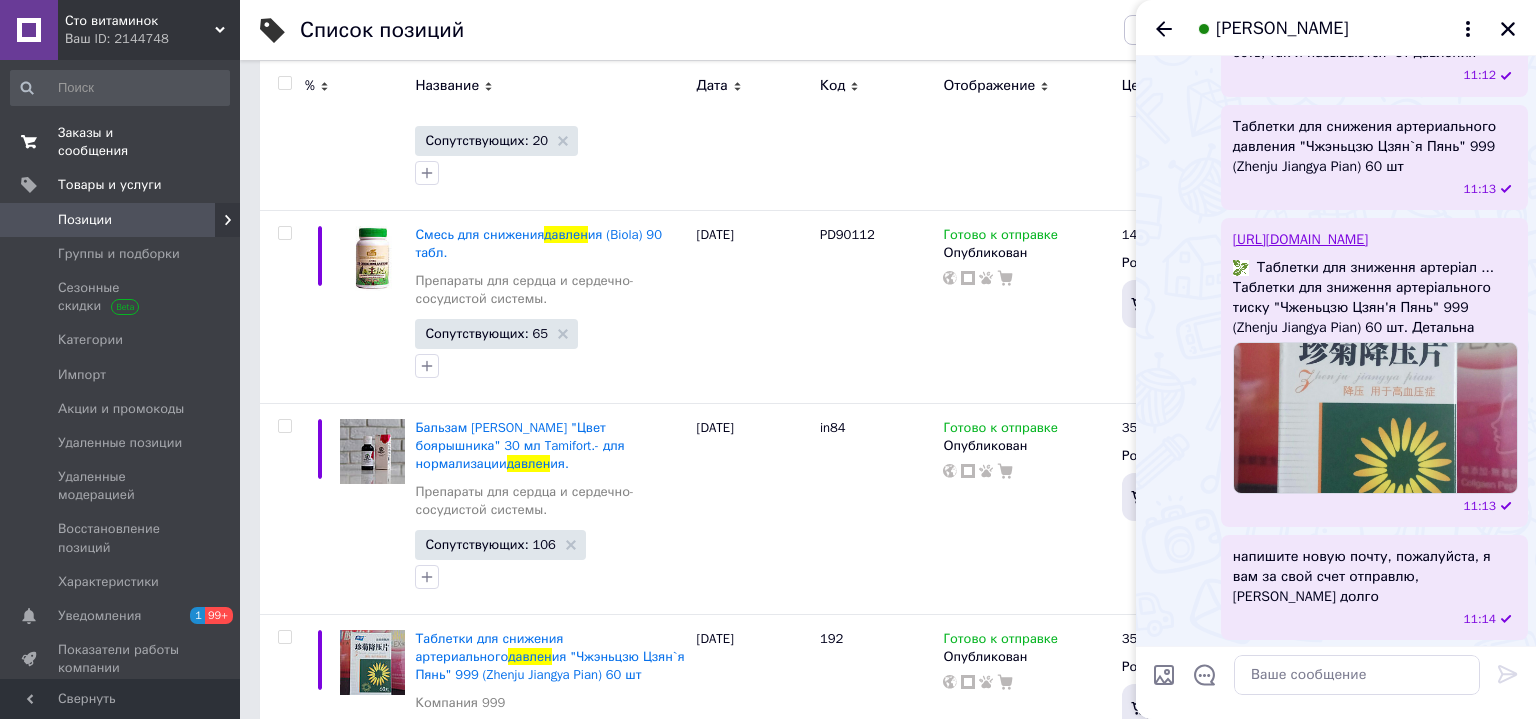 click on "Заказы и сообщения" at bounding box center [121, 142] 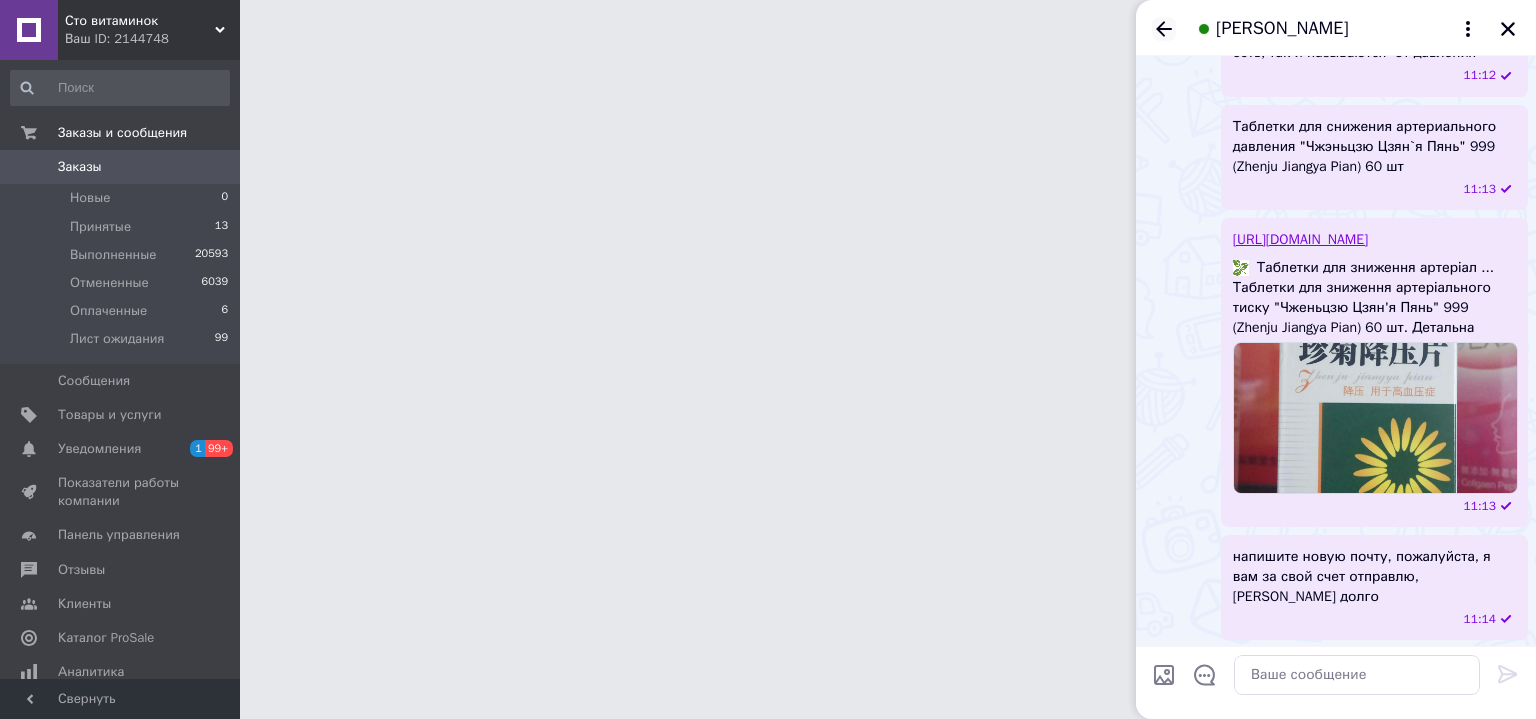 click 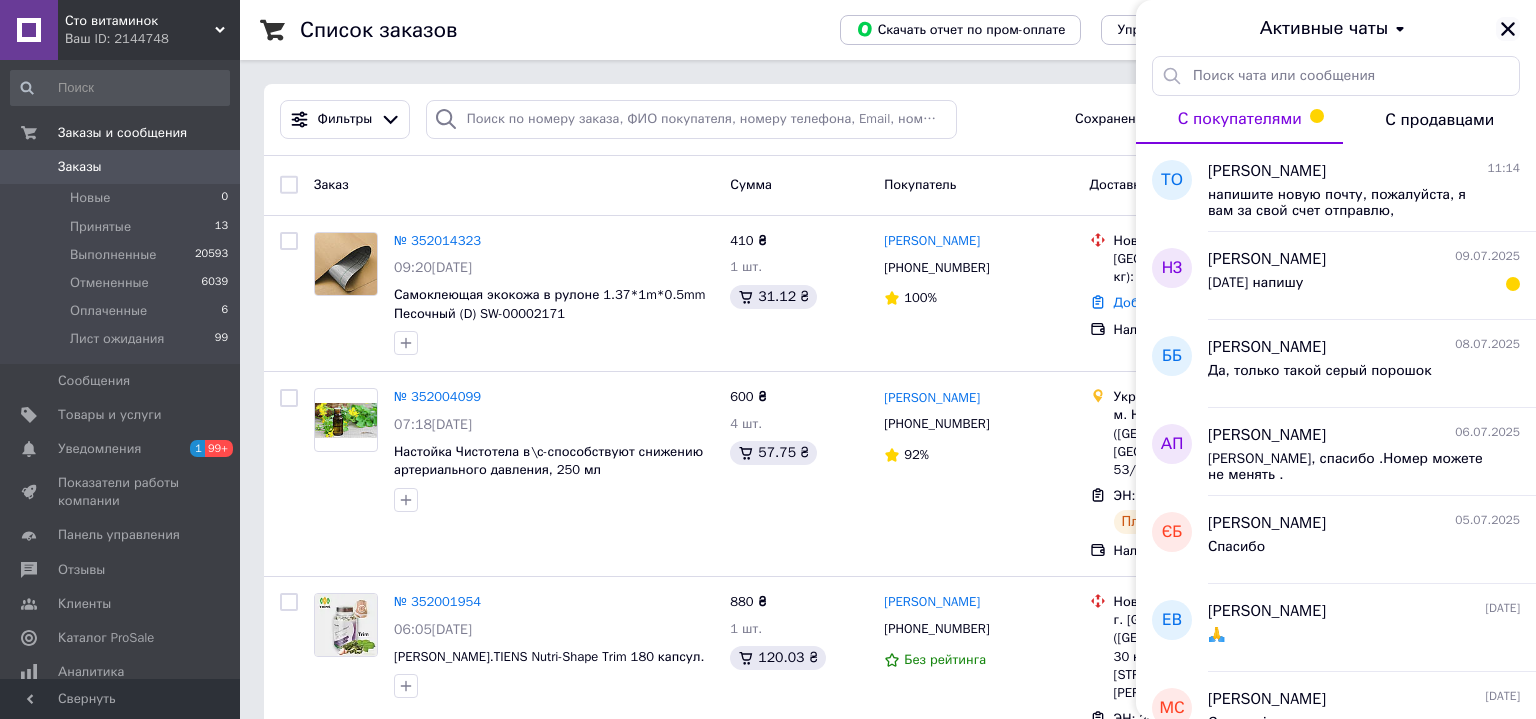 click at bounding box center (1508, 29) 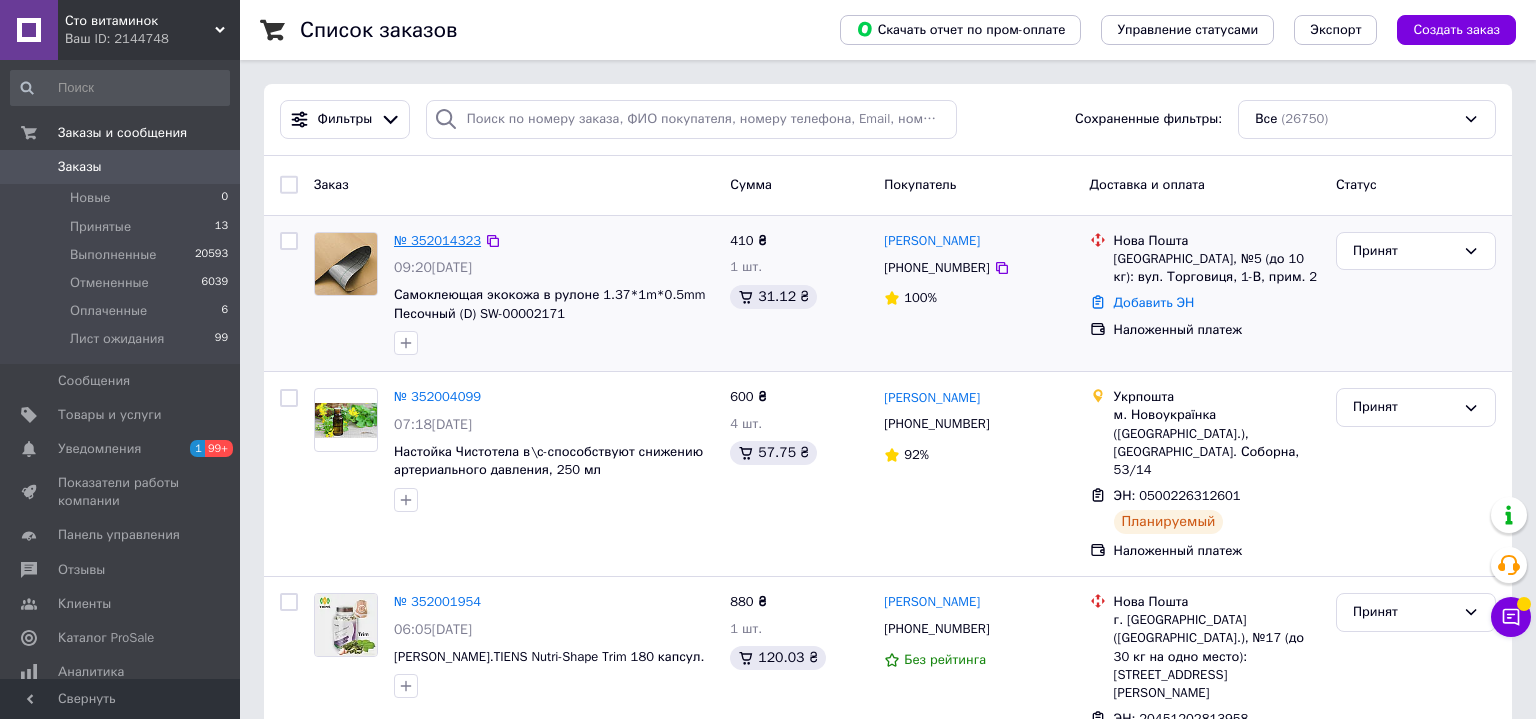 click on "№ 352014323" at bounding box center (437, 240) 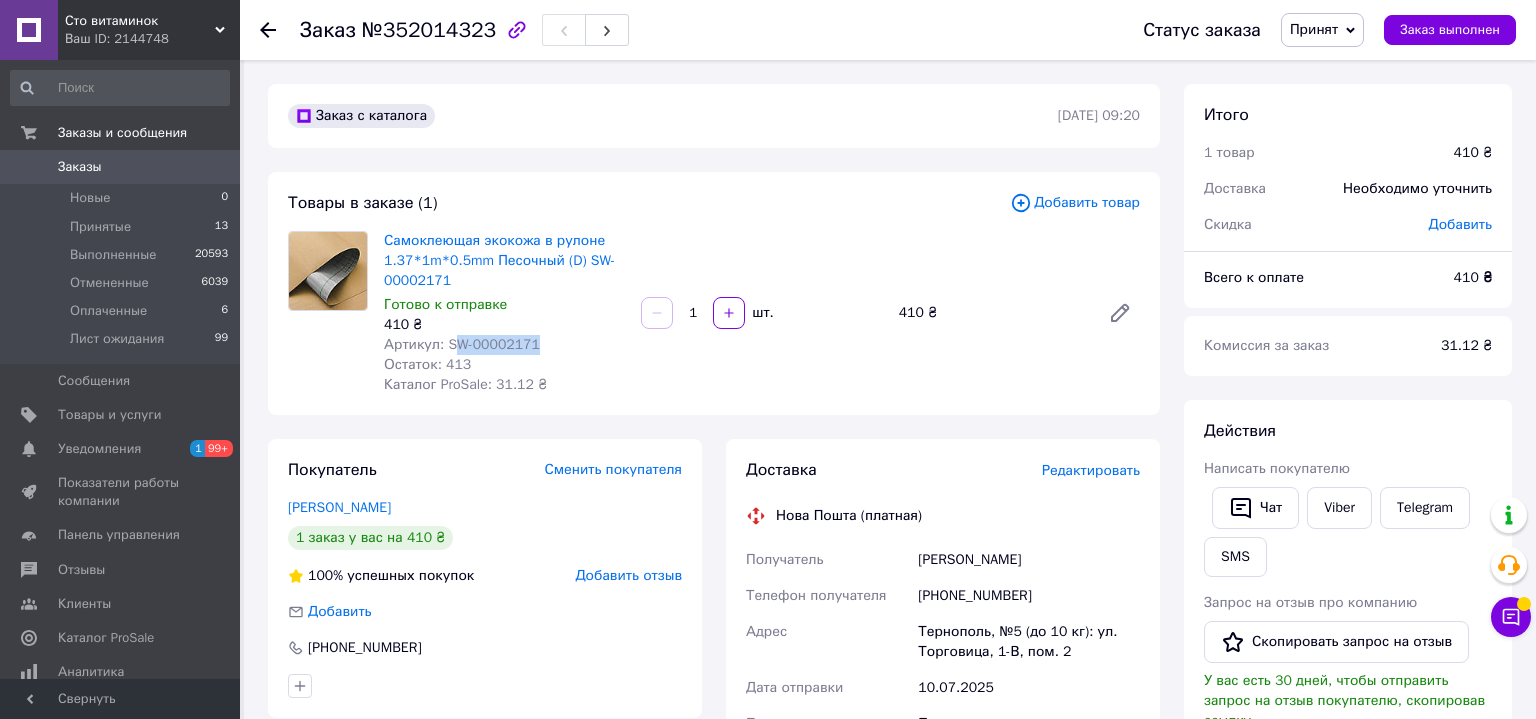 drag, startPoint x: 447, startPoint y: 344, endPoint x: 584, endPoint y: 347, distance: 137.03284 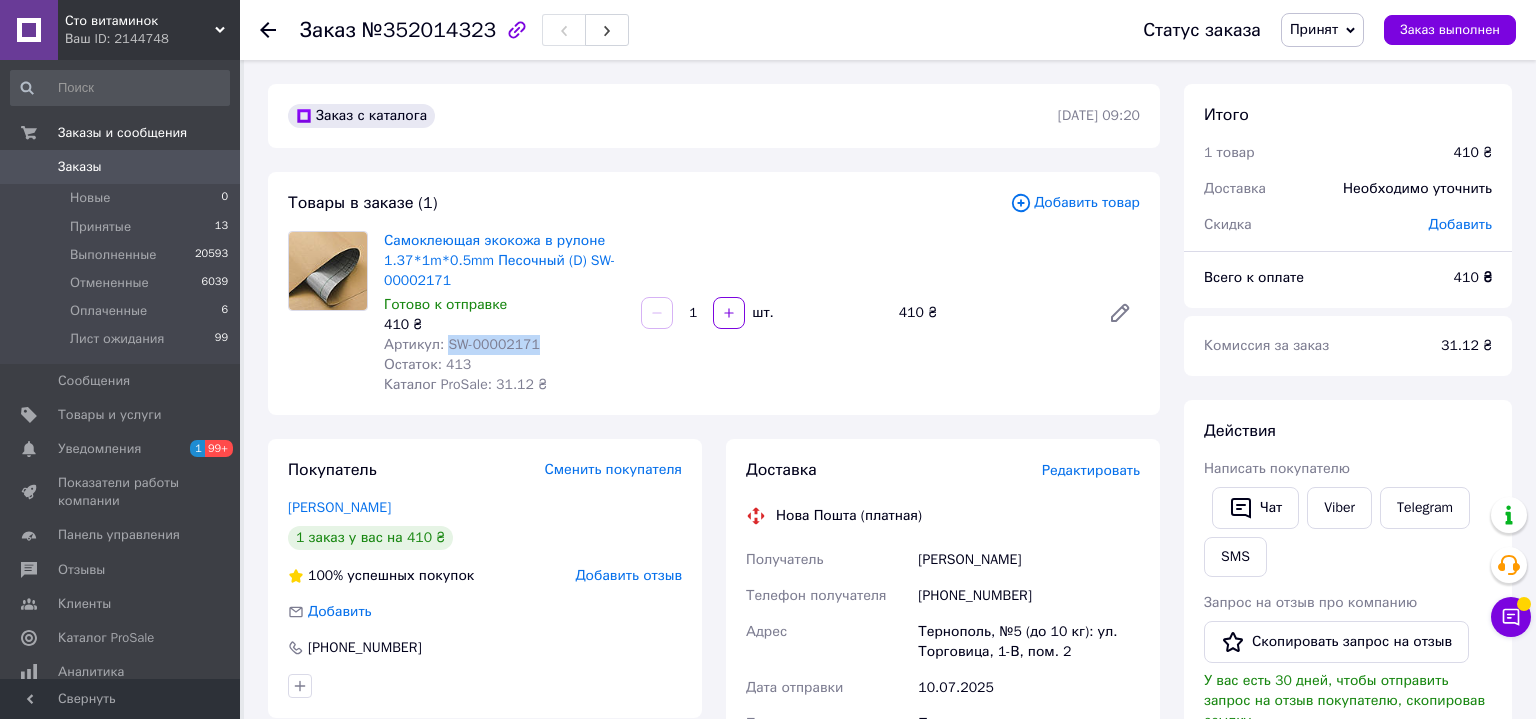 drag, startPoint x: 443, startPoint y: 347, endPoint x: 532, endPoint y: 340, distance: 89.27486 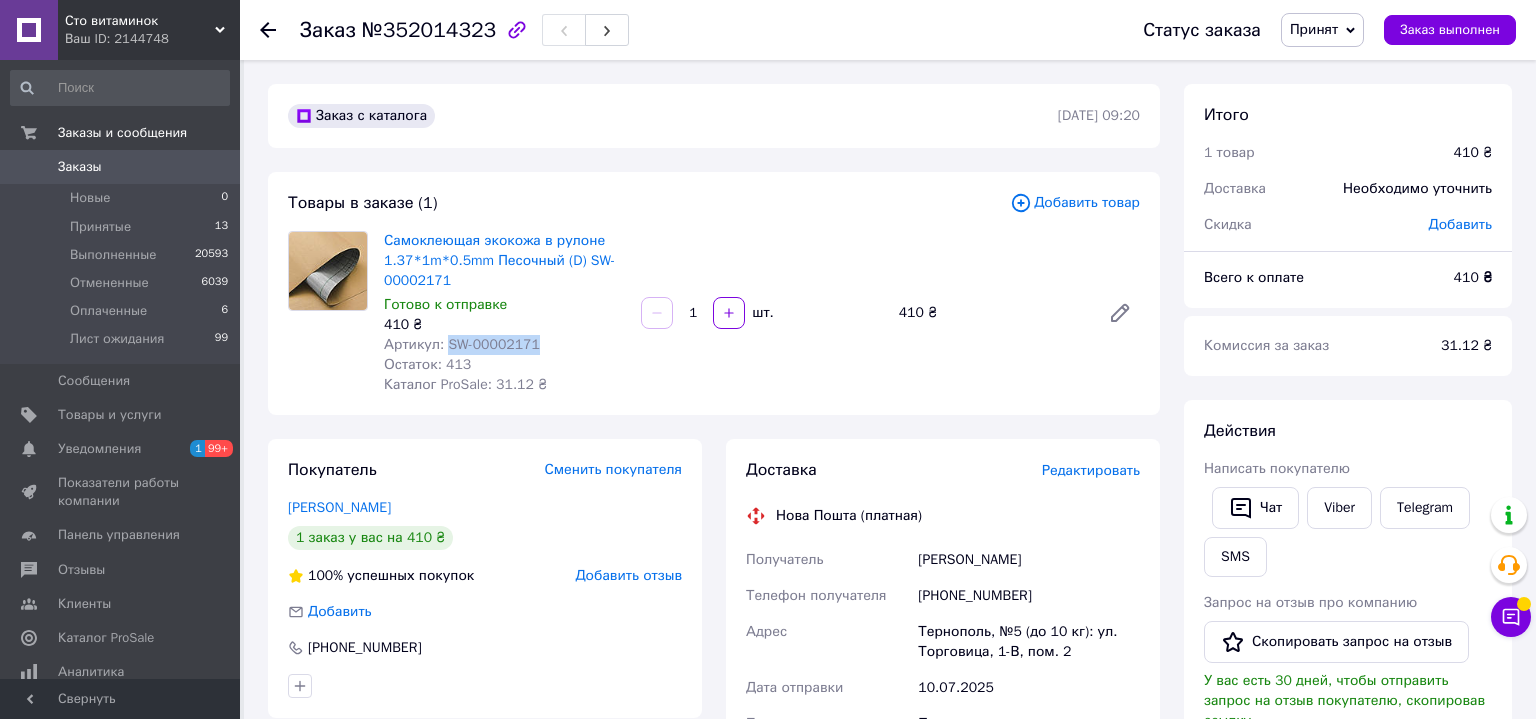 copy on "SW-00002171" 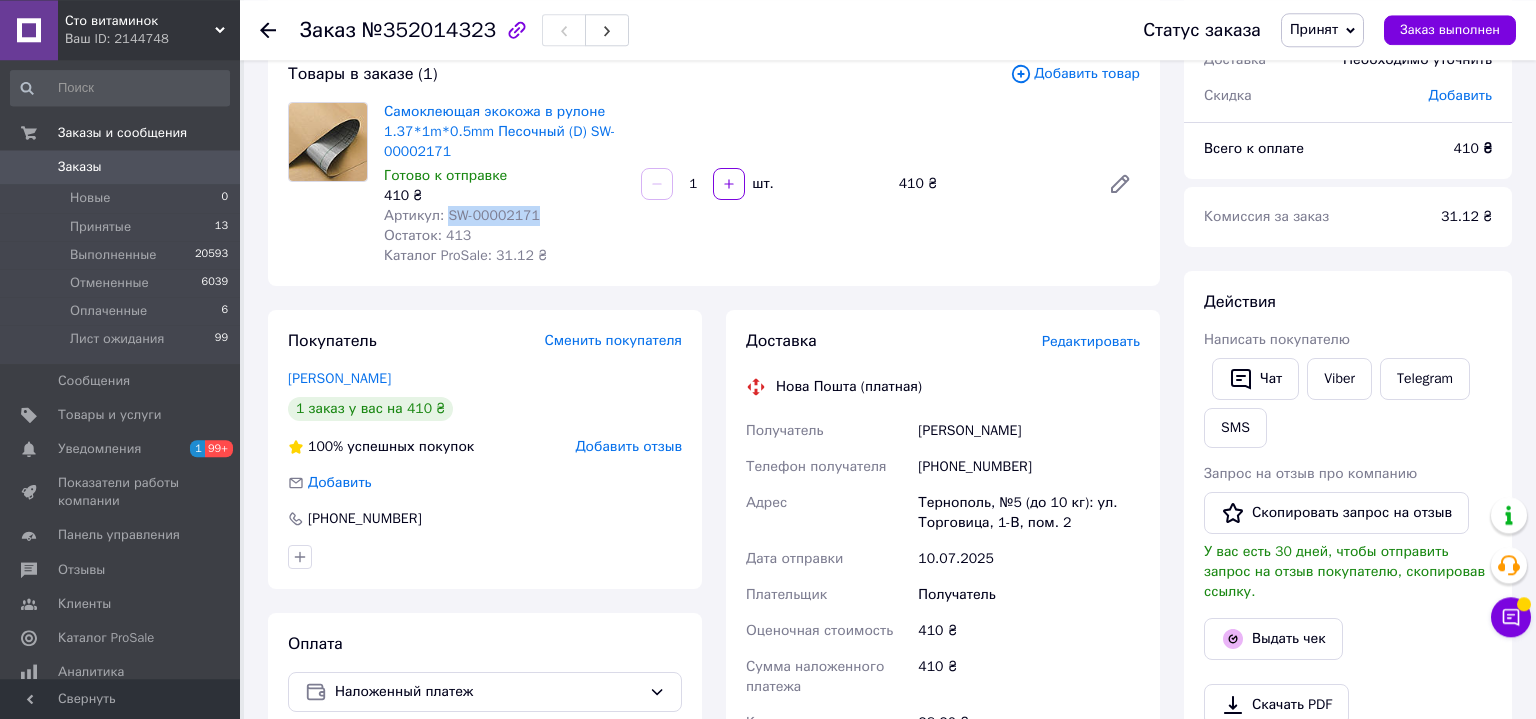 scroll, scrollTop: 108, scrollLeft: 0, axis: vertical 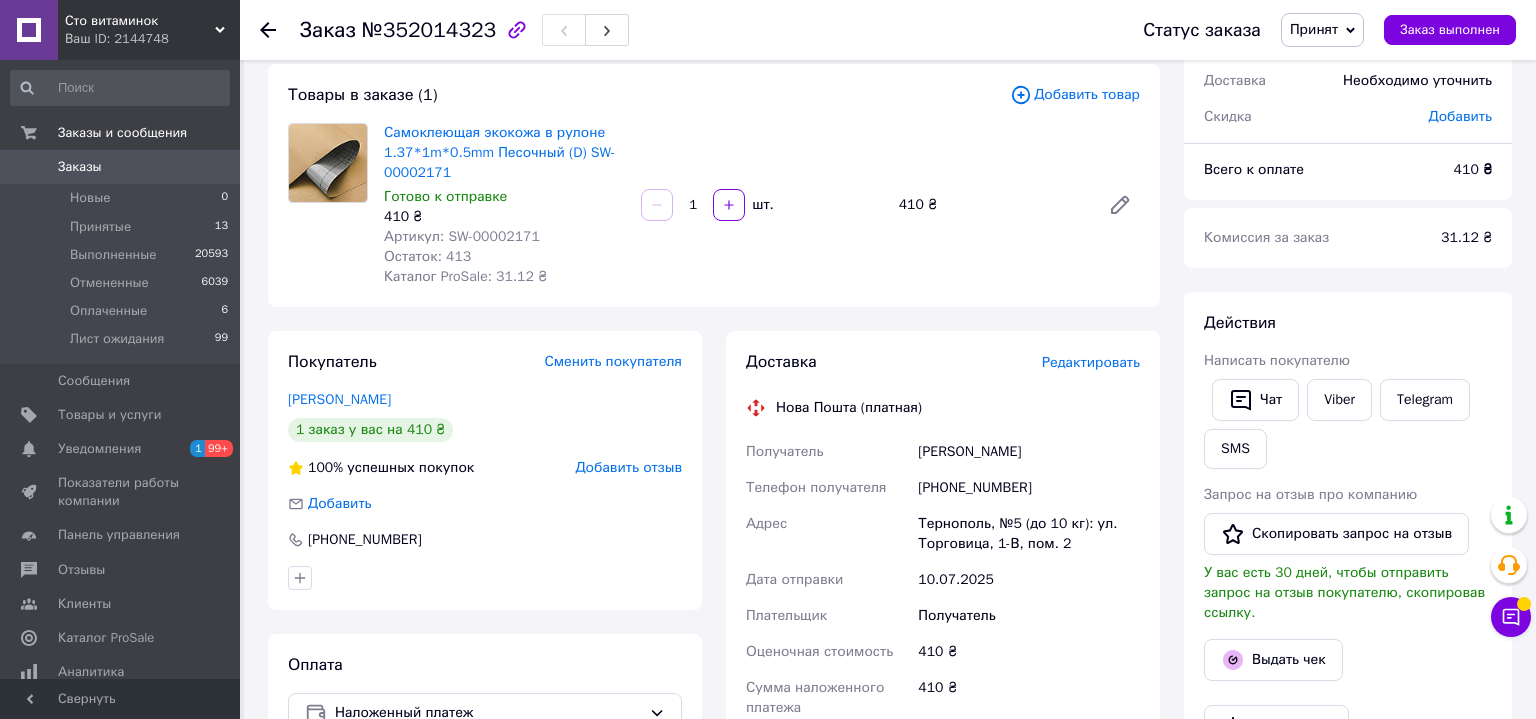 click on "Тернополь, №5 (до 10 кг): ул. Торговица, 1-В, пом. 2" at bounding box center (1029, 534) 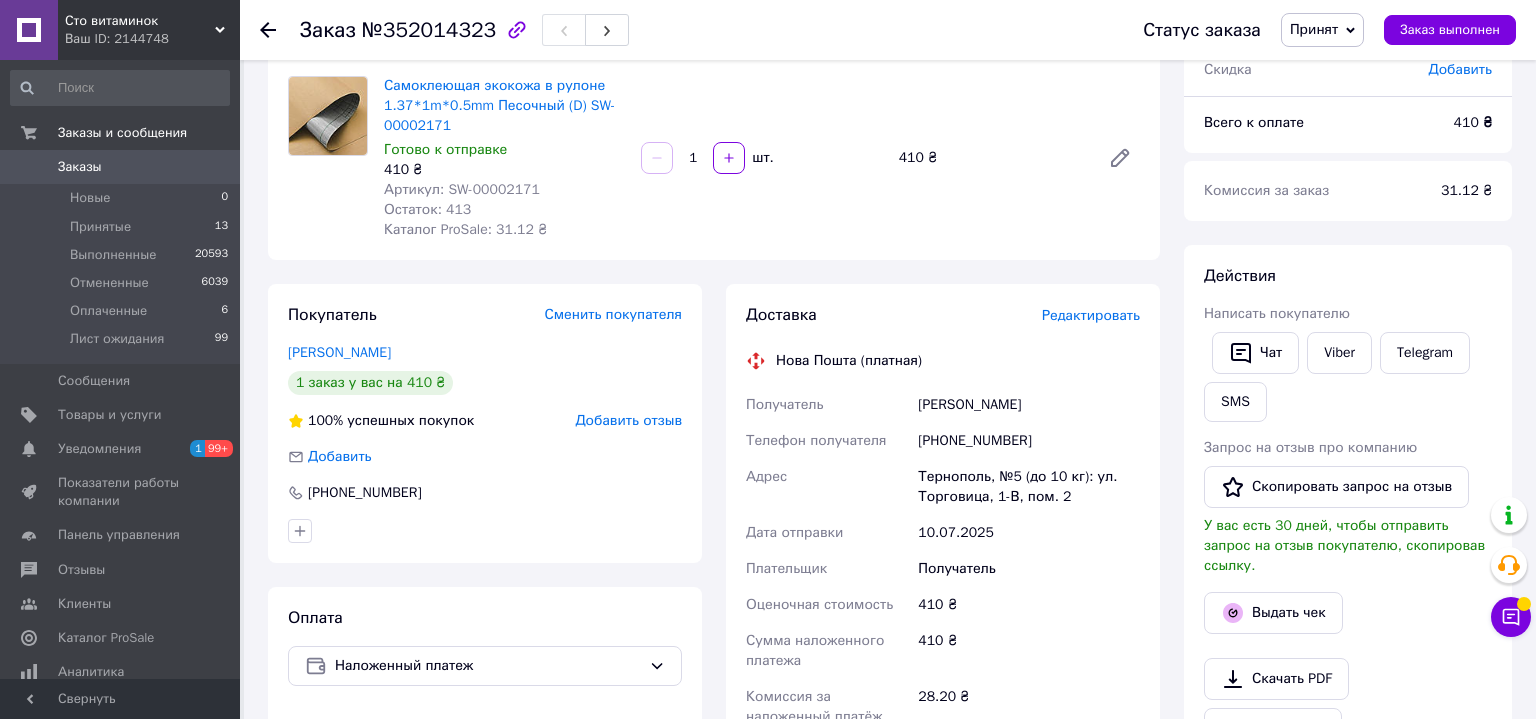 scroll, scrollTop: 324, scrollLeft: 0, axis: vertical 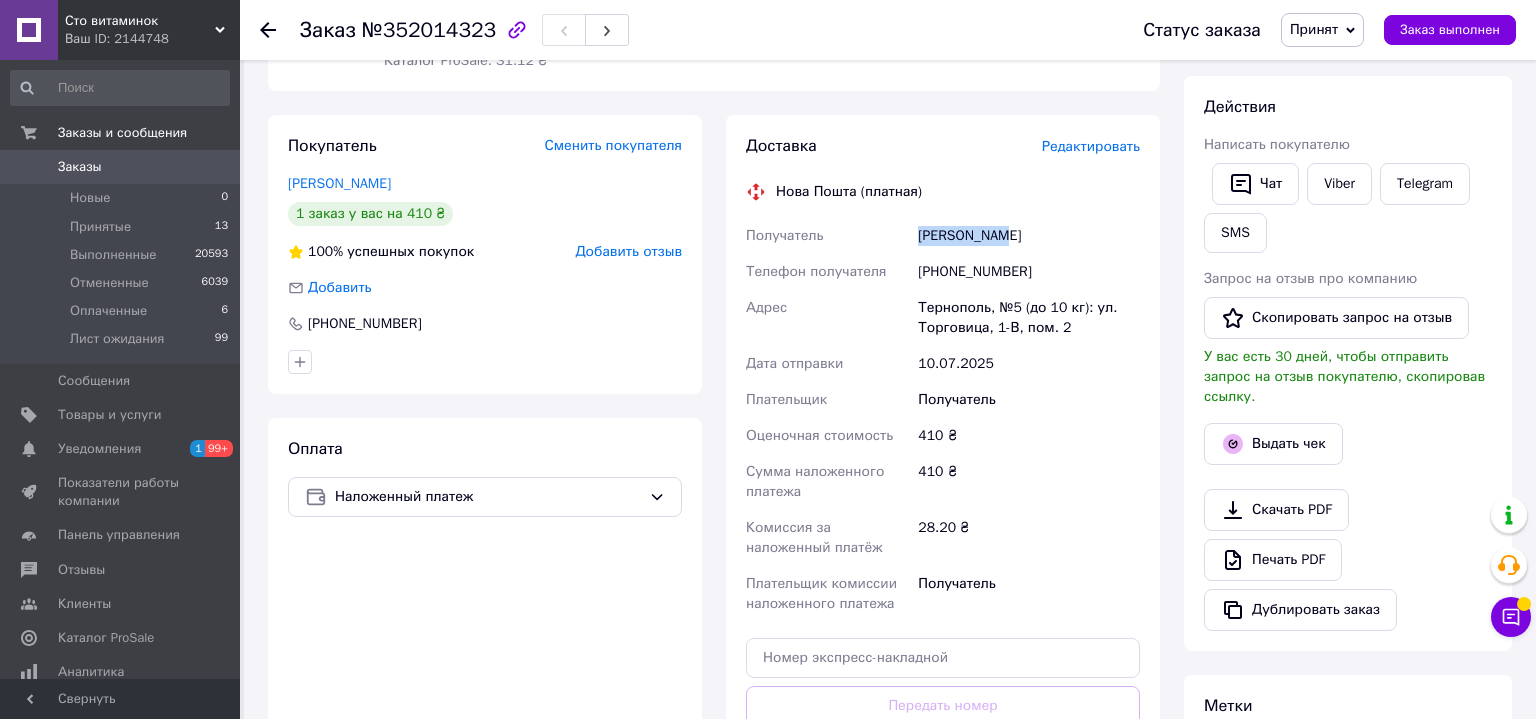 drag, startPoint x: 920, startPoint y: 237, endPoint x: 1021, endPoint y: 239, distance: 101.0198 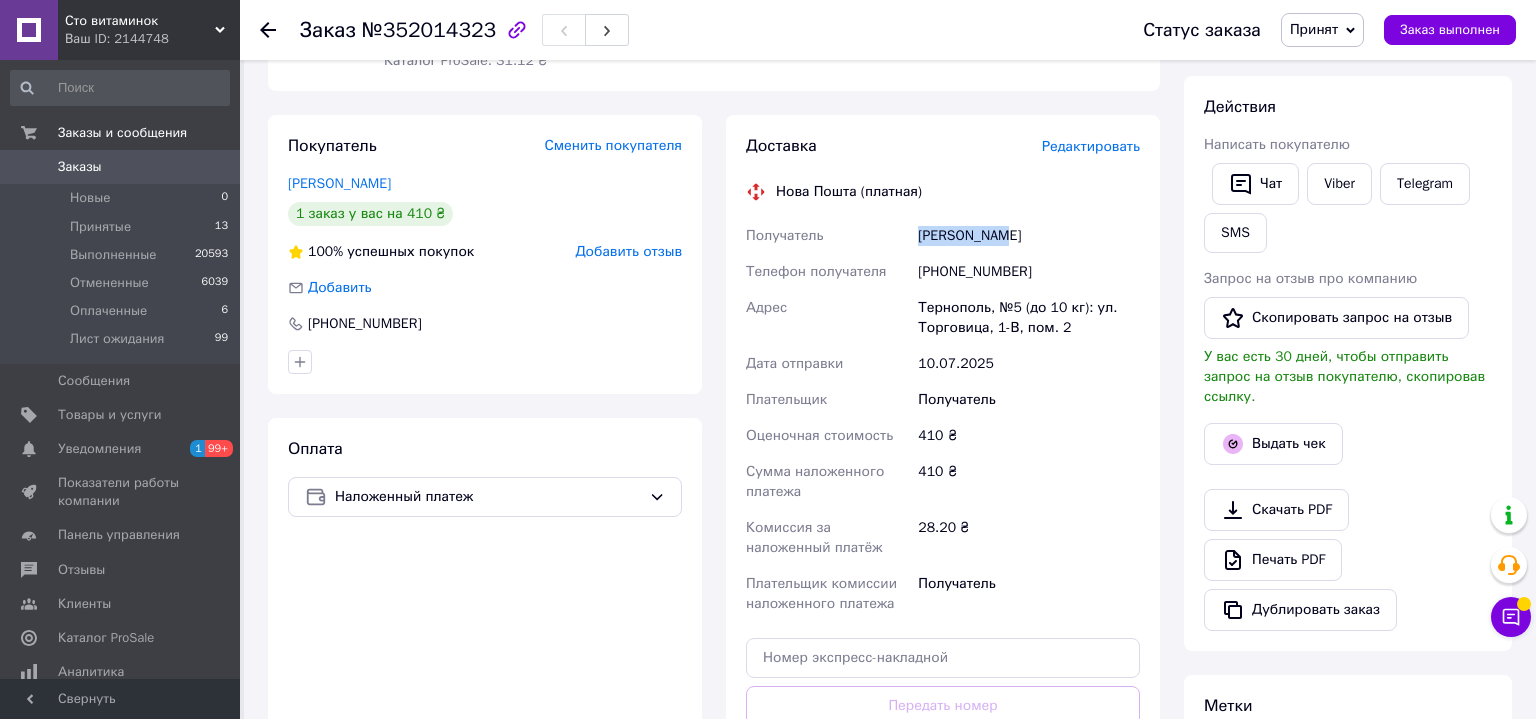 click on "[PERSON_NAME]" at bounding box center [1029, 236] 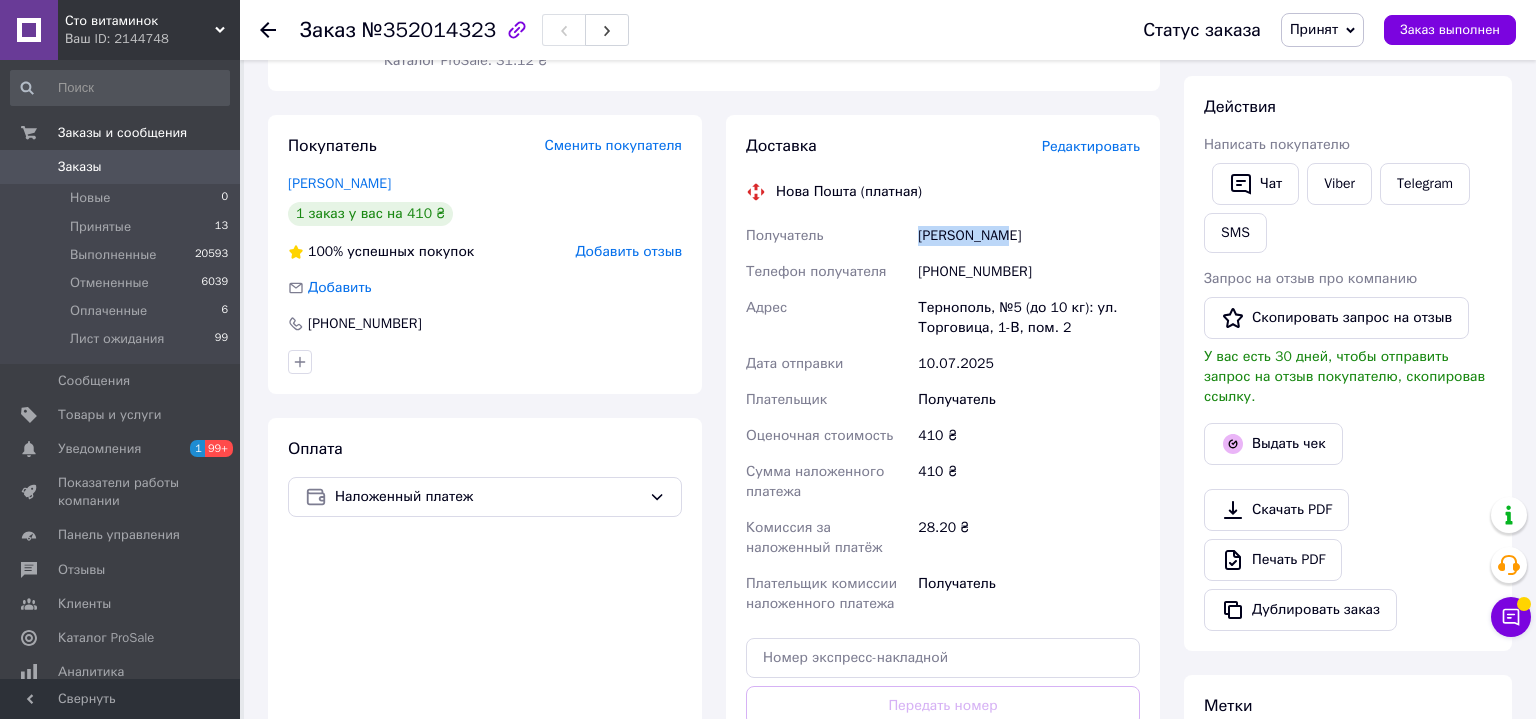 copy on "[PERSON_NAME]" 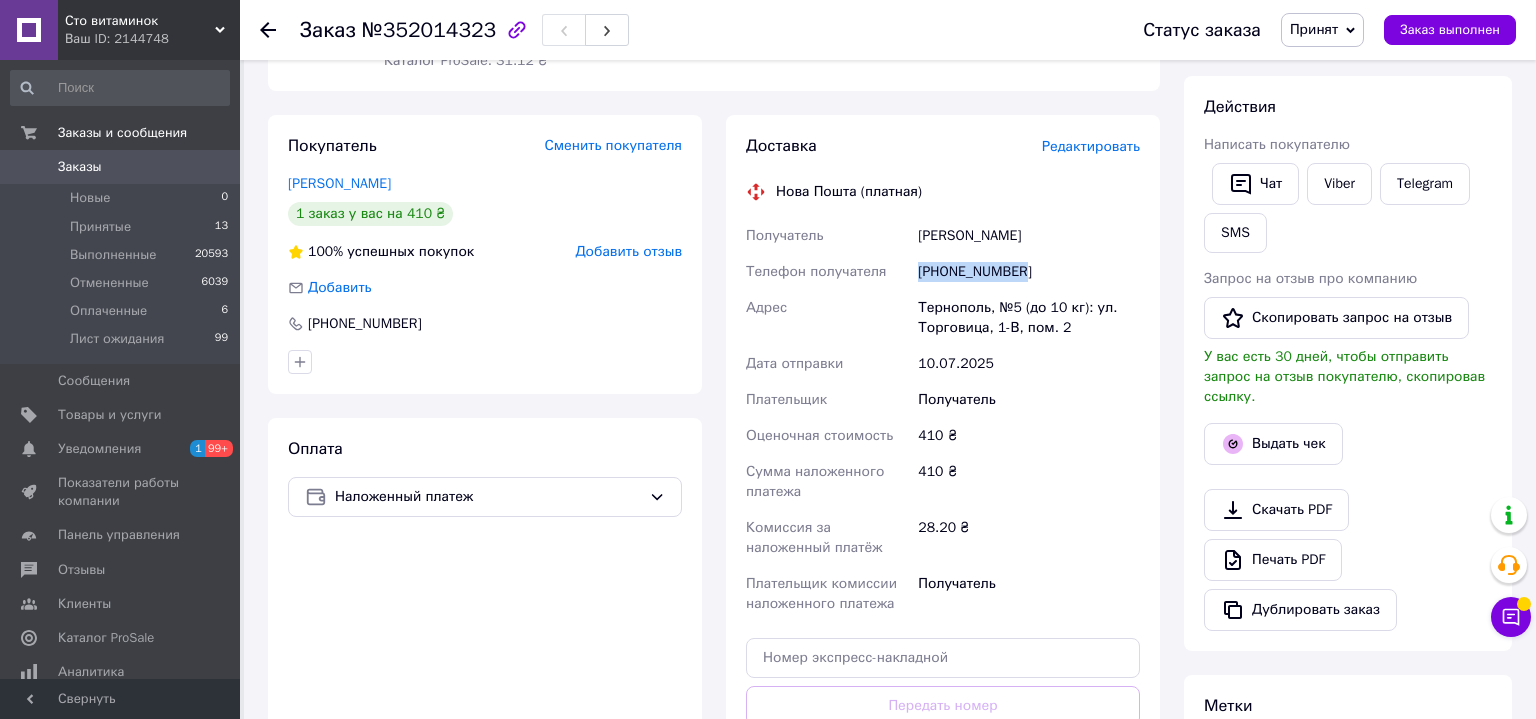 drag, startPoint x: 914, startPoint y: 276, endPoint x: 1036, endPoint y: 280, distance: 122.06556 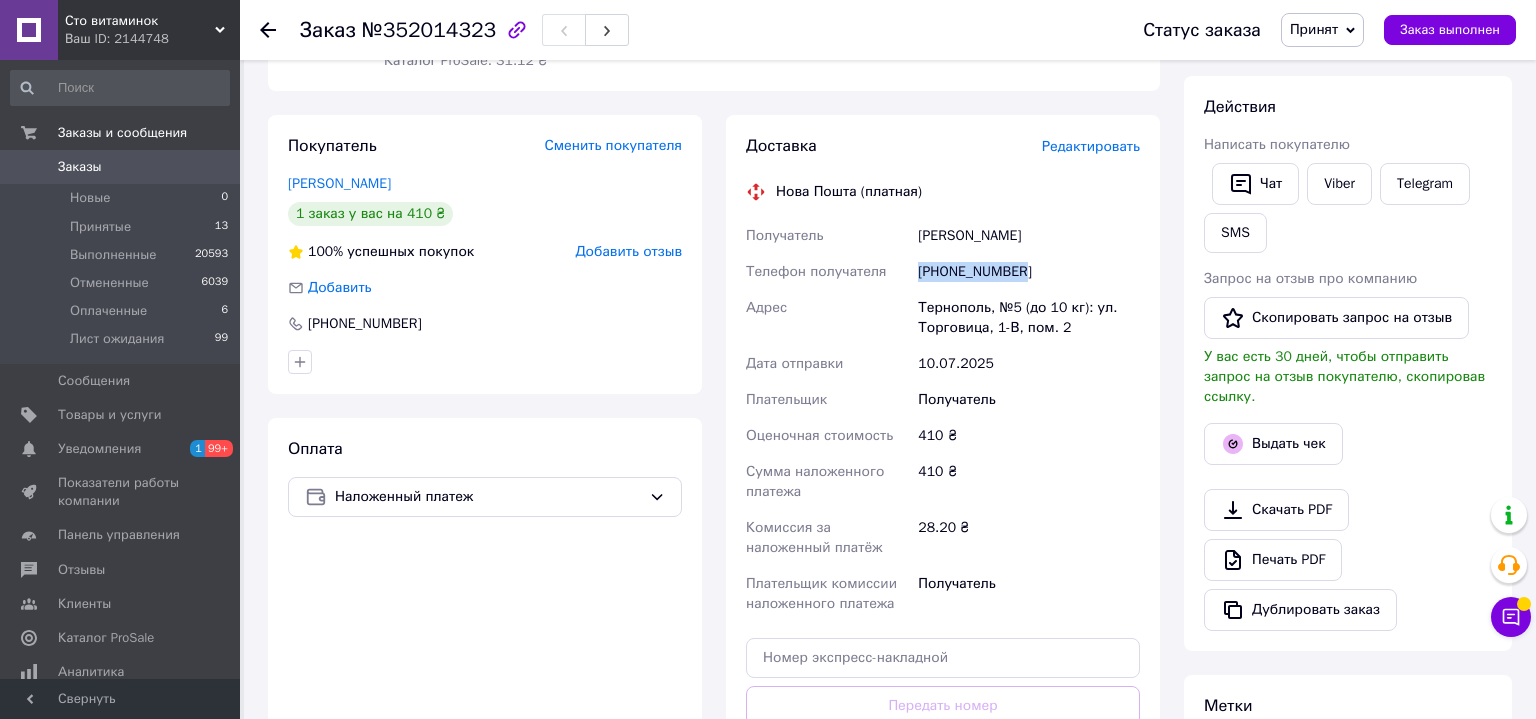 scroll, scrollTop: 0, scrollLeft: 0, axis: both 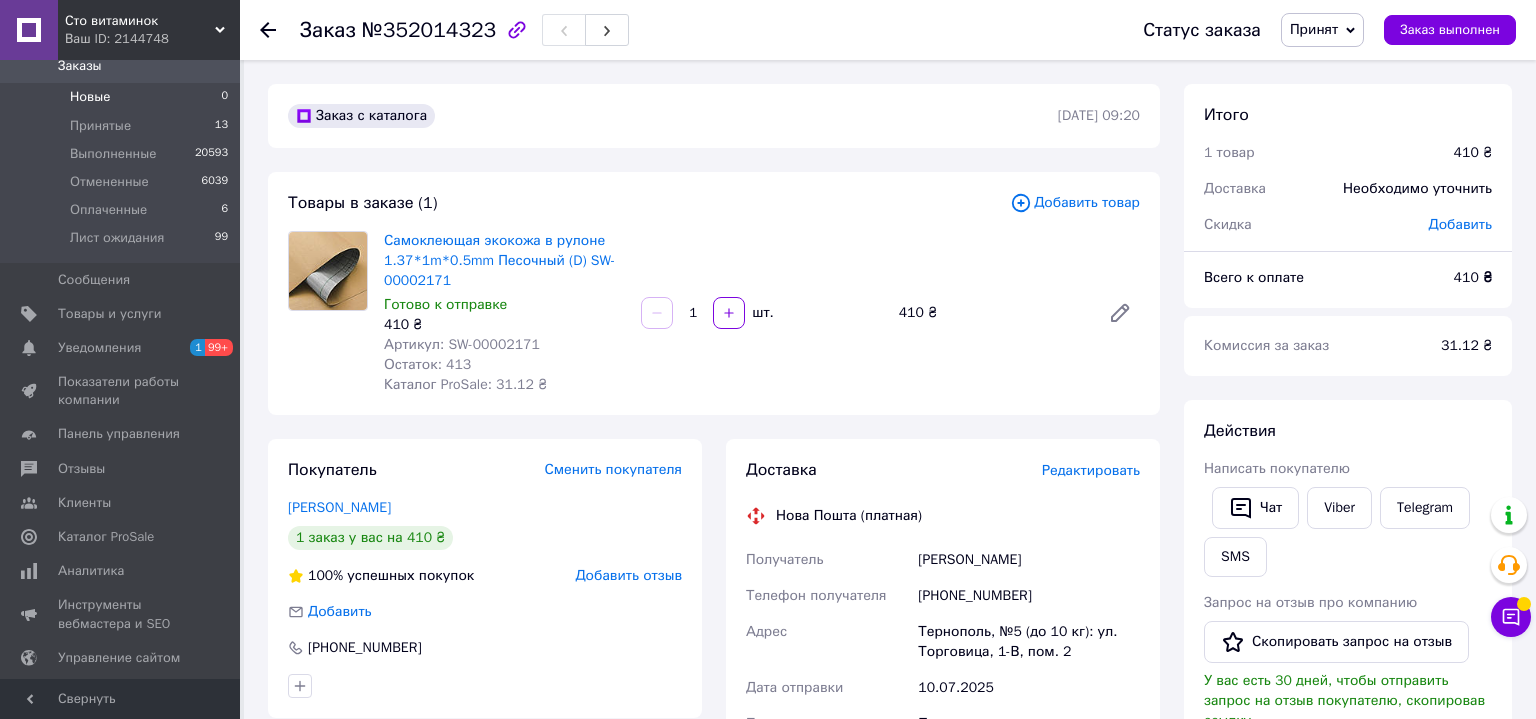 click on "Новые" at bounding box center (90, 97) 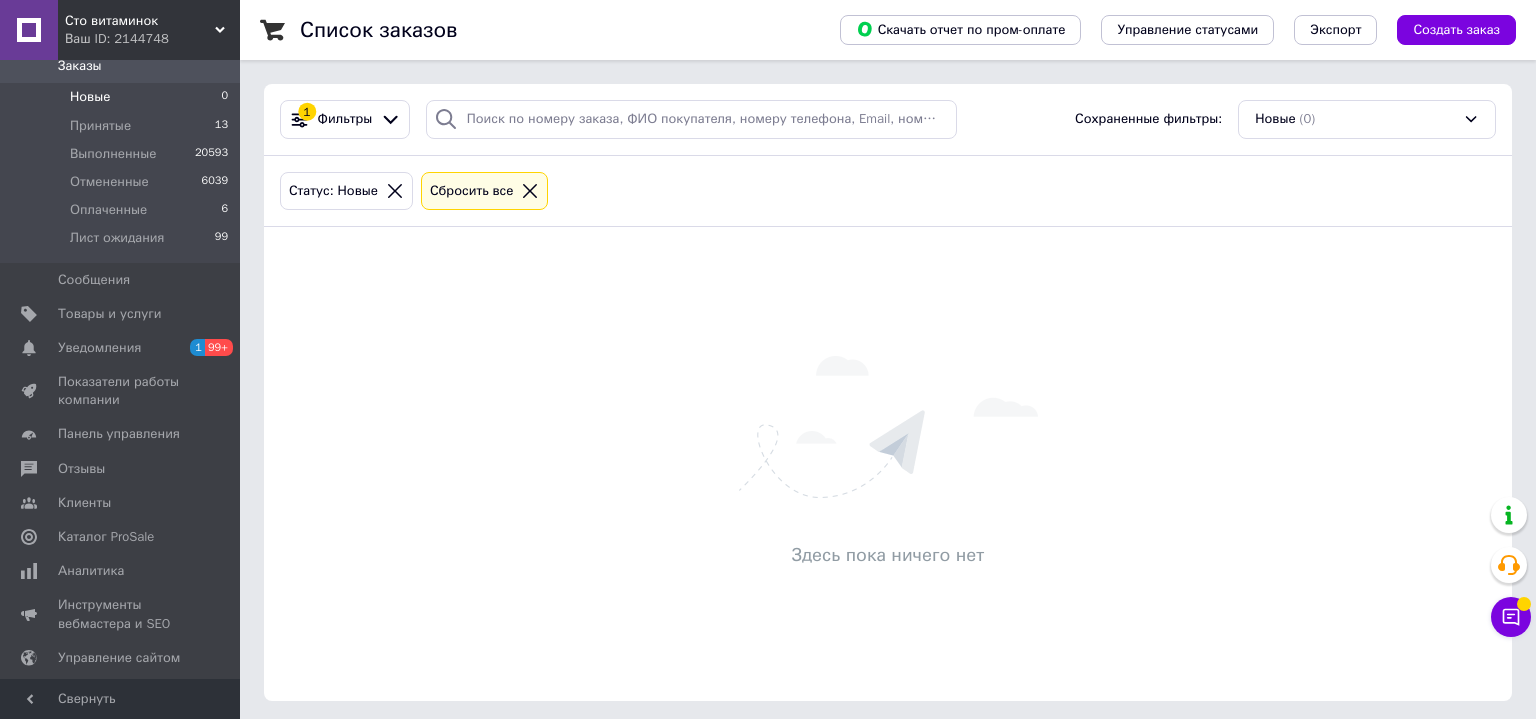 scroll, scrollTop: 0, scrollLeft: 0, axis: both 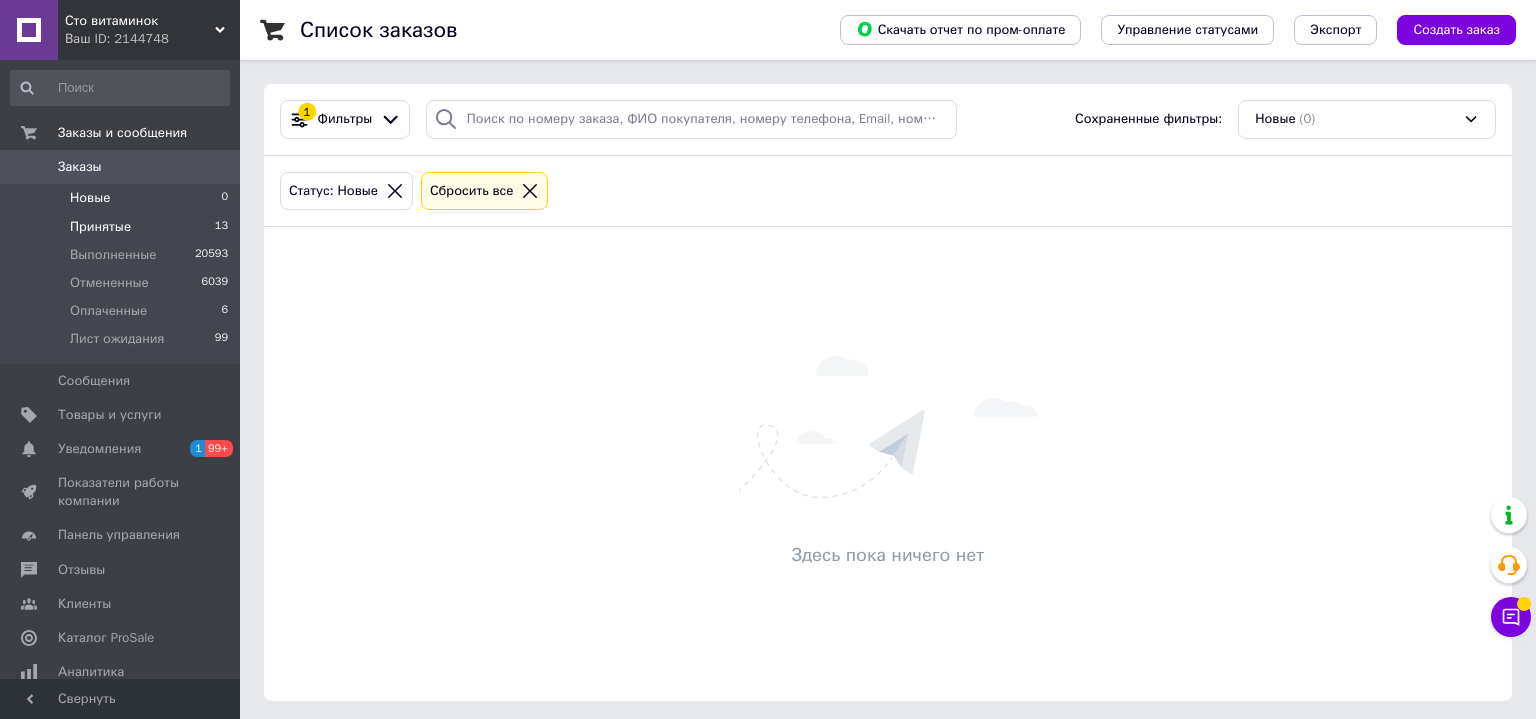 click on "Принятые" at bounding box center [100, 227] 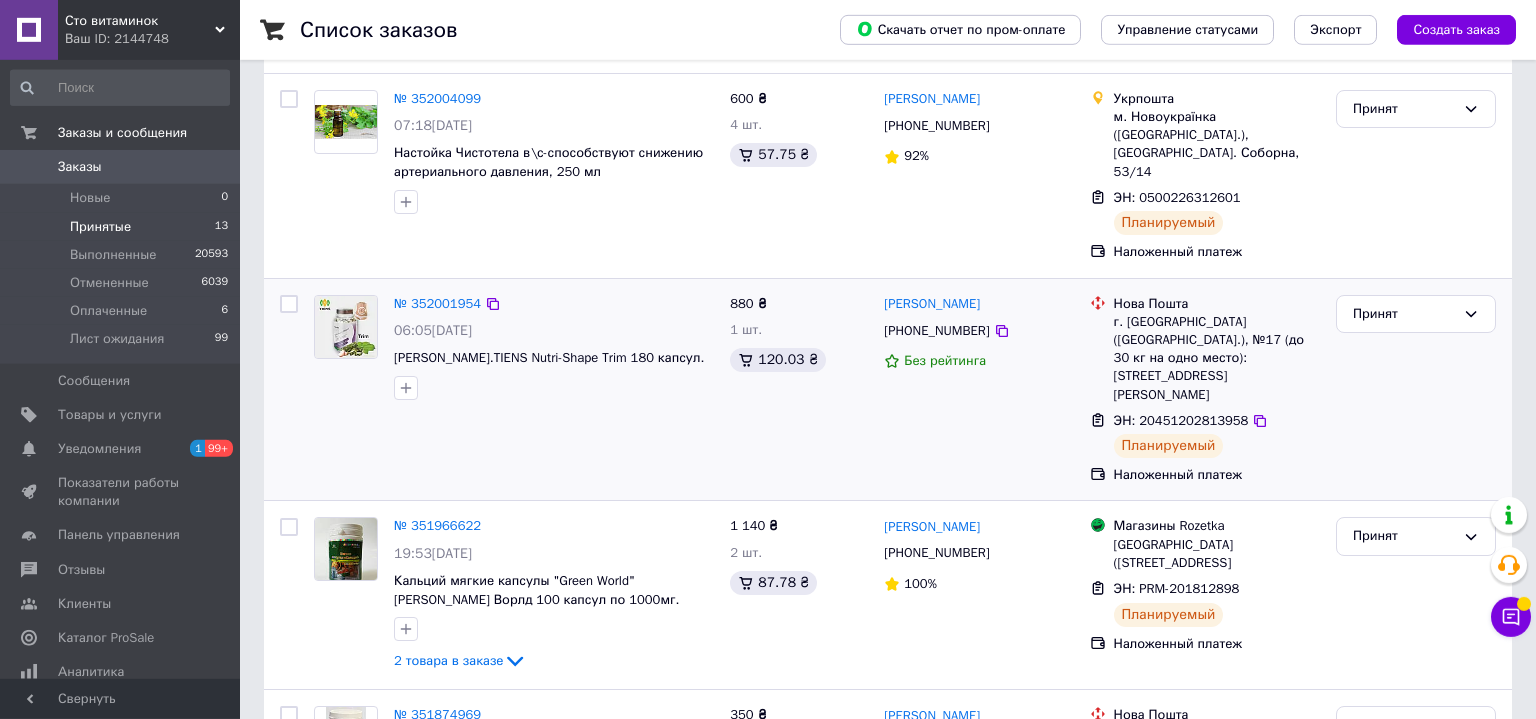 scroll, scrollTop: 432, scrollLeft: 0, axis: vertical 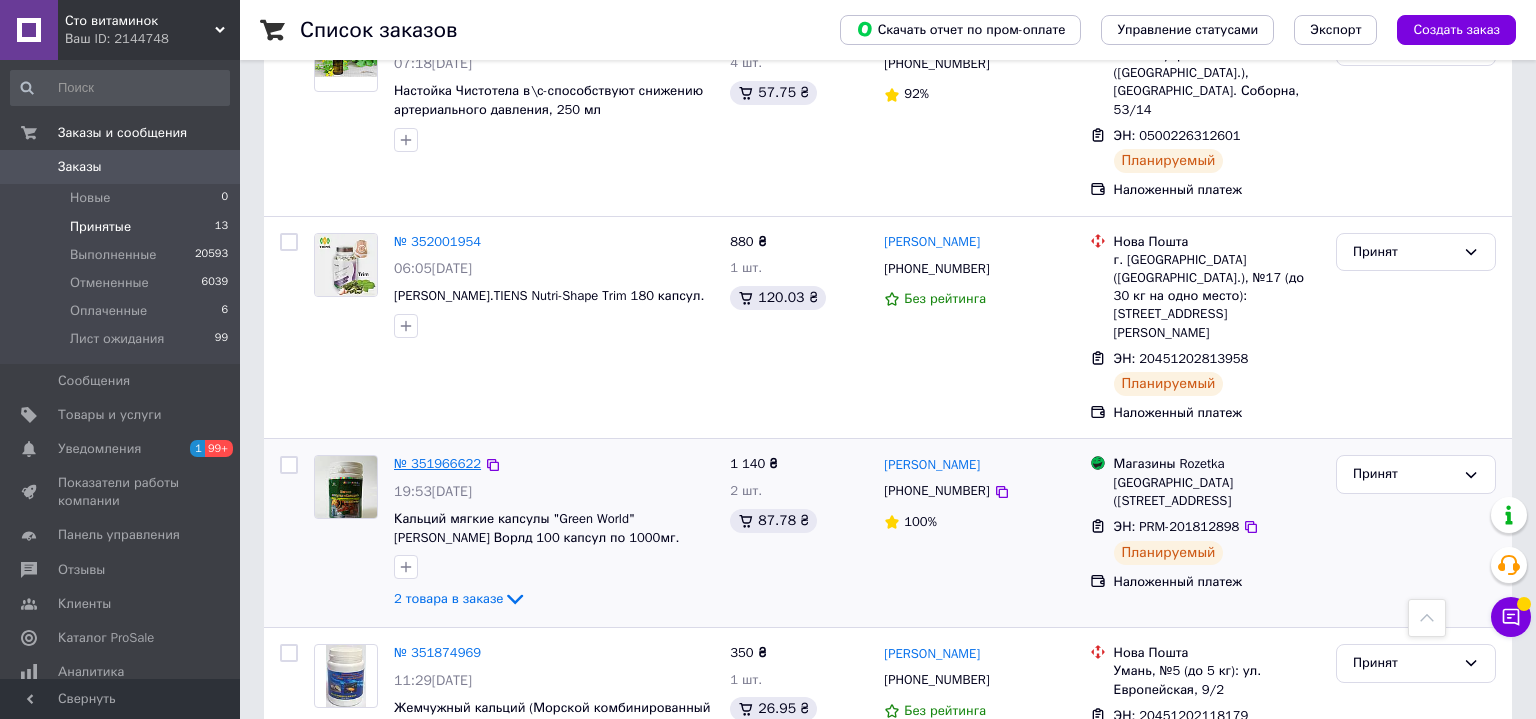 click on "№ 351966622" at bounding box center [437, 463] 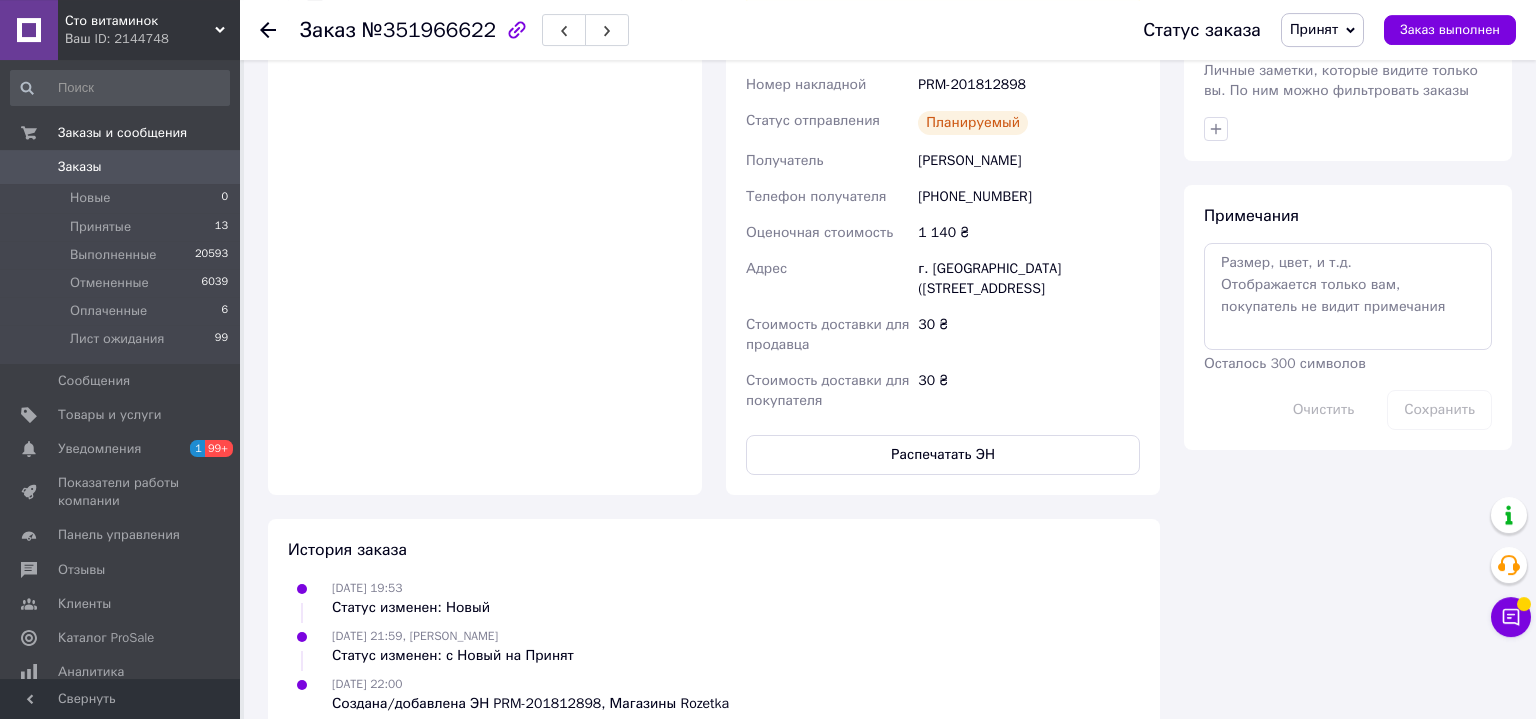 scroll, scrollTop: 1006, scrollLeft: 0, axis: vertical 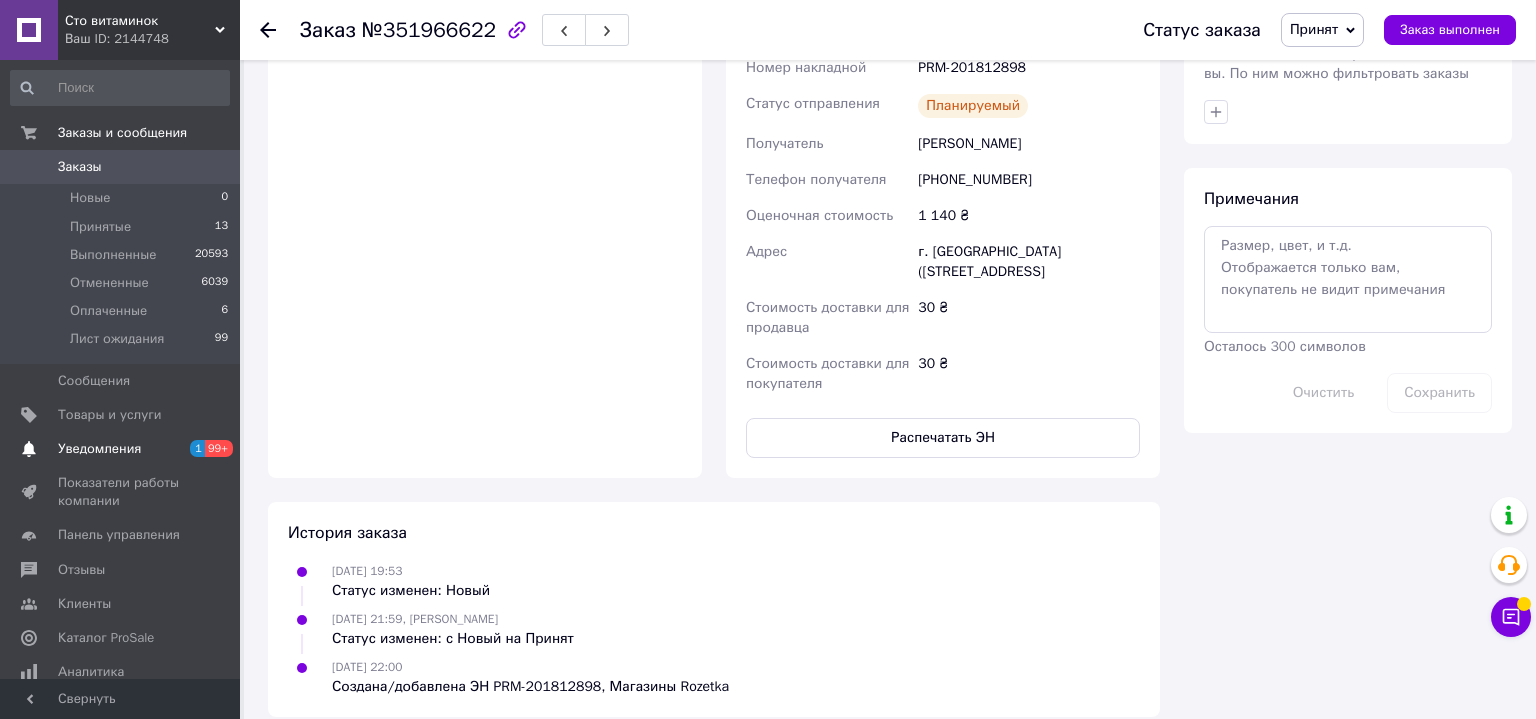 click on "Уведомления" at bounding box center [99, 449] 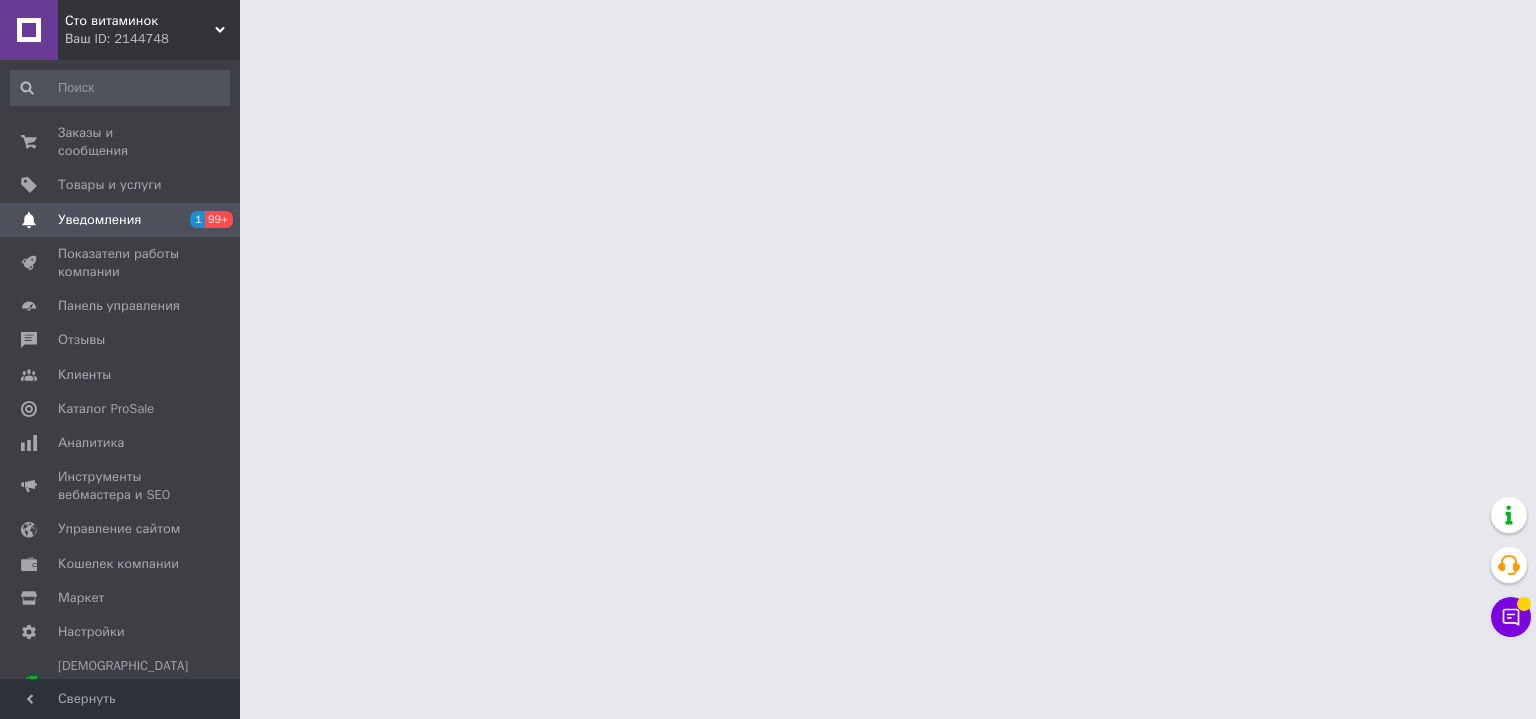 scroll, scrollTop: 0, scrollLeft: 0, axis: both 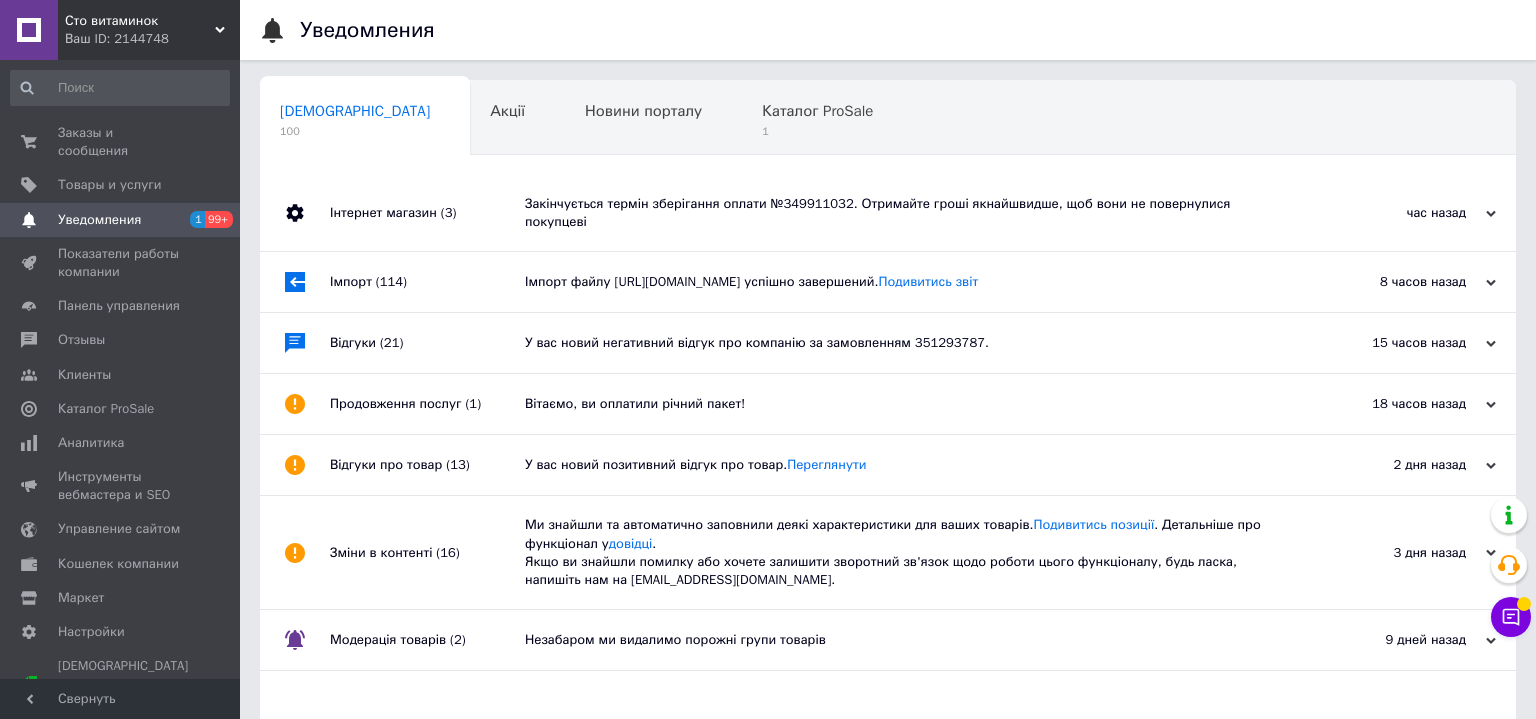 click on "Закінчується термін зберігання оплати №349911032. Отримайте гроші якнайшвидше, щоб вони не повернулися покупцеві" at bounding box center (910, 213) 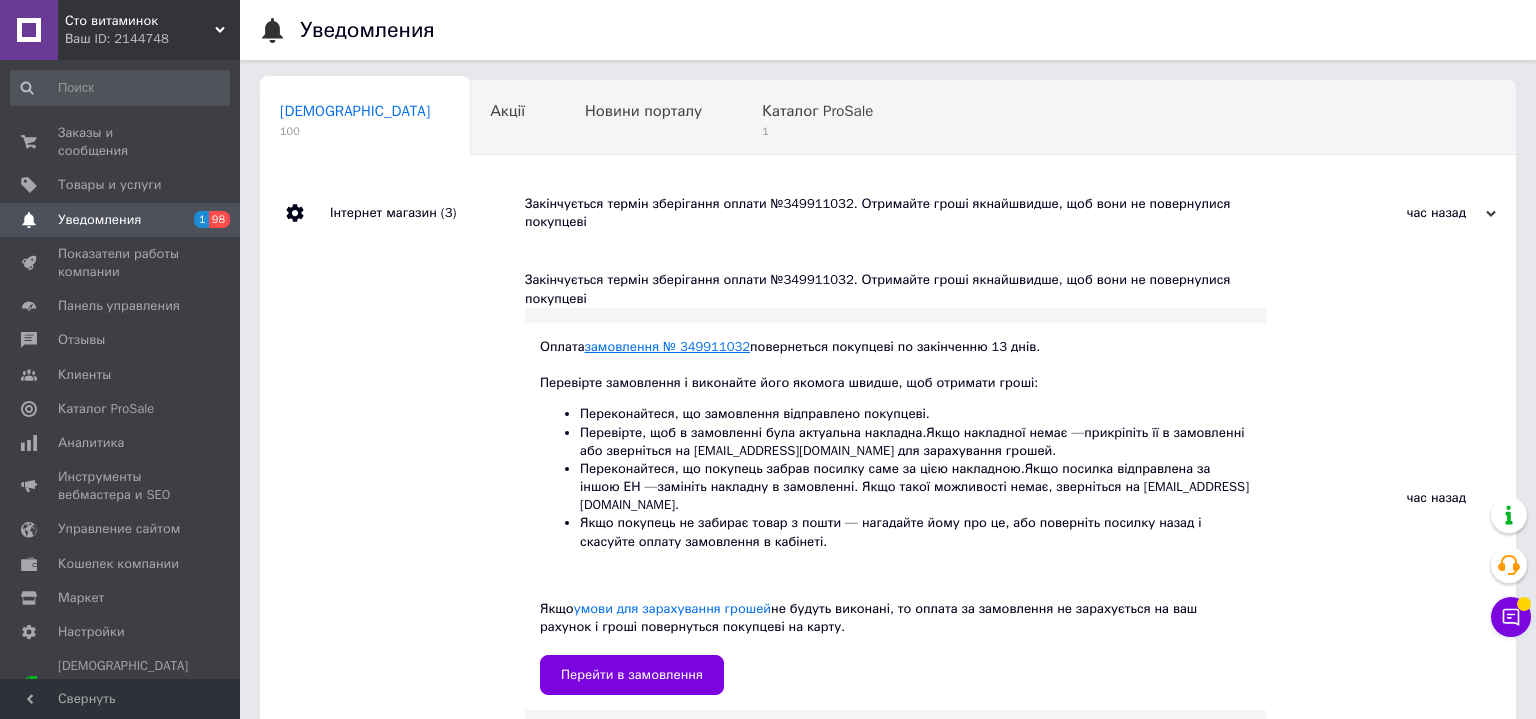 click on "замовлення № 349911032" at bounding box center [668, 346] 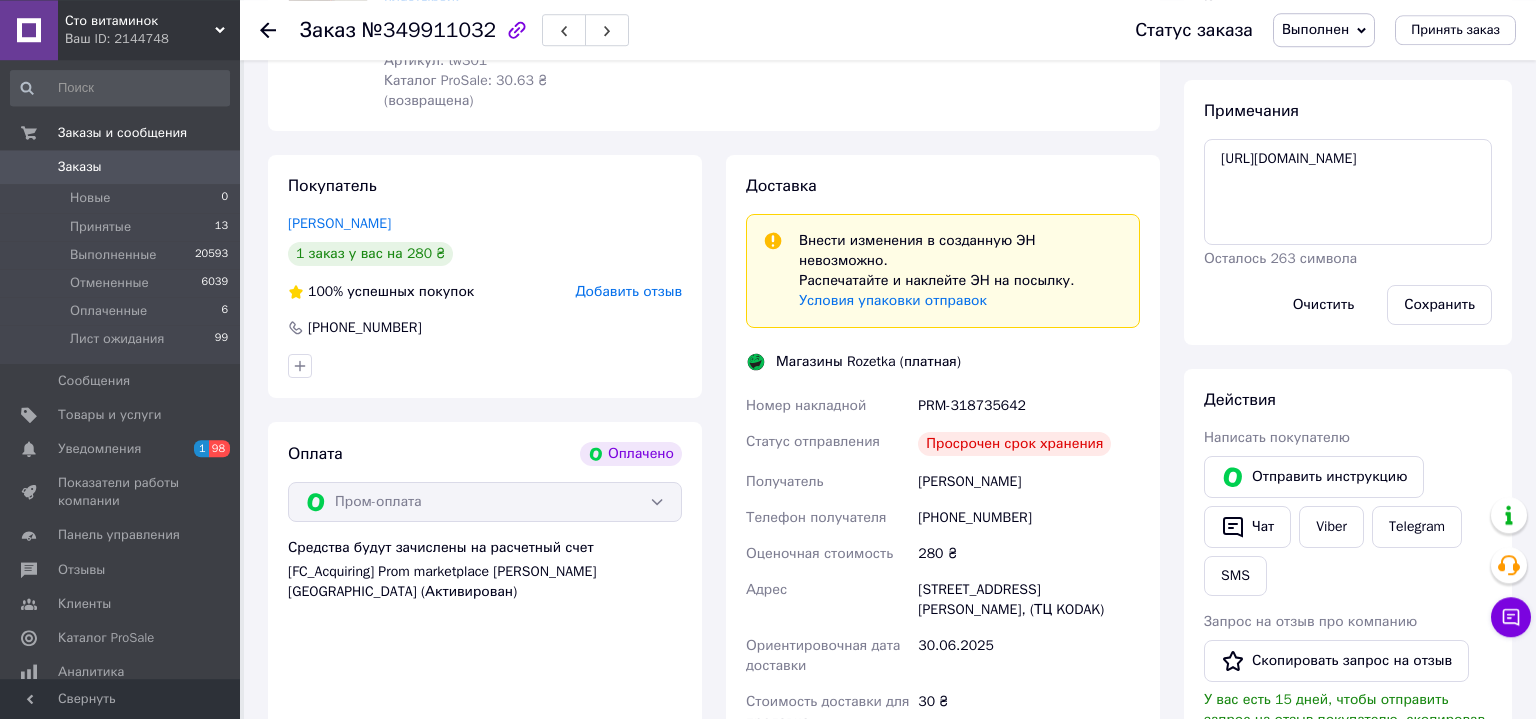 scroll, scrollTop: 540, scrollLeft: 0, axis: vertical 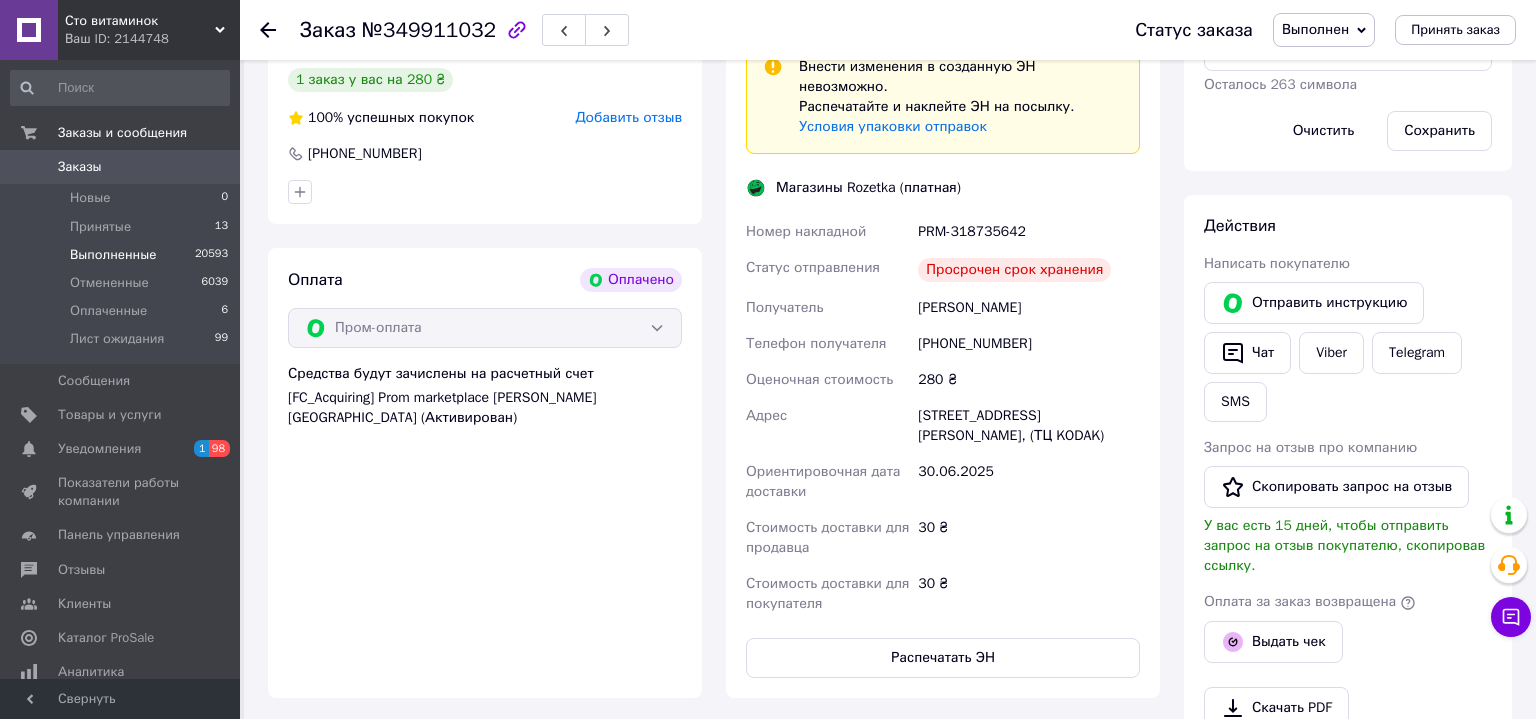 click on "Выполненные" at bounding box center (113, 255) 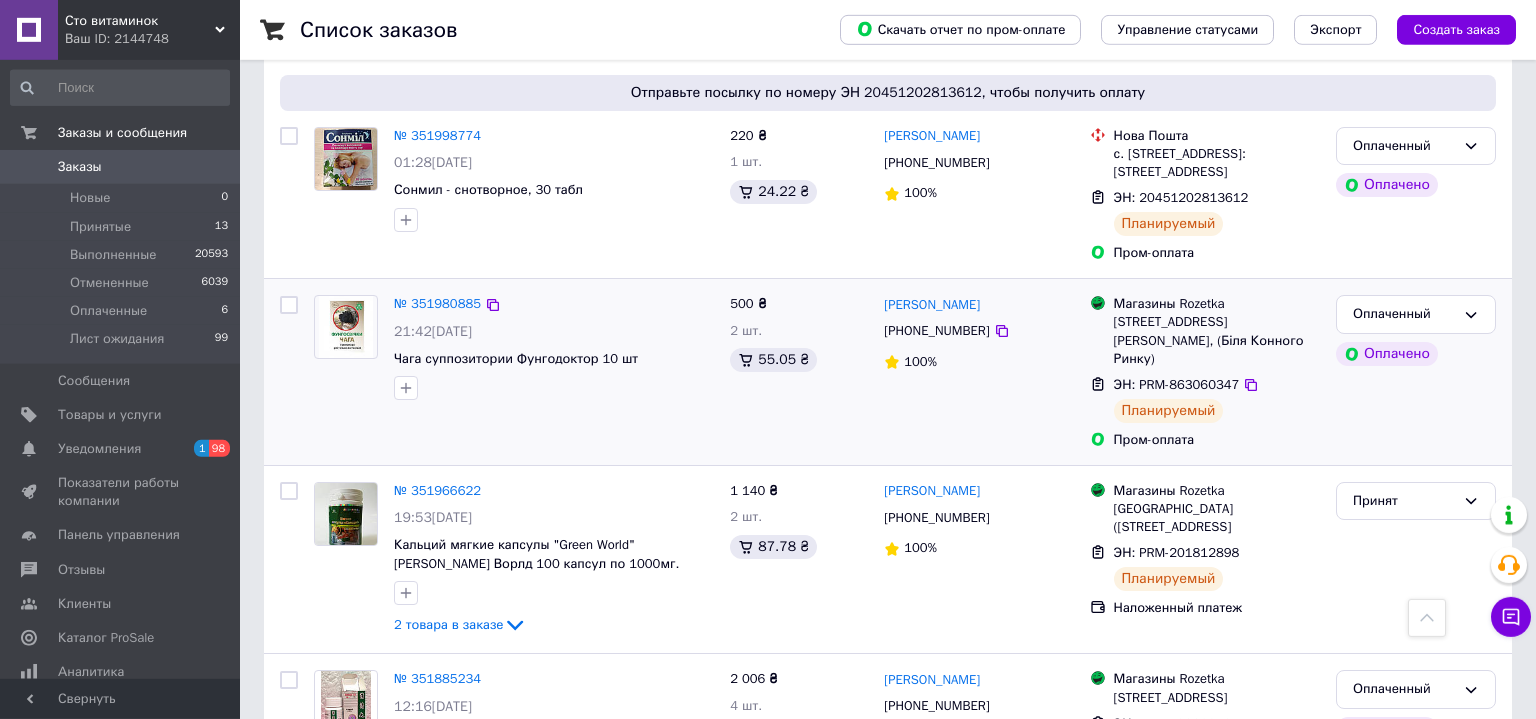scroll, scrollTop: 756, scrollLeft: 0, axis: vertical 